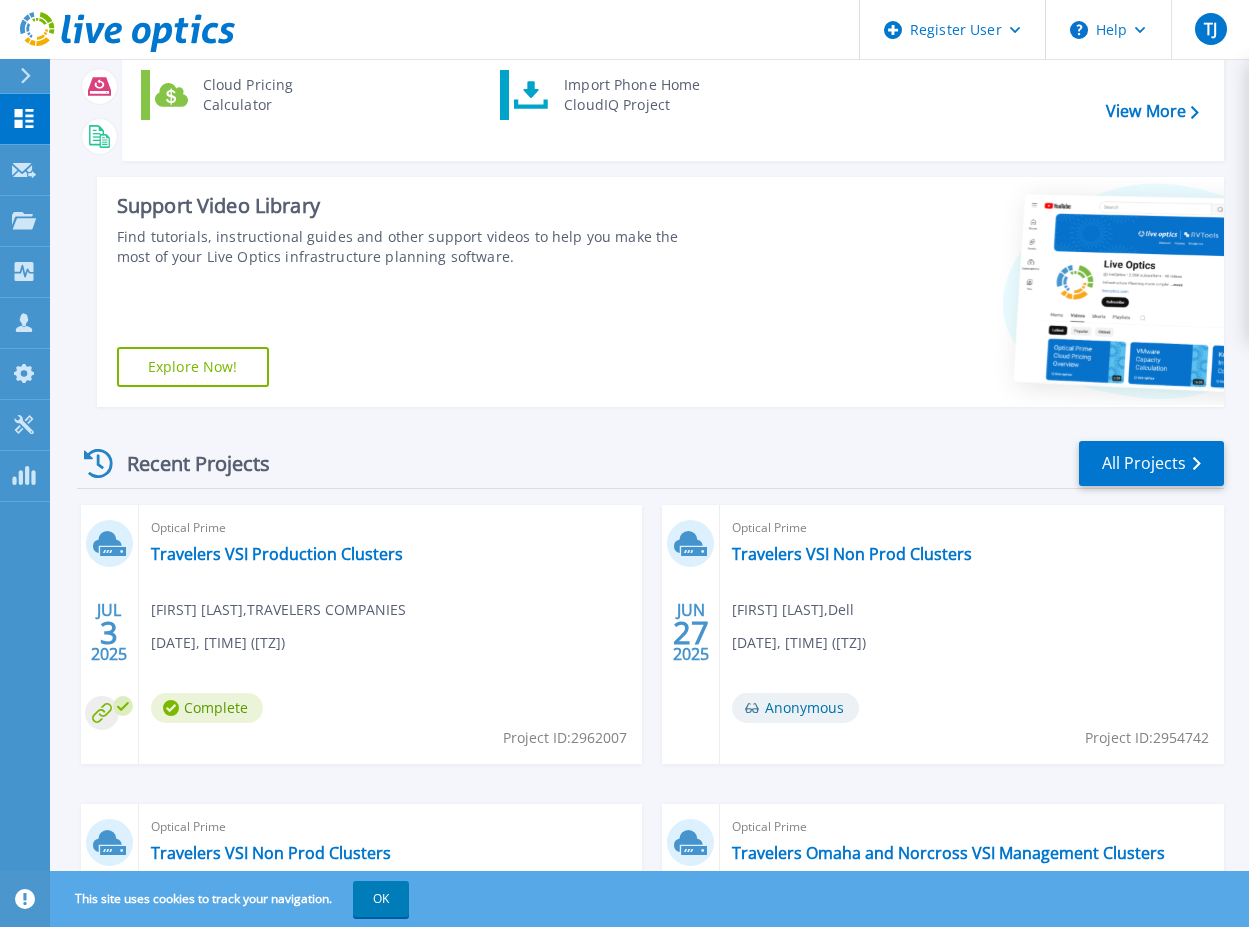 scroll, scrollTop: 0, scrollLeft: 0, axis: both 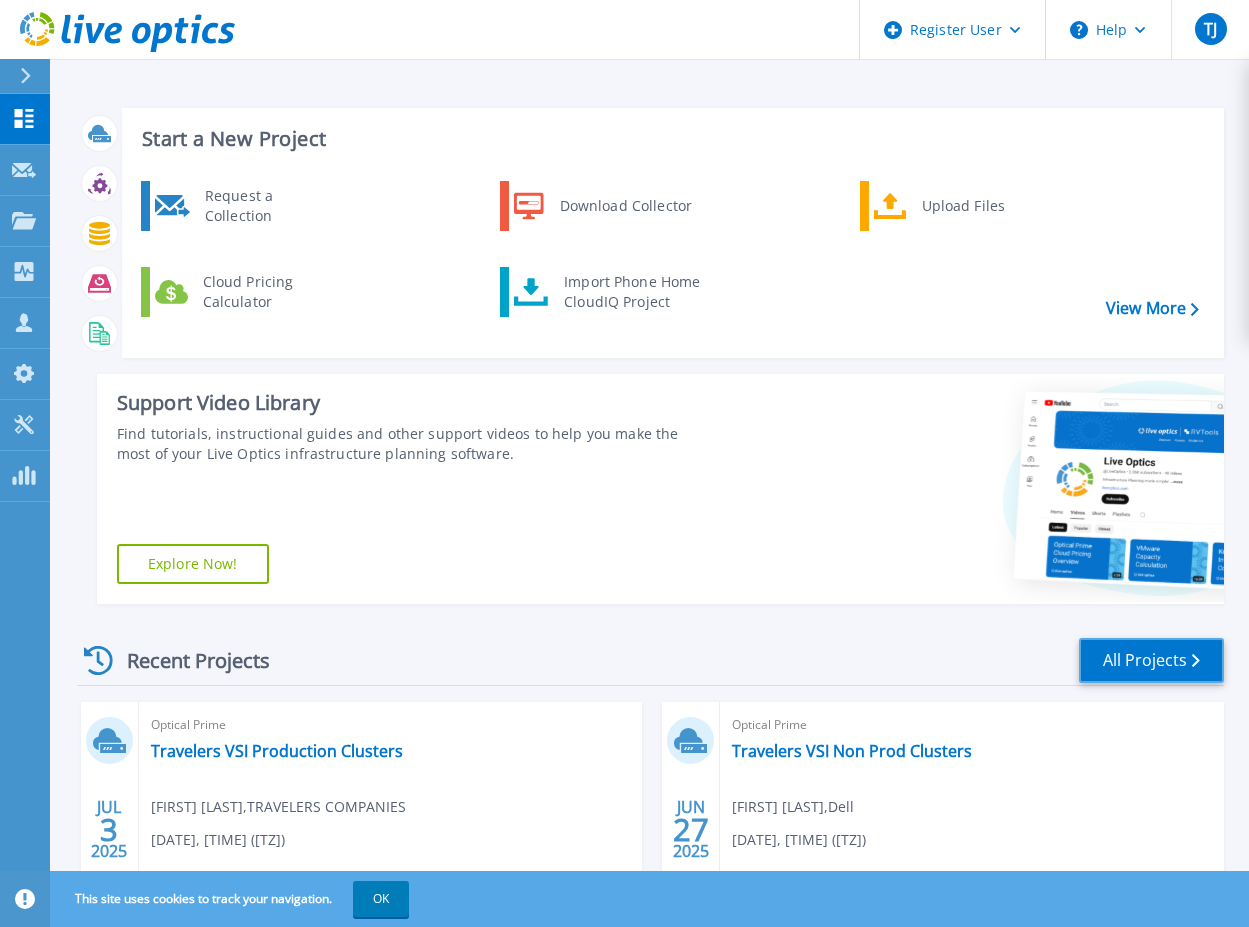 click on "All Projects" at bounding box center [1151, 660] 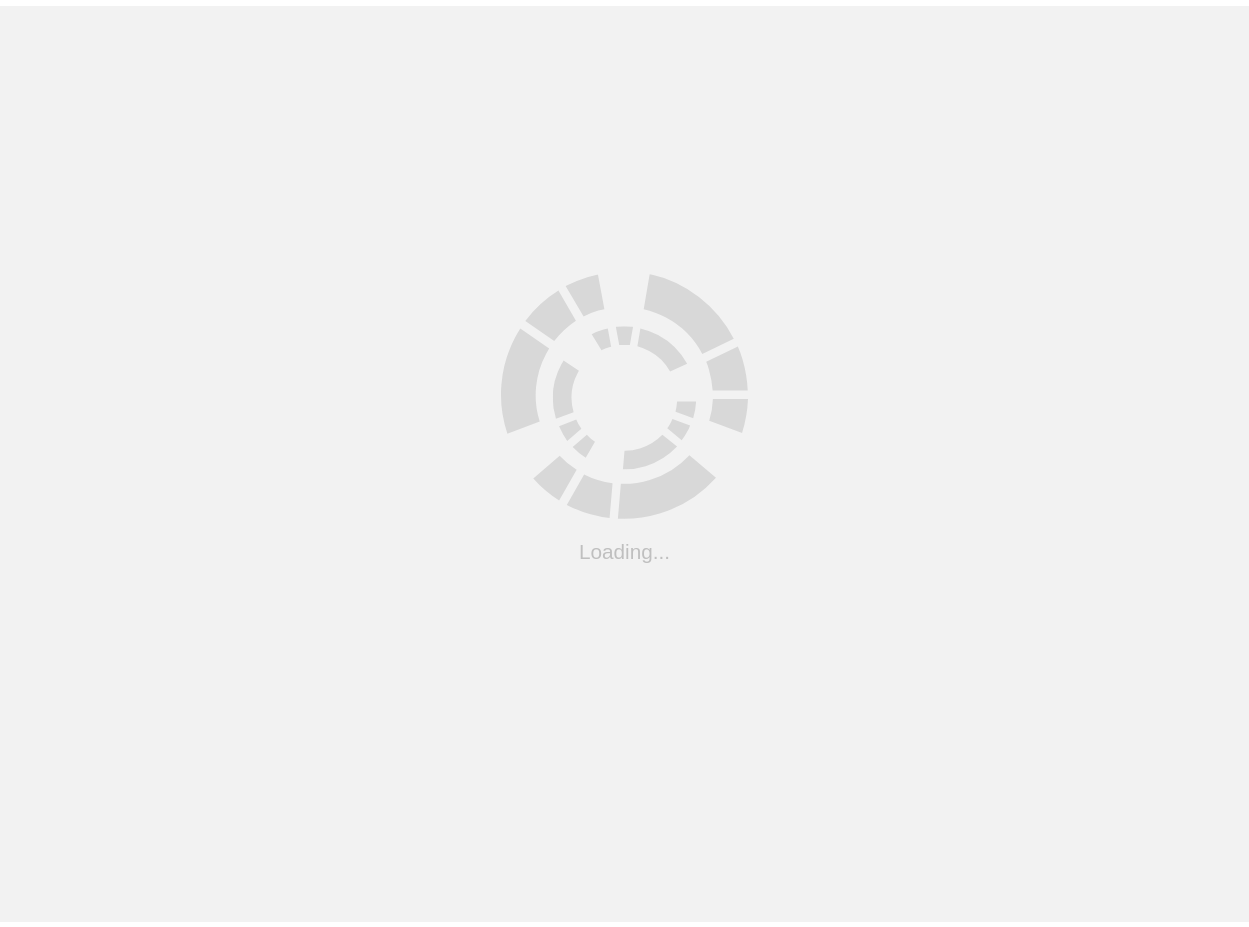 scroll, scrollTop: 0, scrollLeft: 0, axis: both 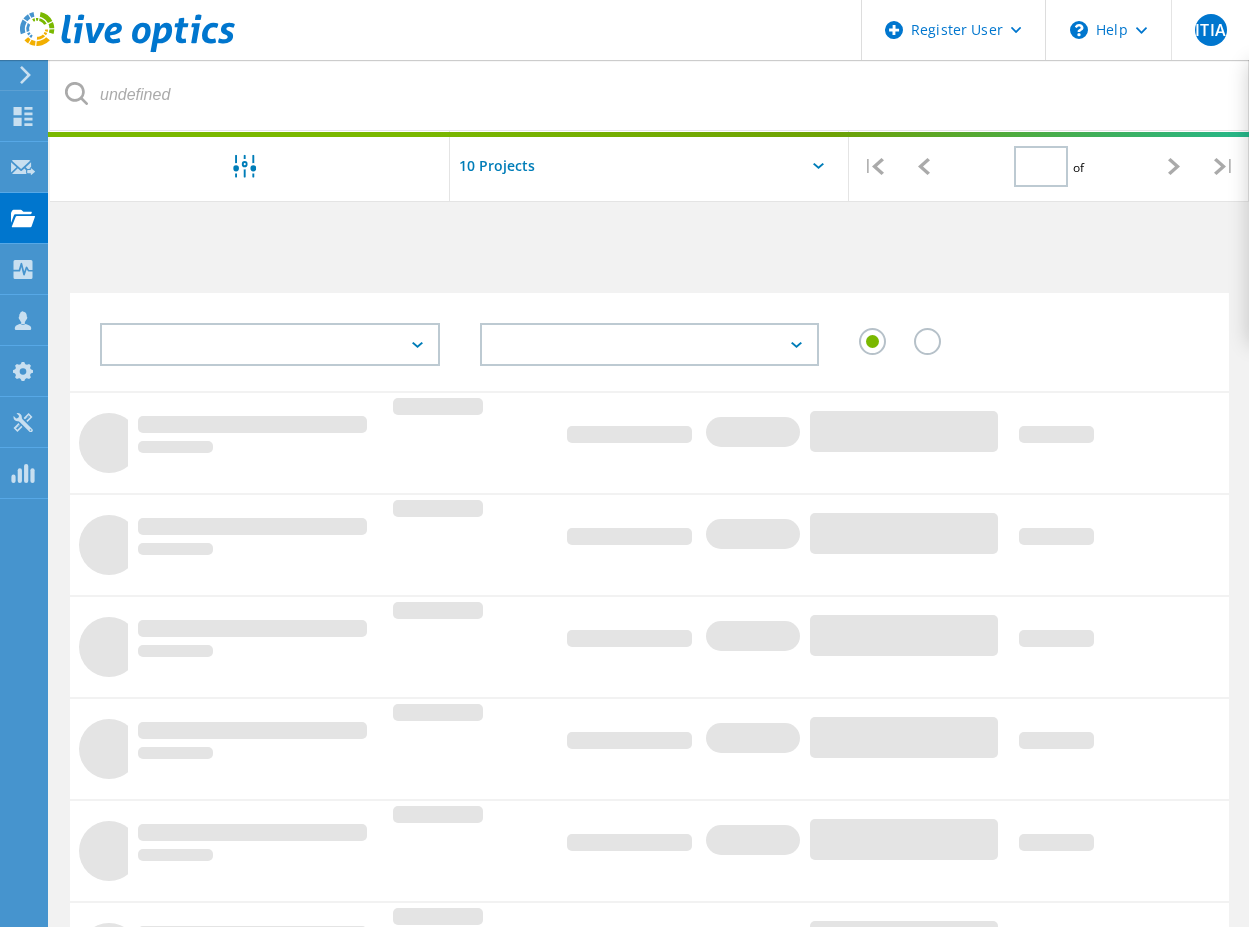 type on "1" 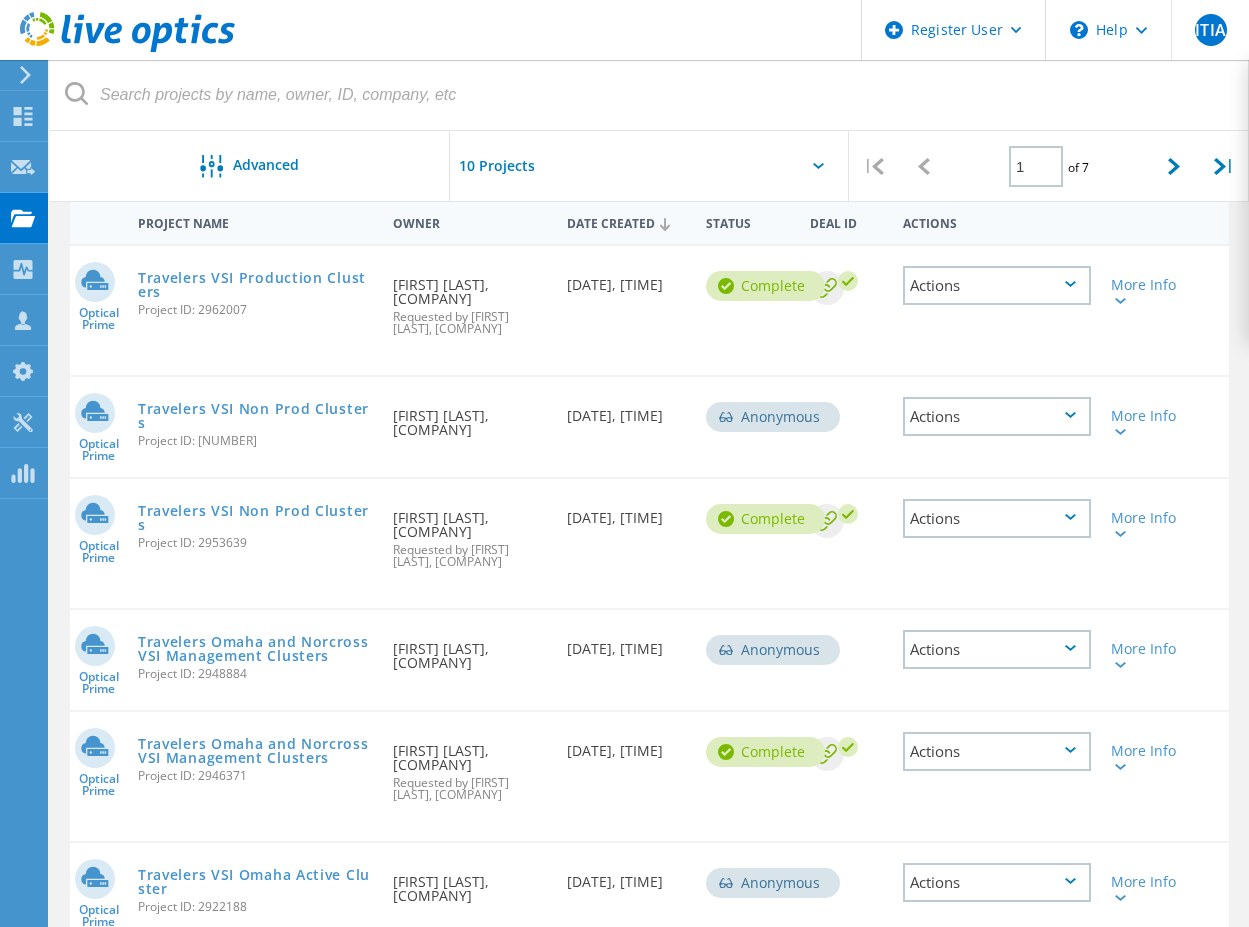 scroll, scrollTop: 0, scrollLeft: 0, axis: both 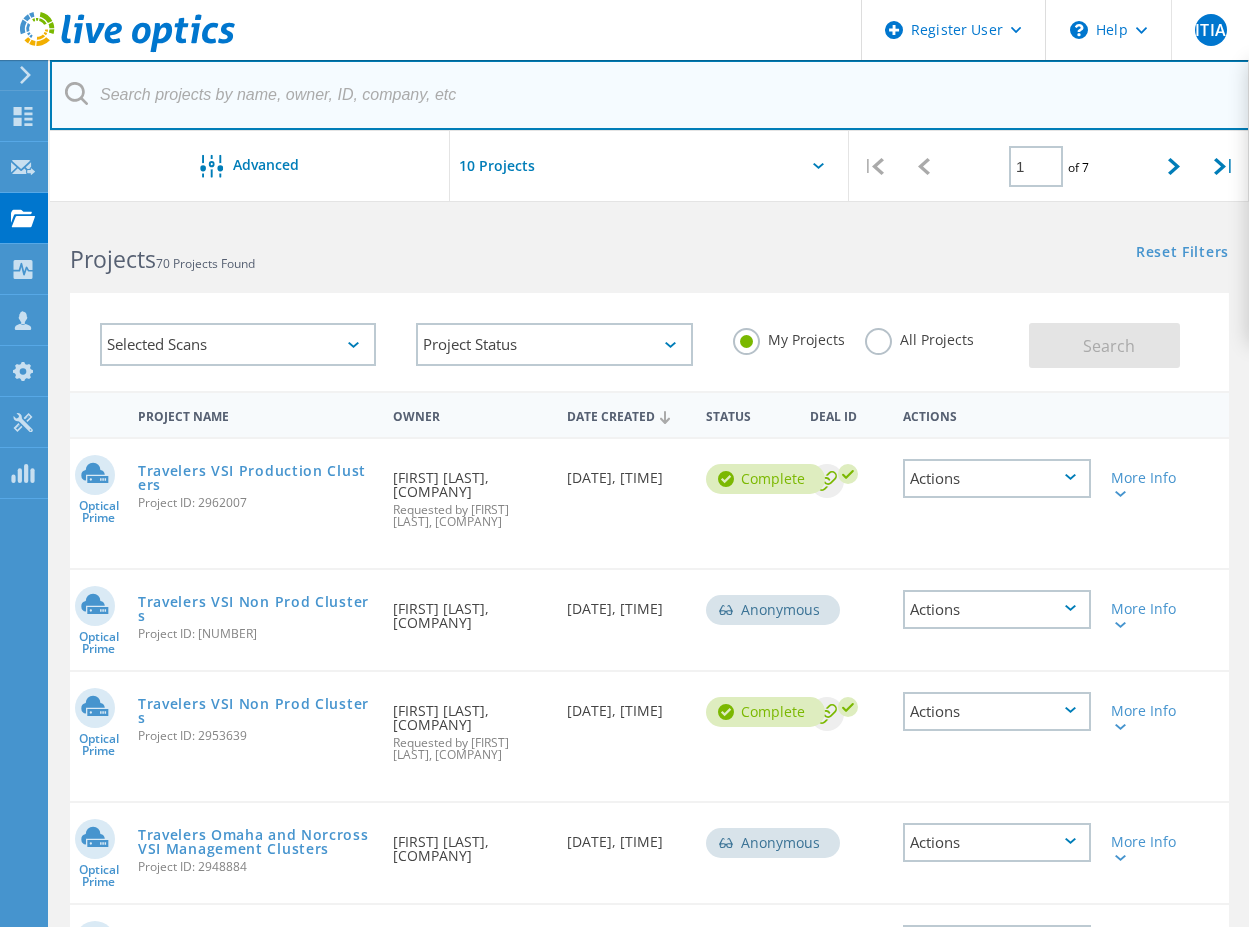 click at bounding box center (650, 95) 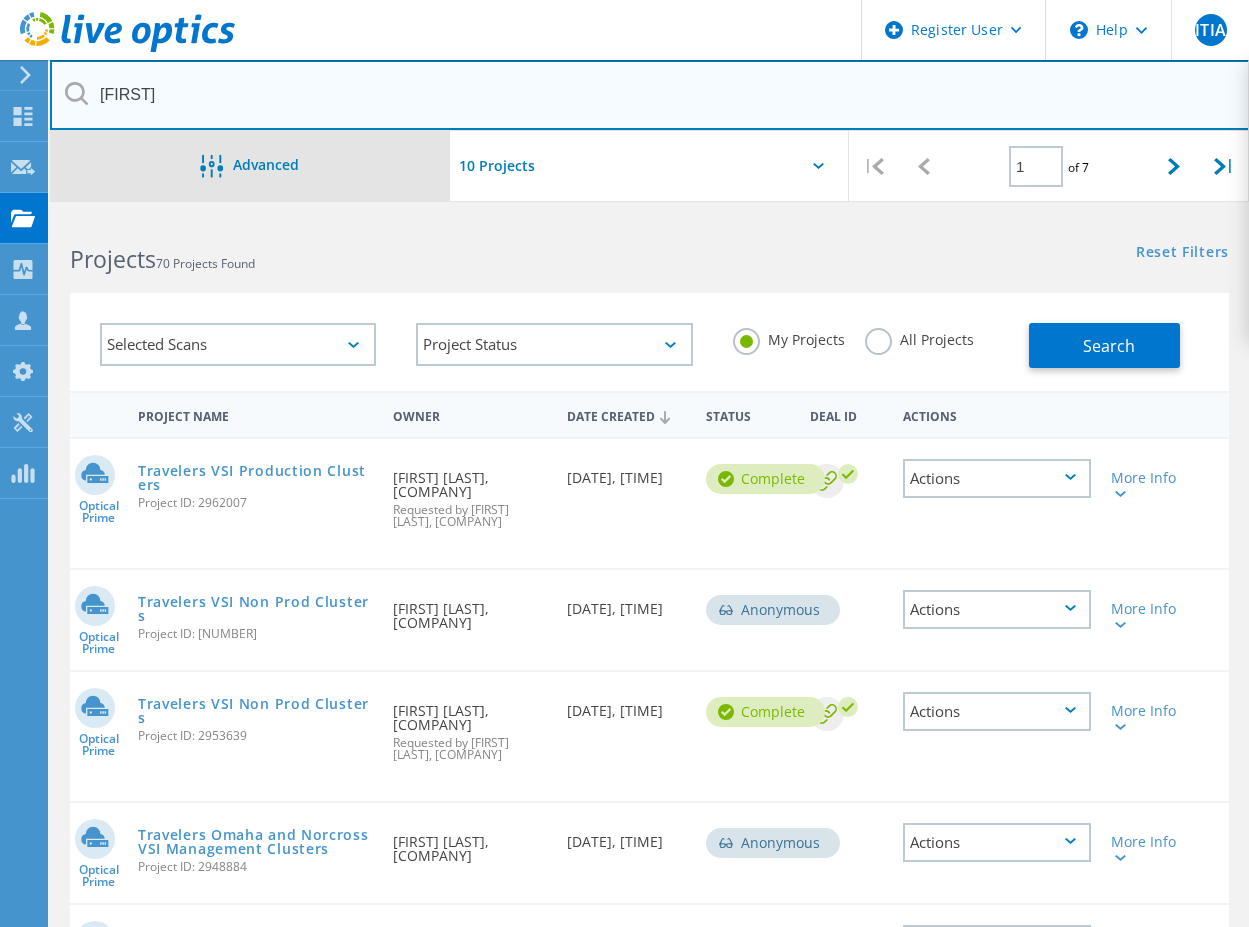 type on "[FIRST] [LAST]" 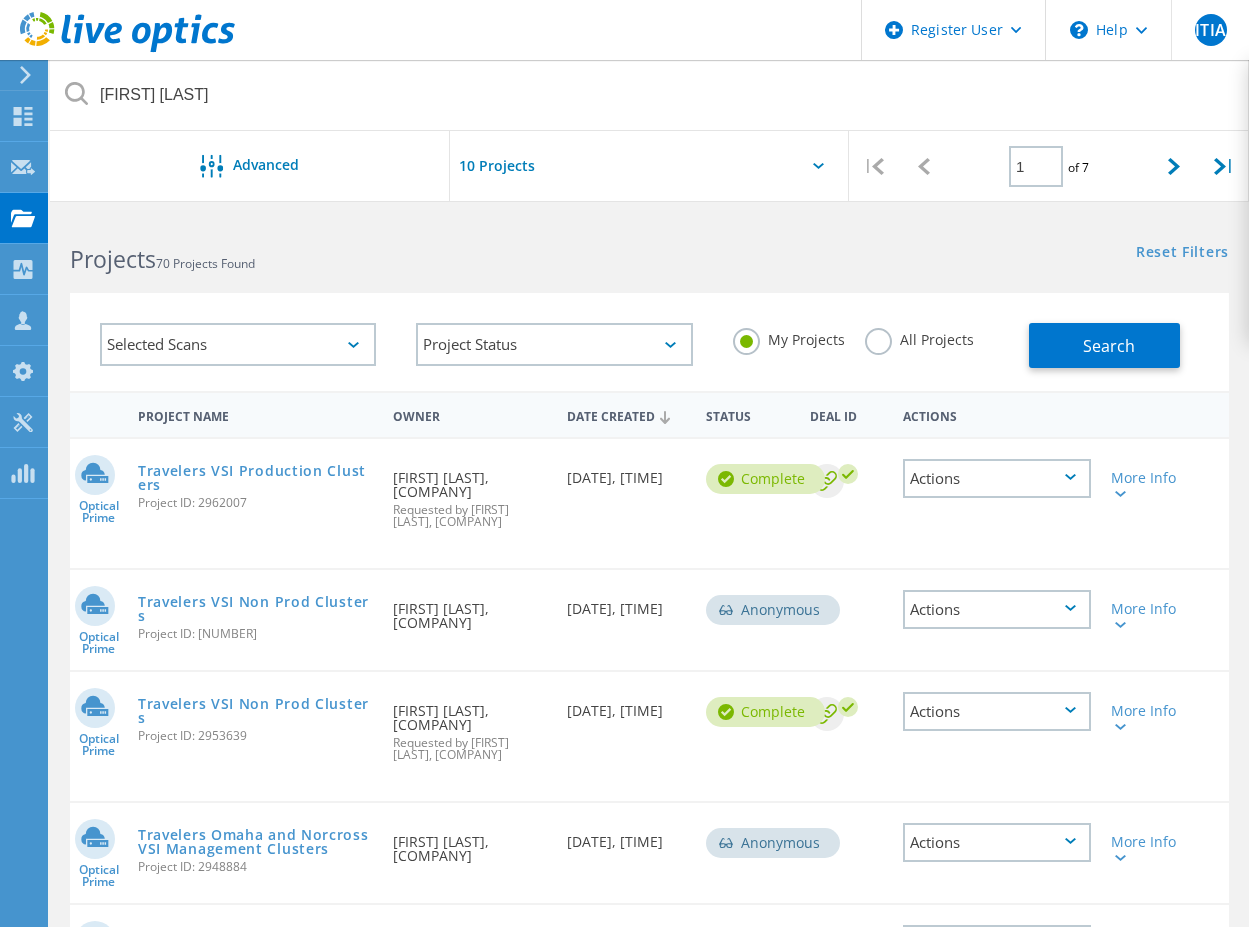 click on "All Projects" 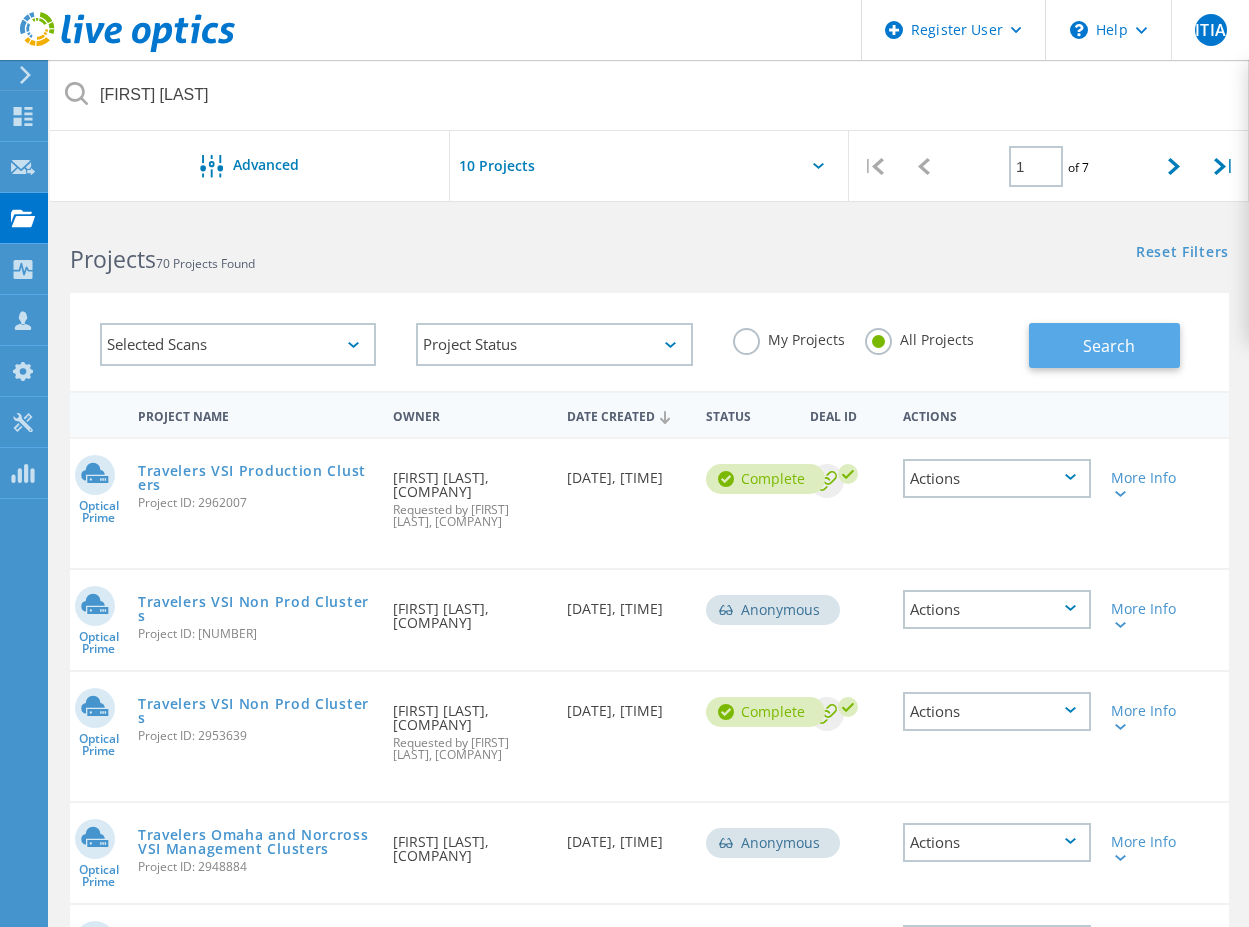 click on "Search" 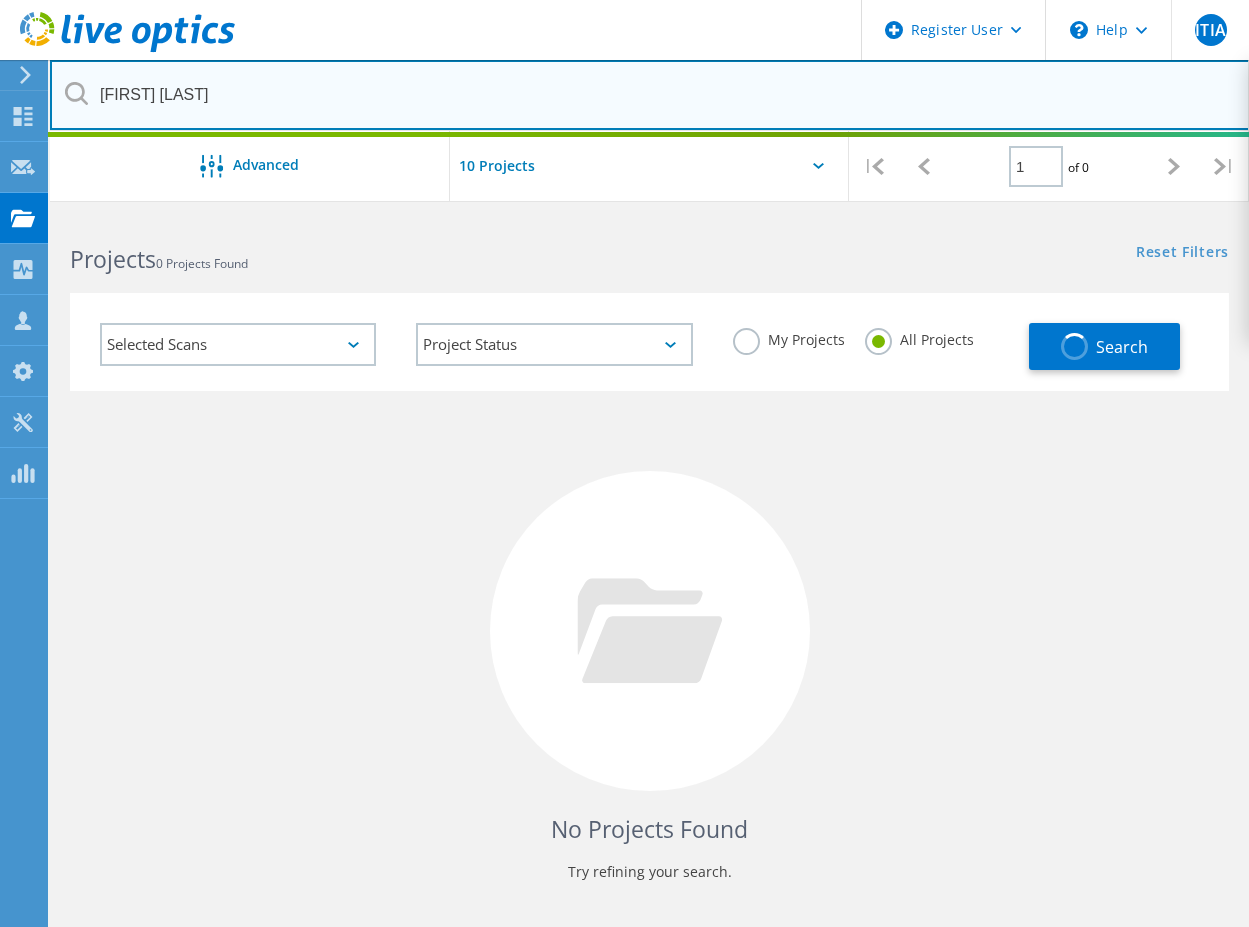 click on "Keith Blanchard" at bounding box center [650, 95] 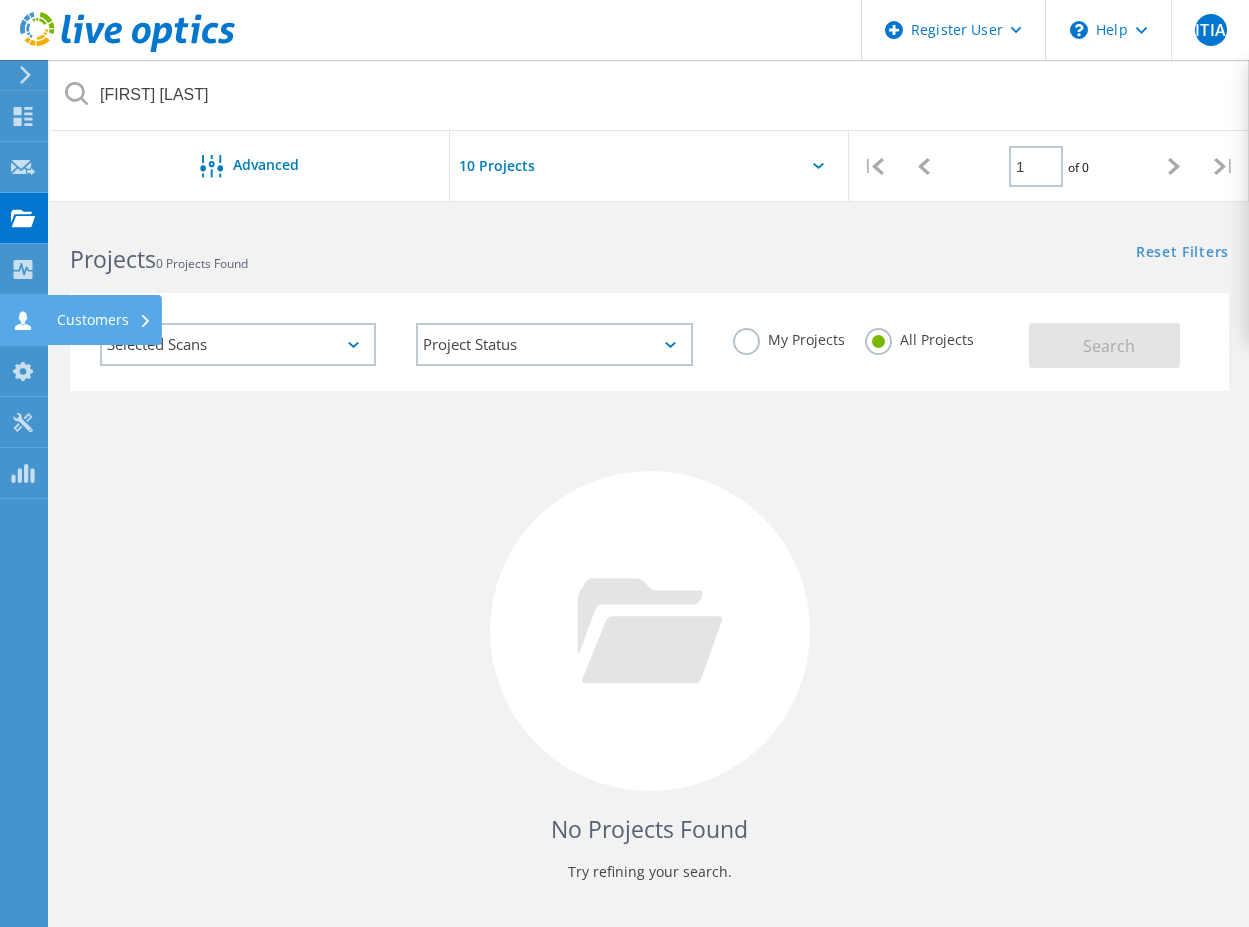 click 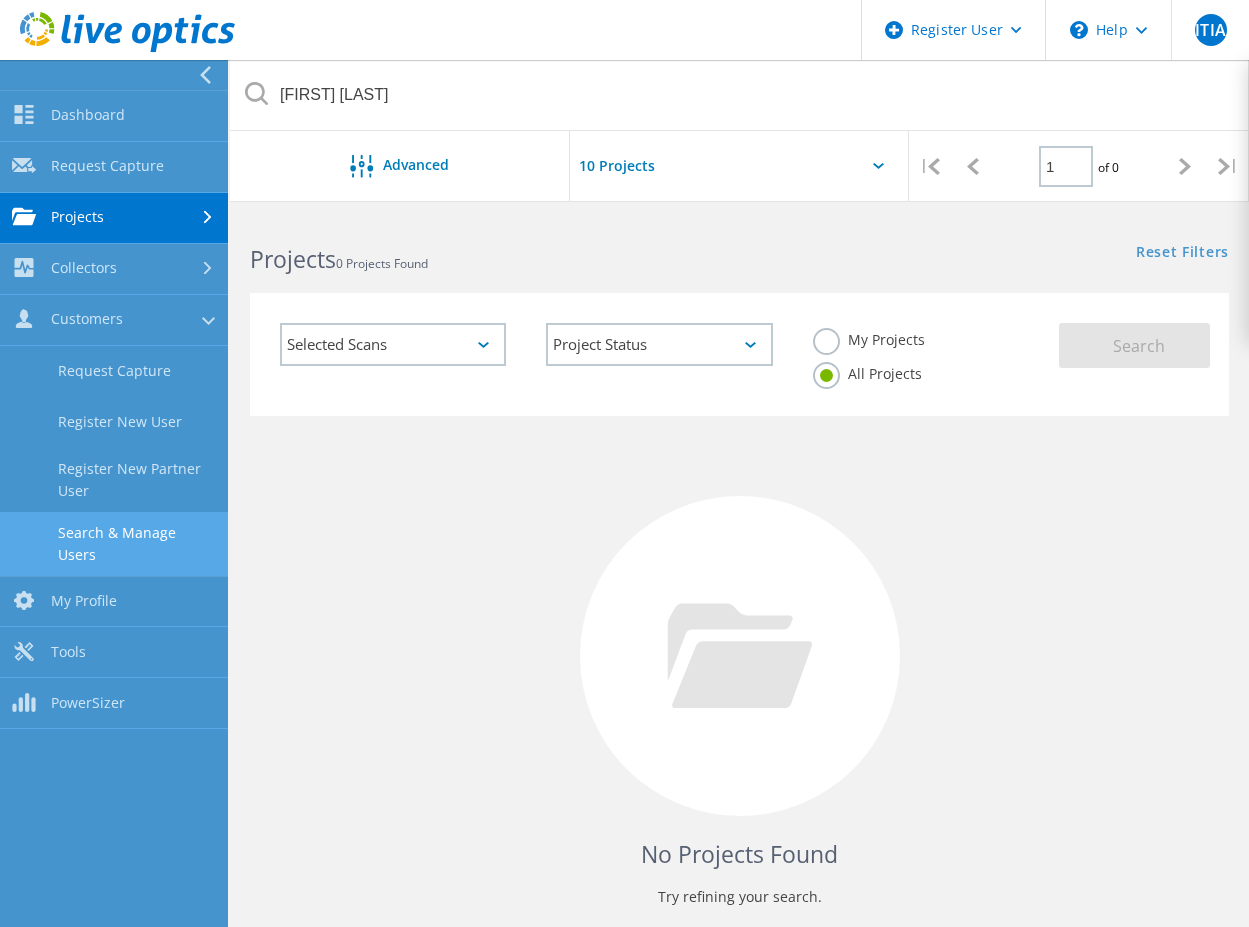 click on "Search & Manage Users" at bounding box center (114, 544) 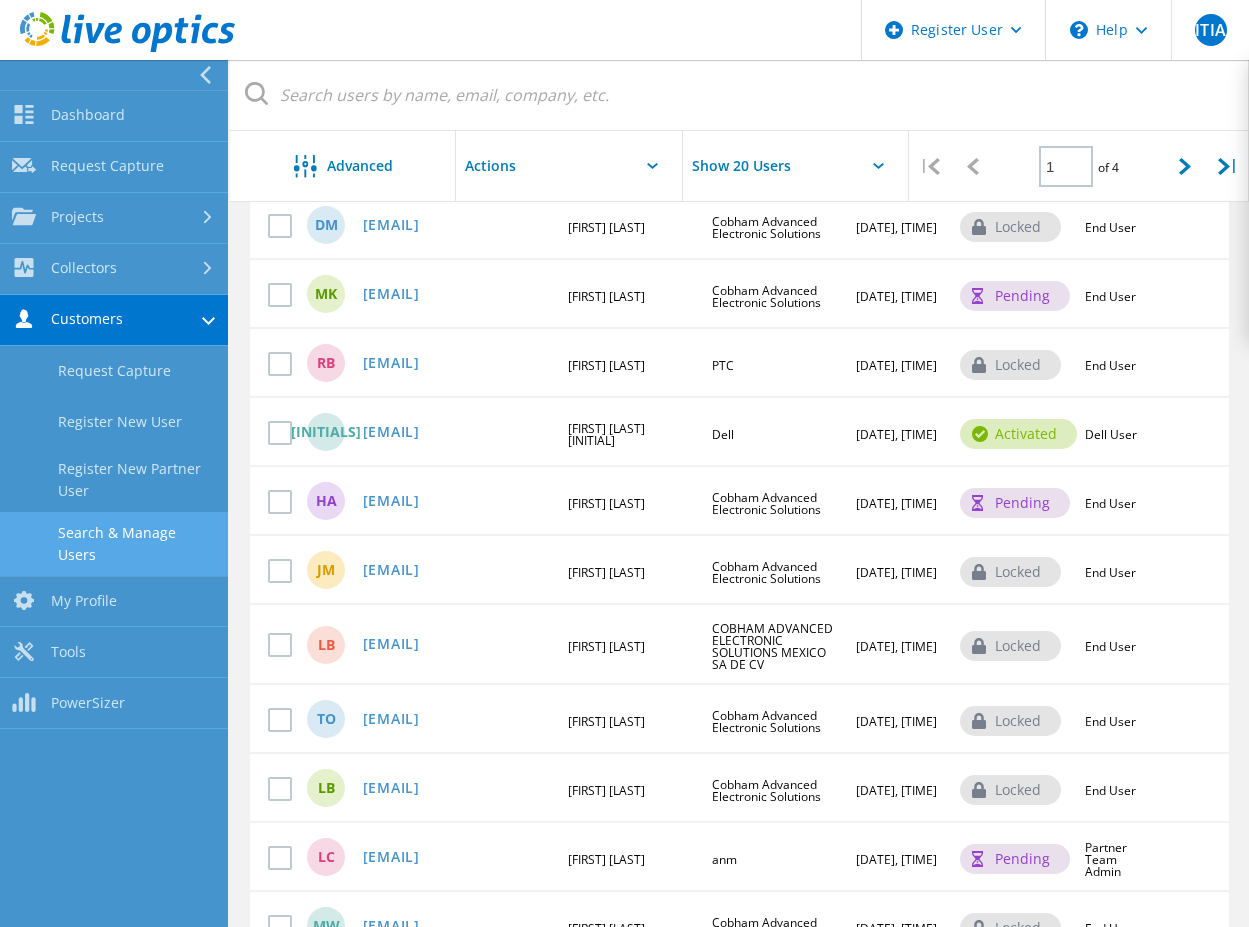 scroll, scrollTop: 0, scrollLeft: 0, axis: both 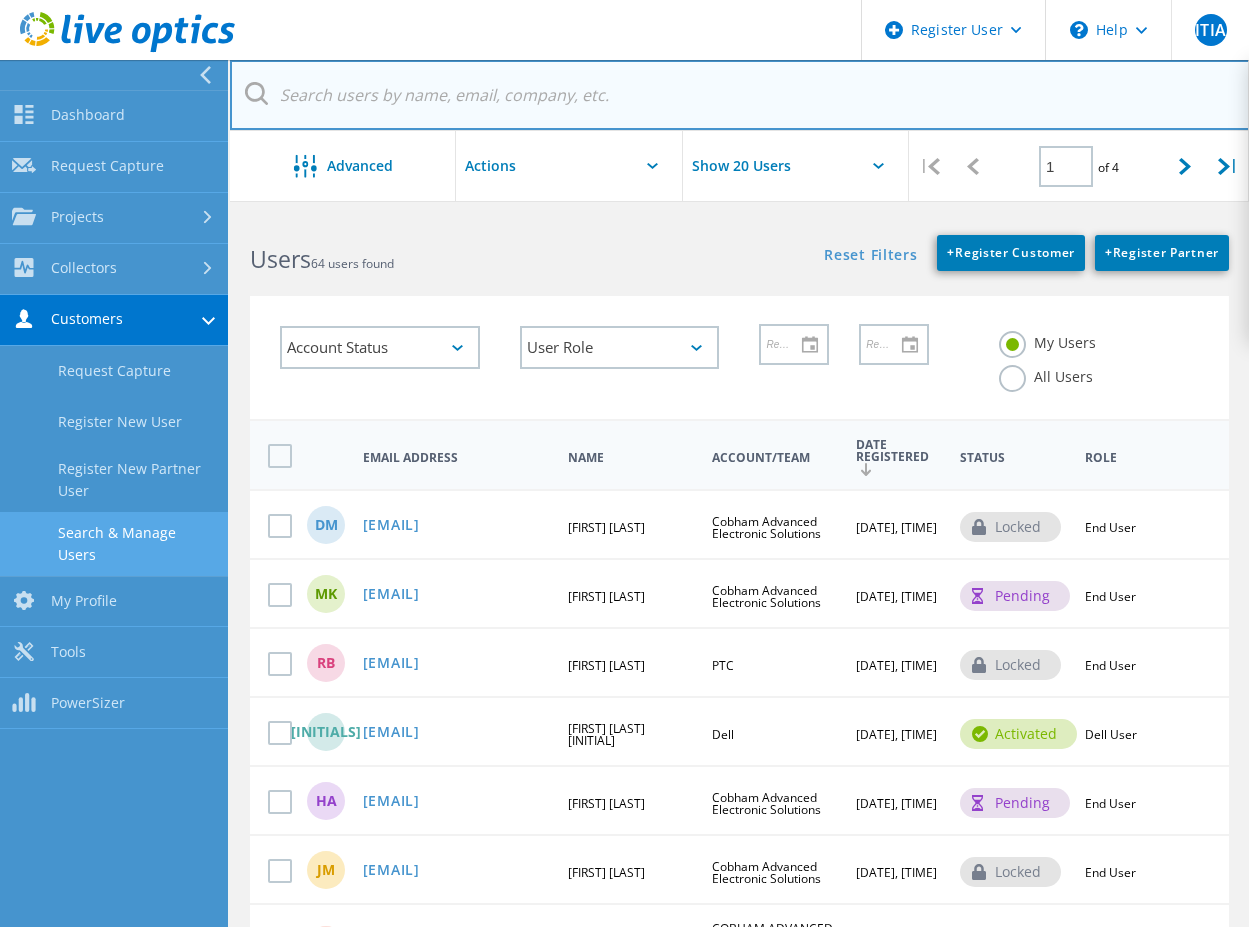 click at bounding box center (740, 95) 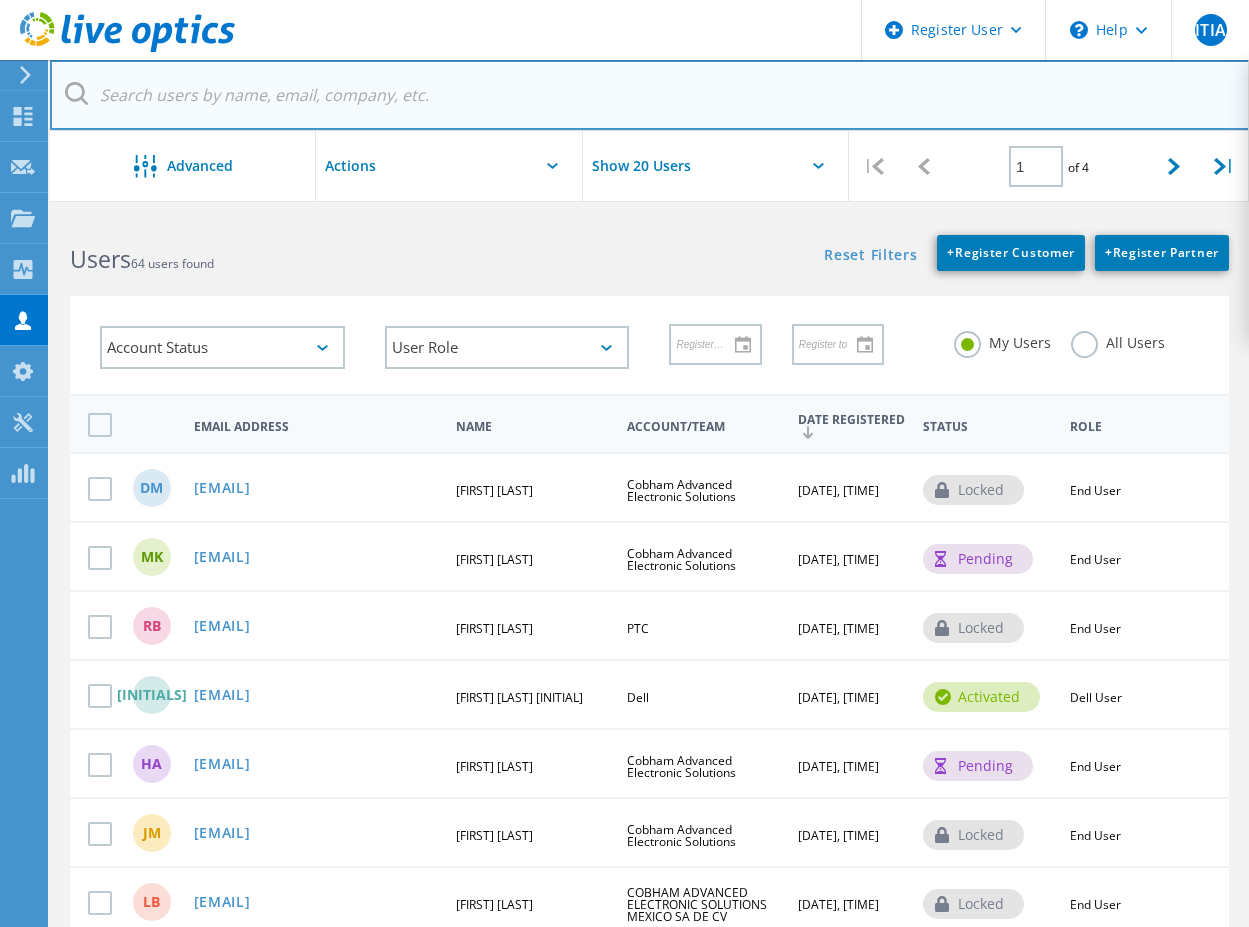 paste on "KGBLANCH@[EXAMPLE.COM]" 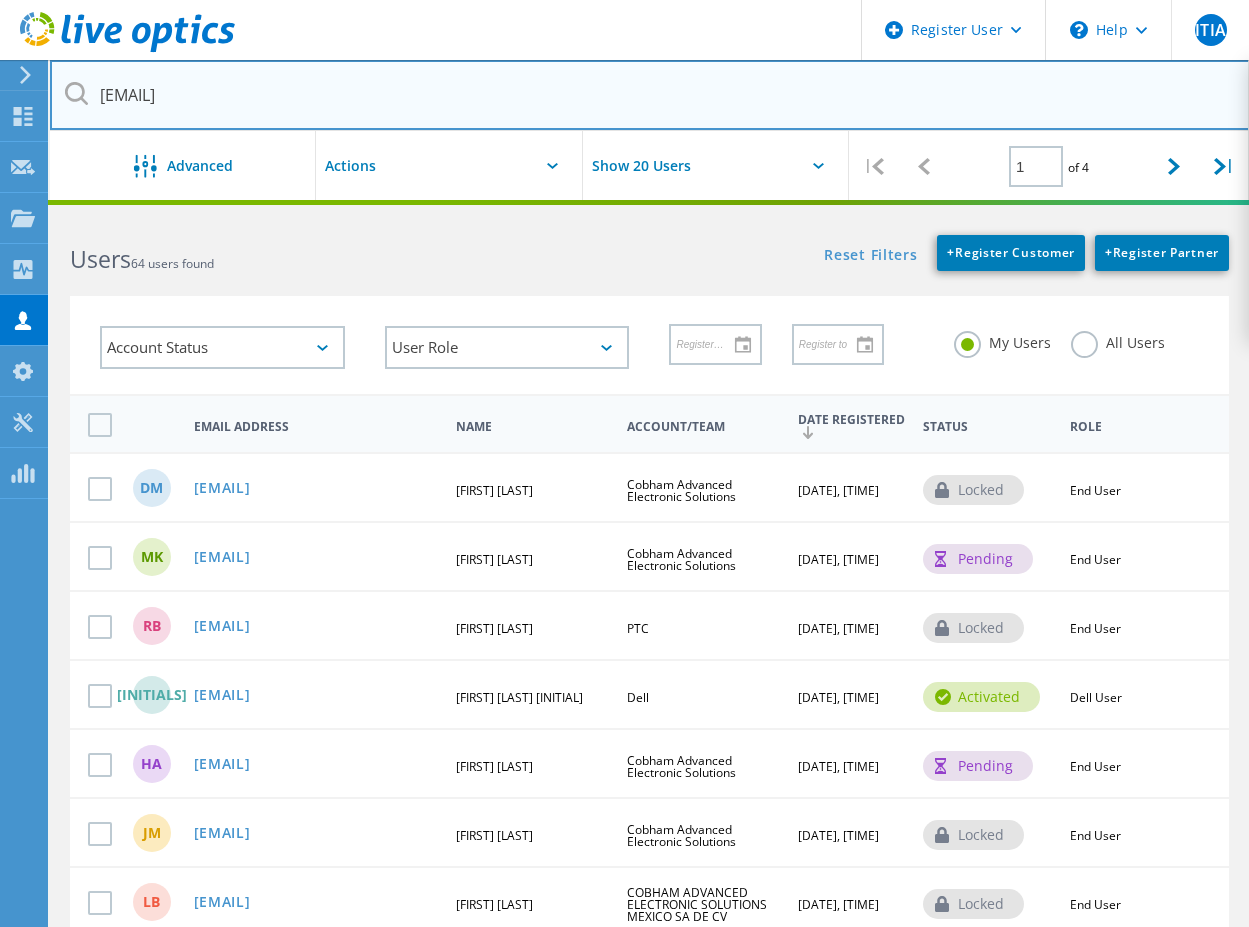 type on "KGBLANCH@[EXAMPLE.COM]" 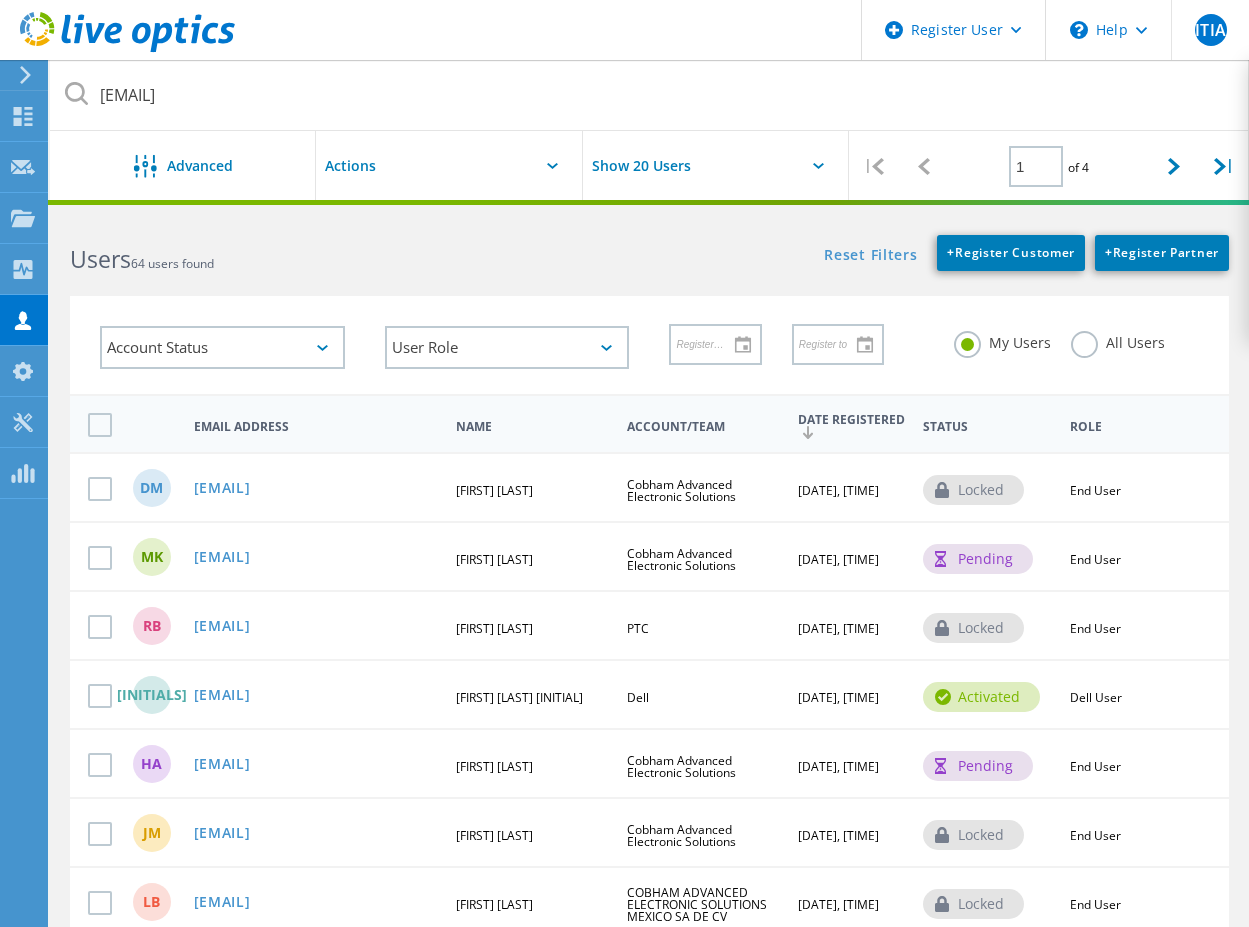 click on "All Users" 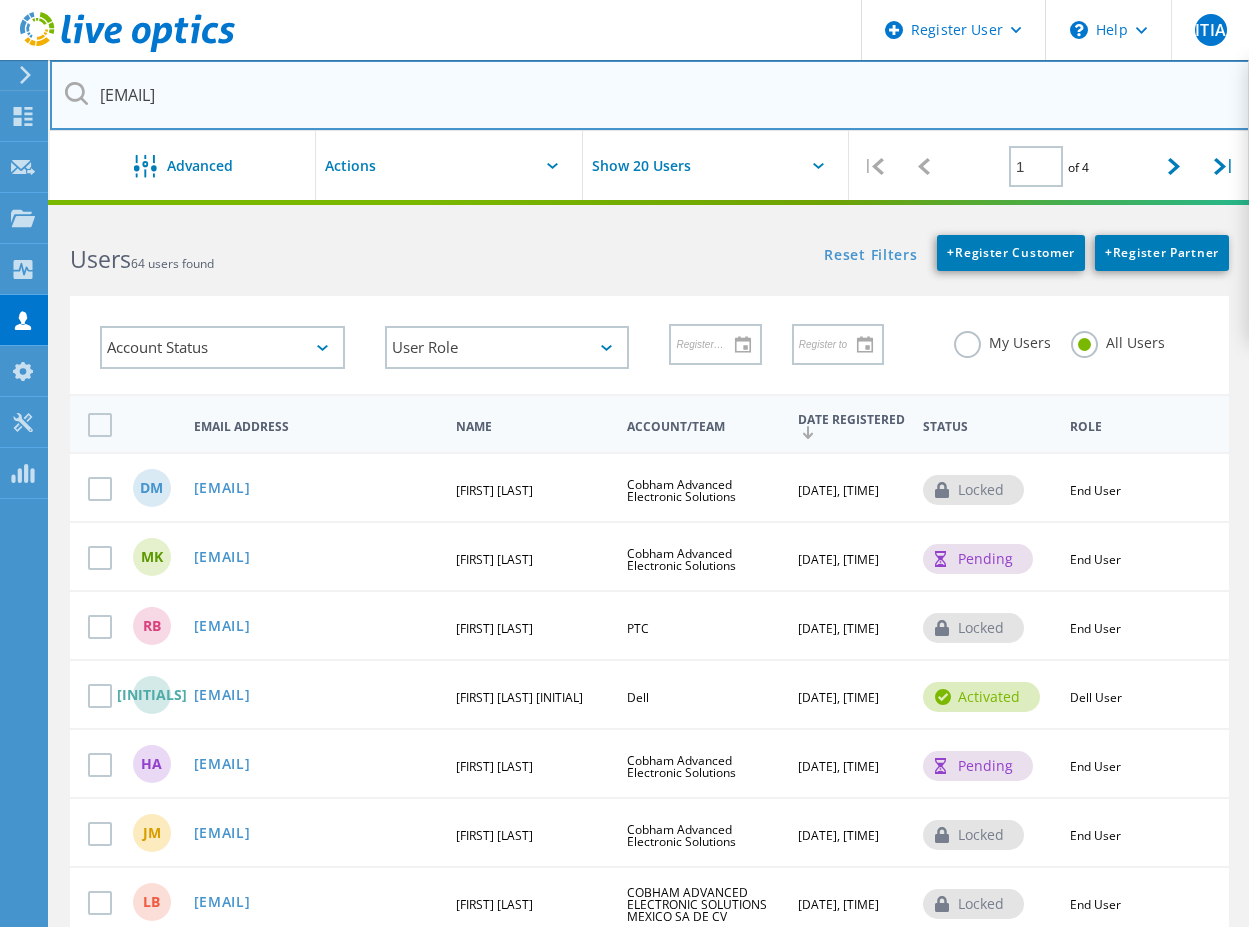 click on "KGBLANCH@[EXAMPLE.COM]" at bounding box center (650, 95) 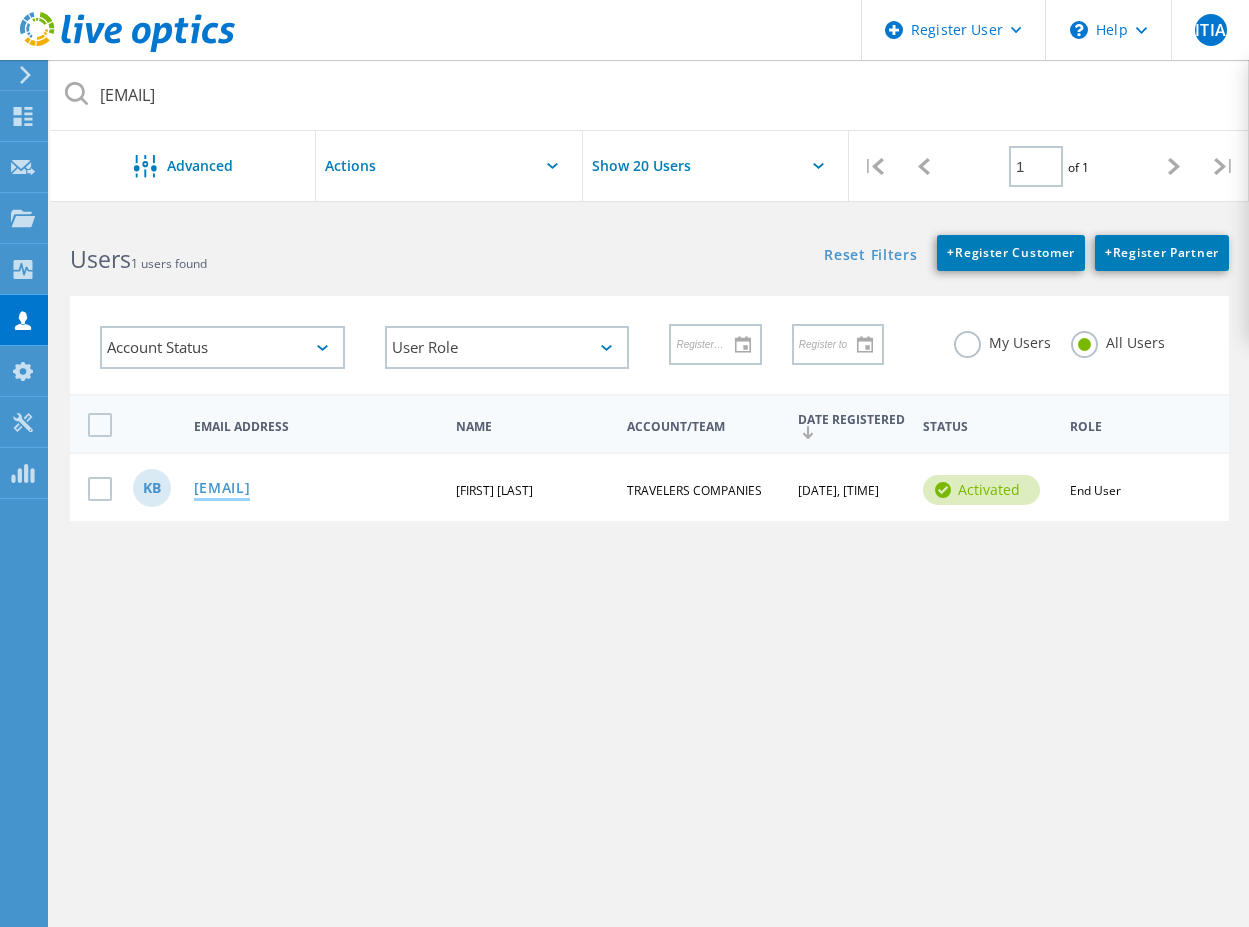 click on "KGBLANCH@[EXAMPLE.COM]" at bounding box center (222, 489) 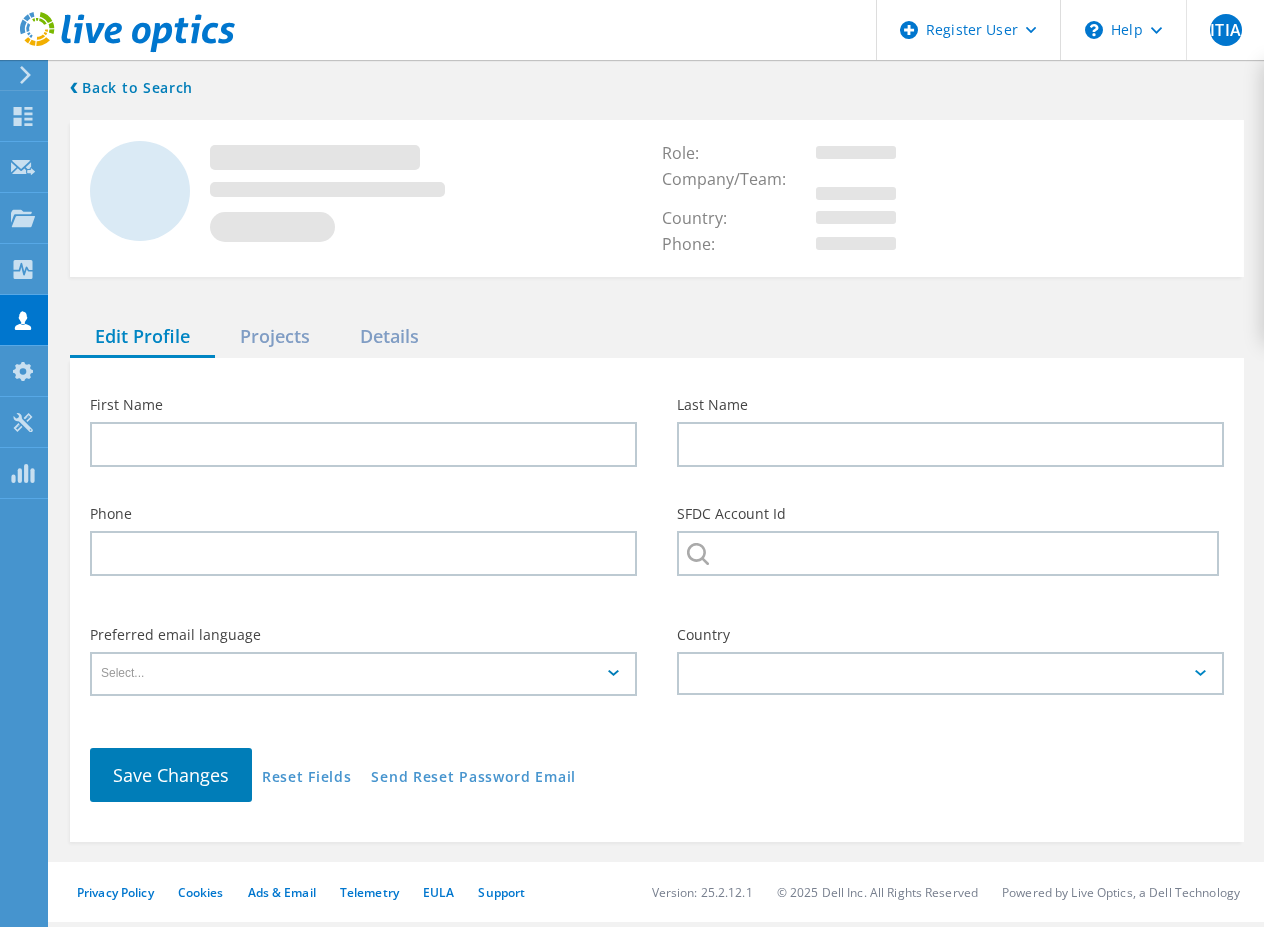 type on "Keith" 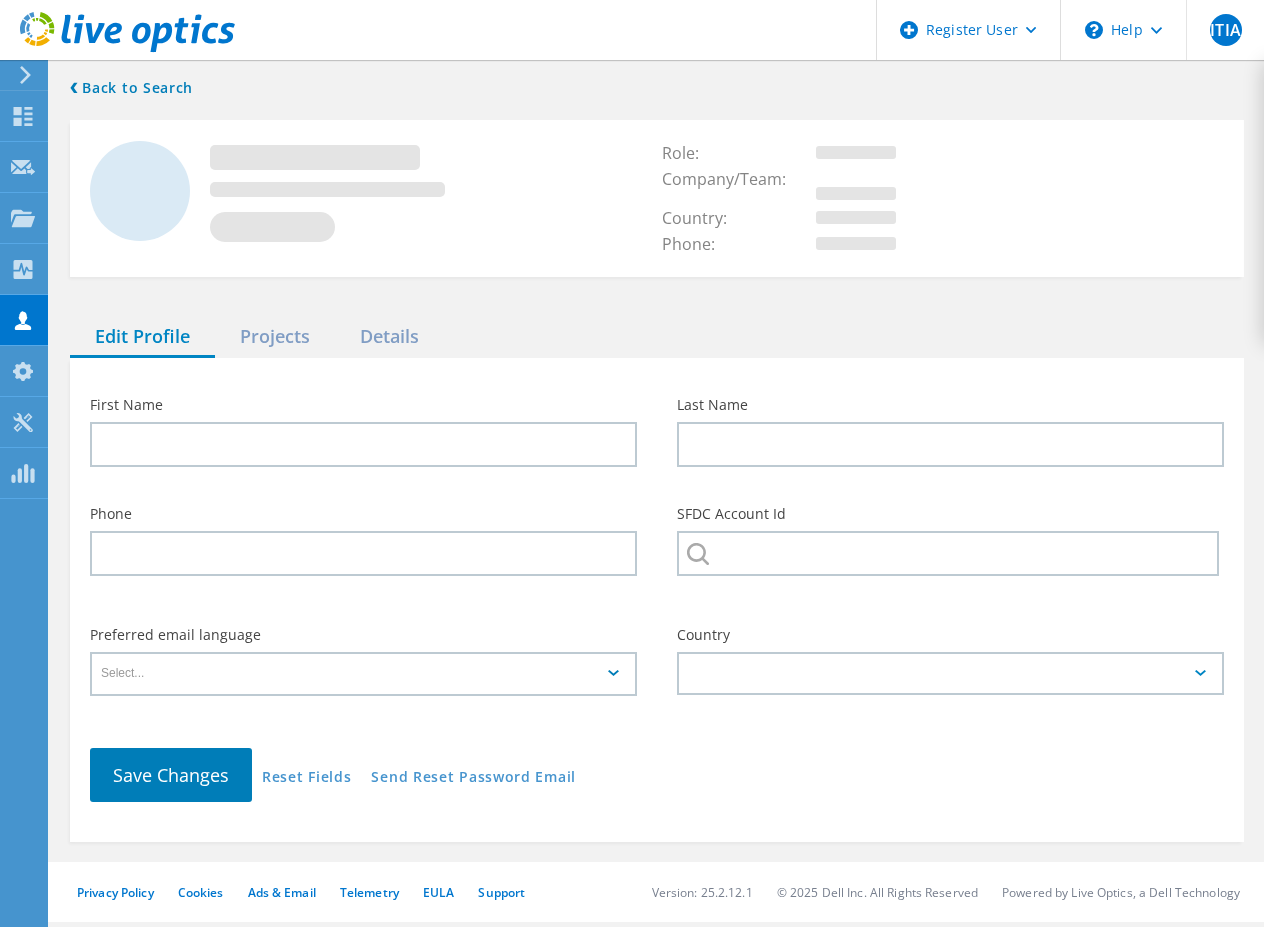 type on "8602774392" 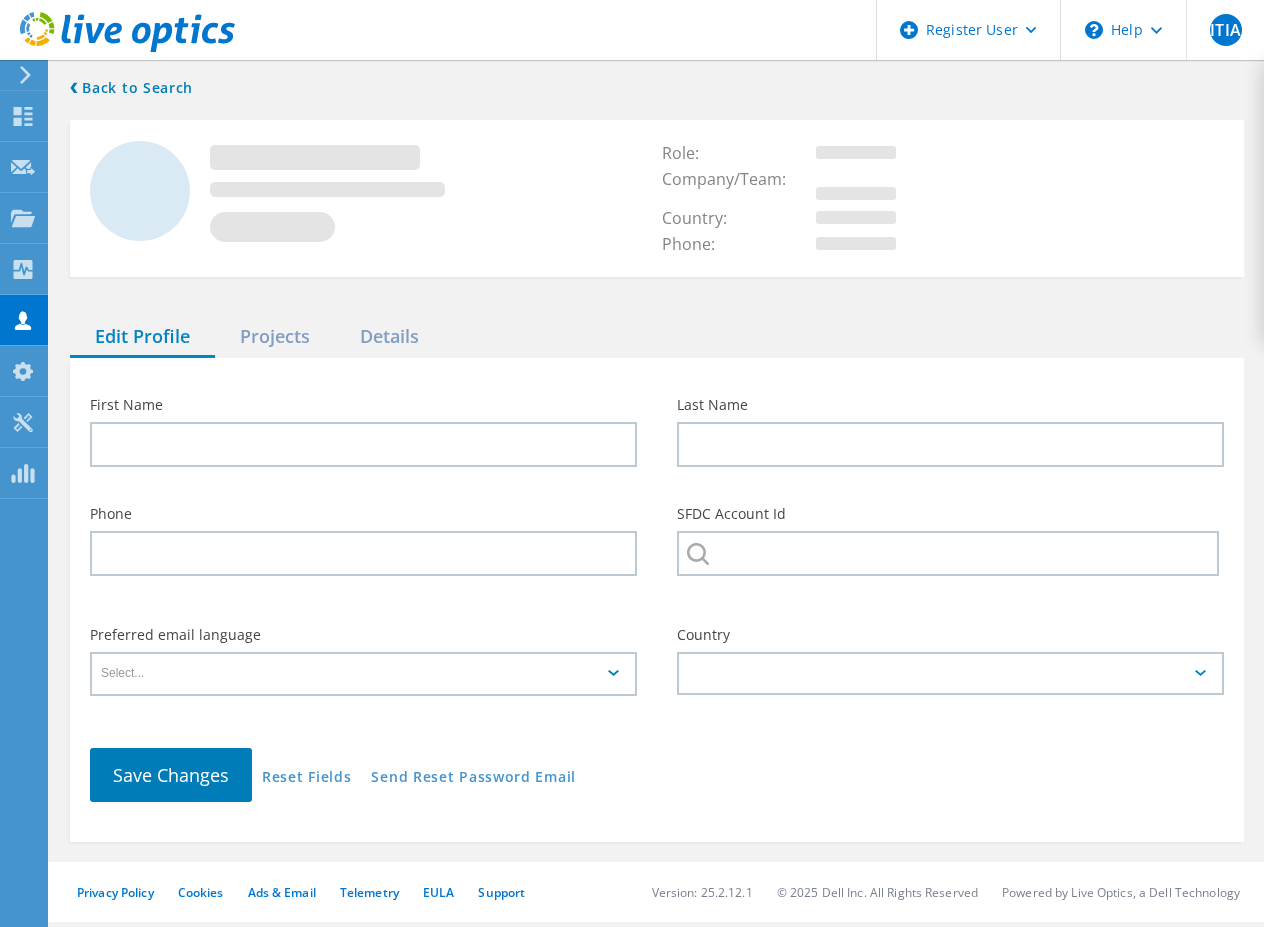 type on "TRAVELERS COMPANIES" 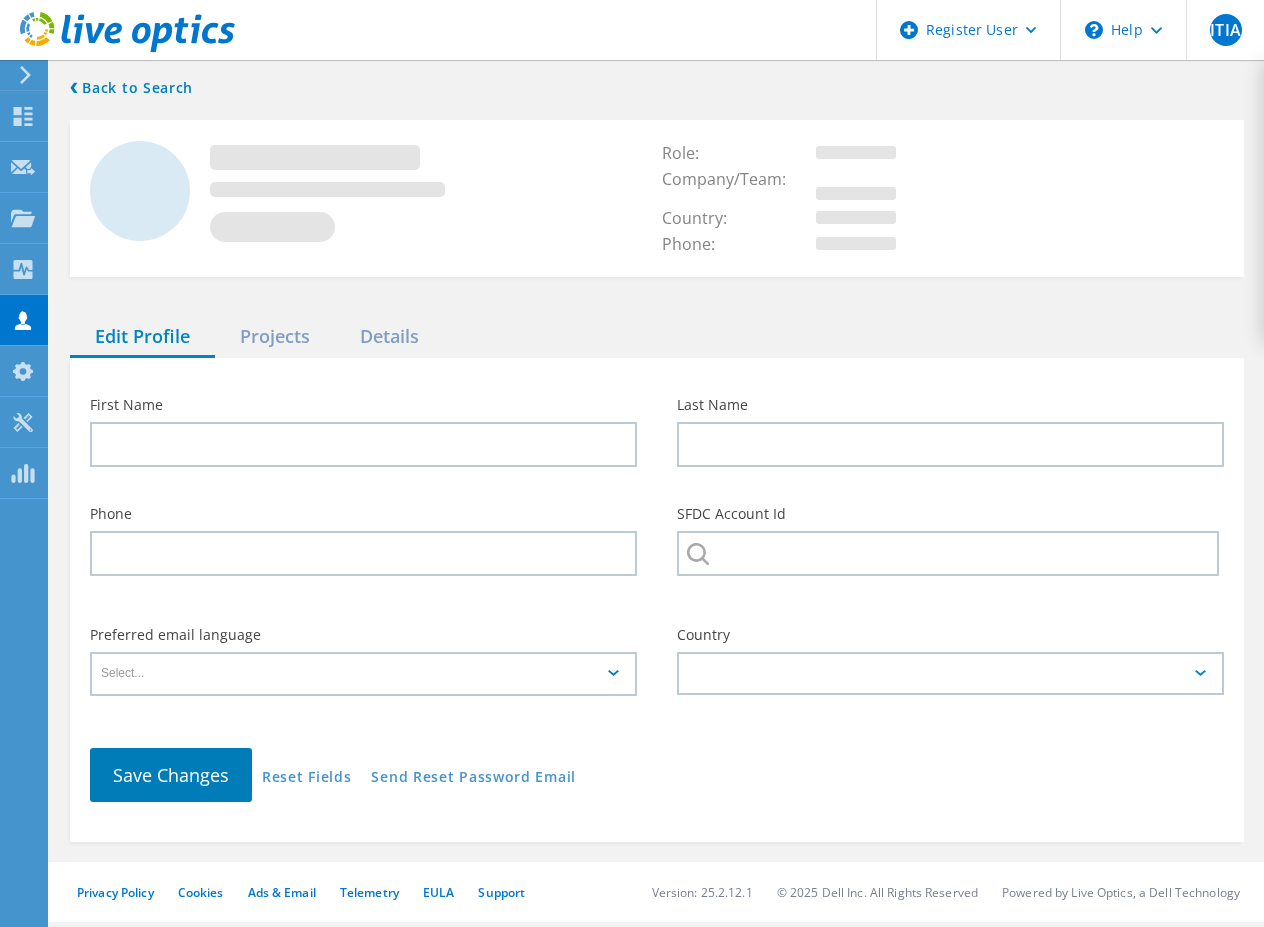type on "English" 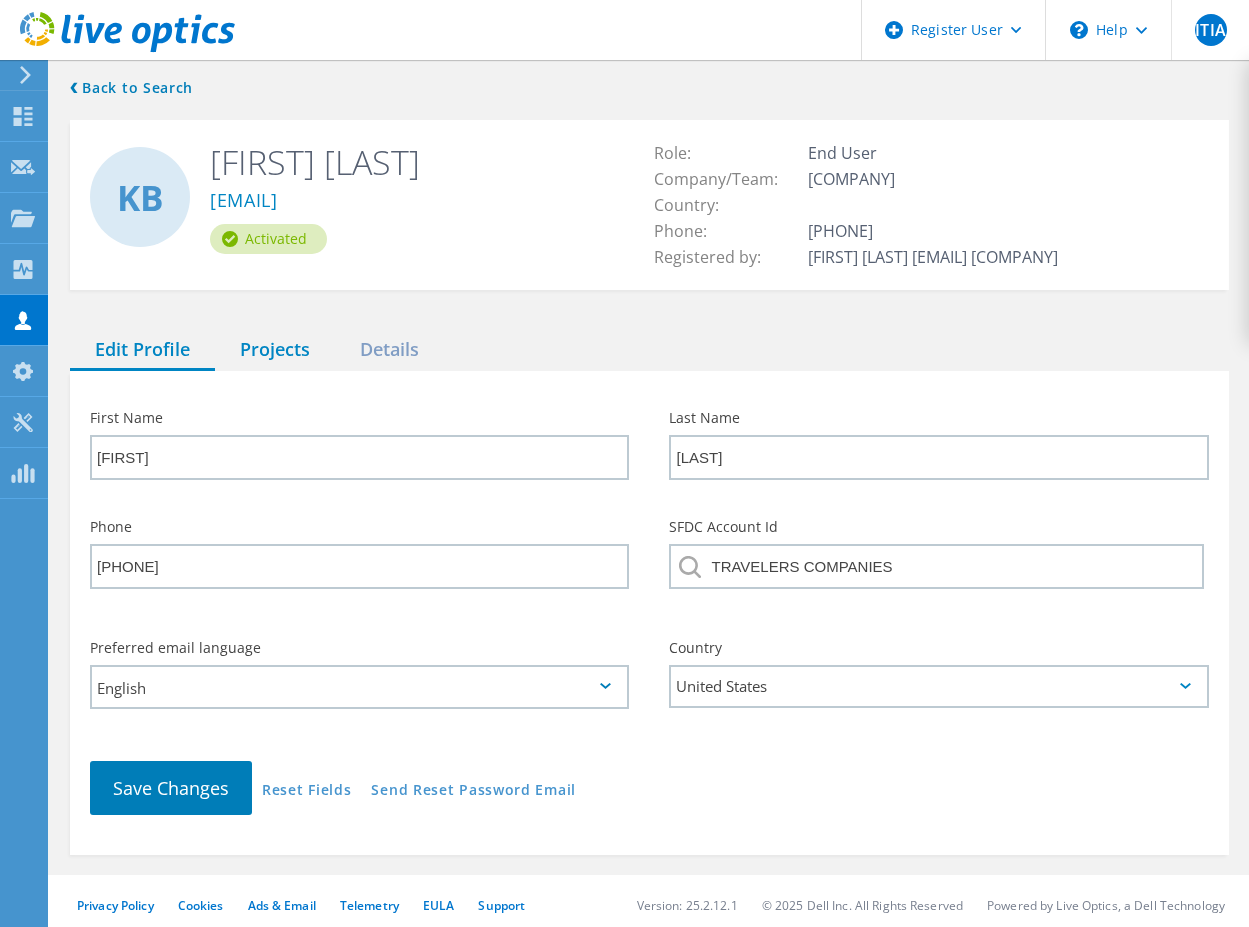 click on "Projects" 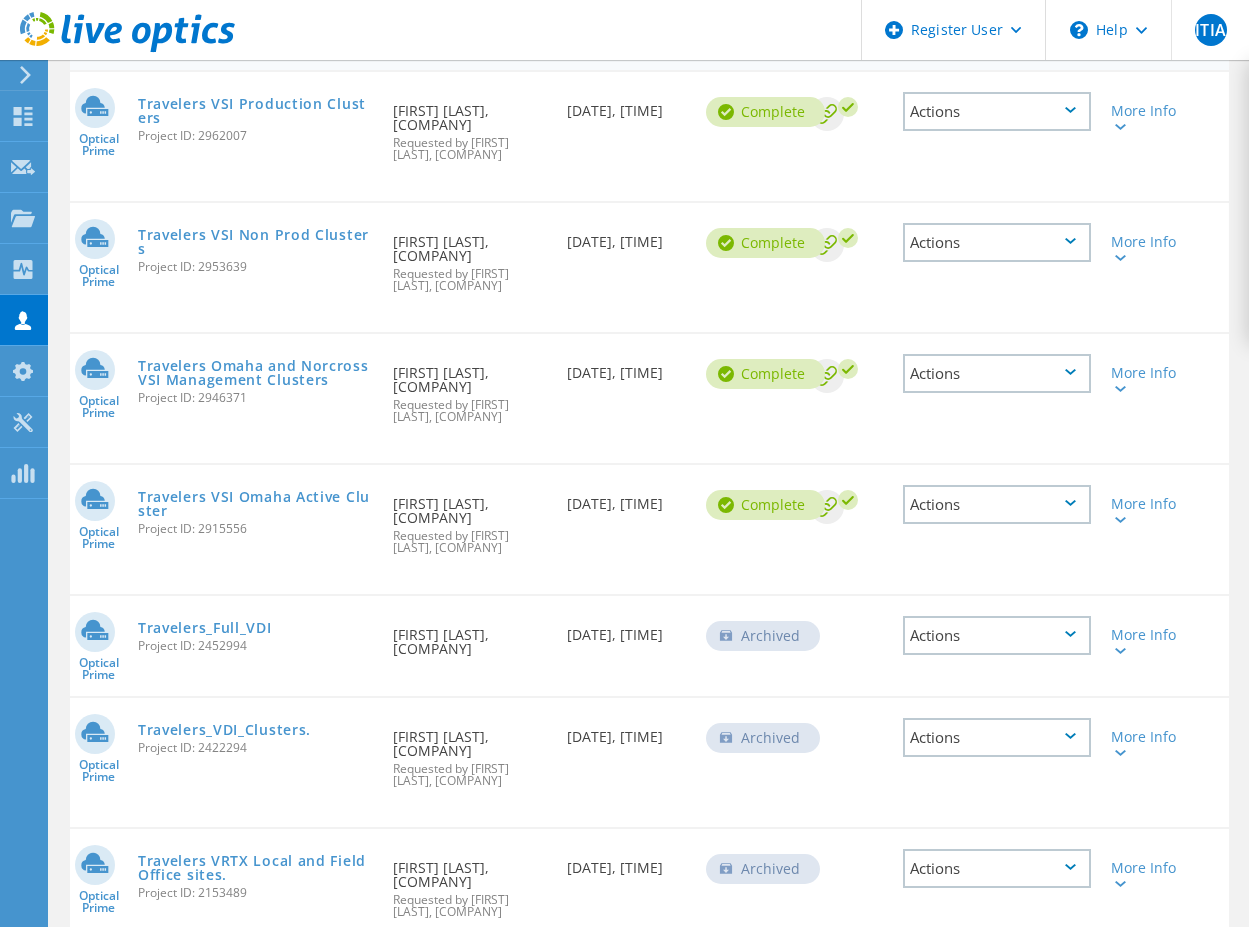 scroll, scrollTop: 500, scrollLeft: 0, axis: vertical 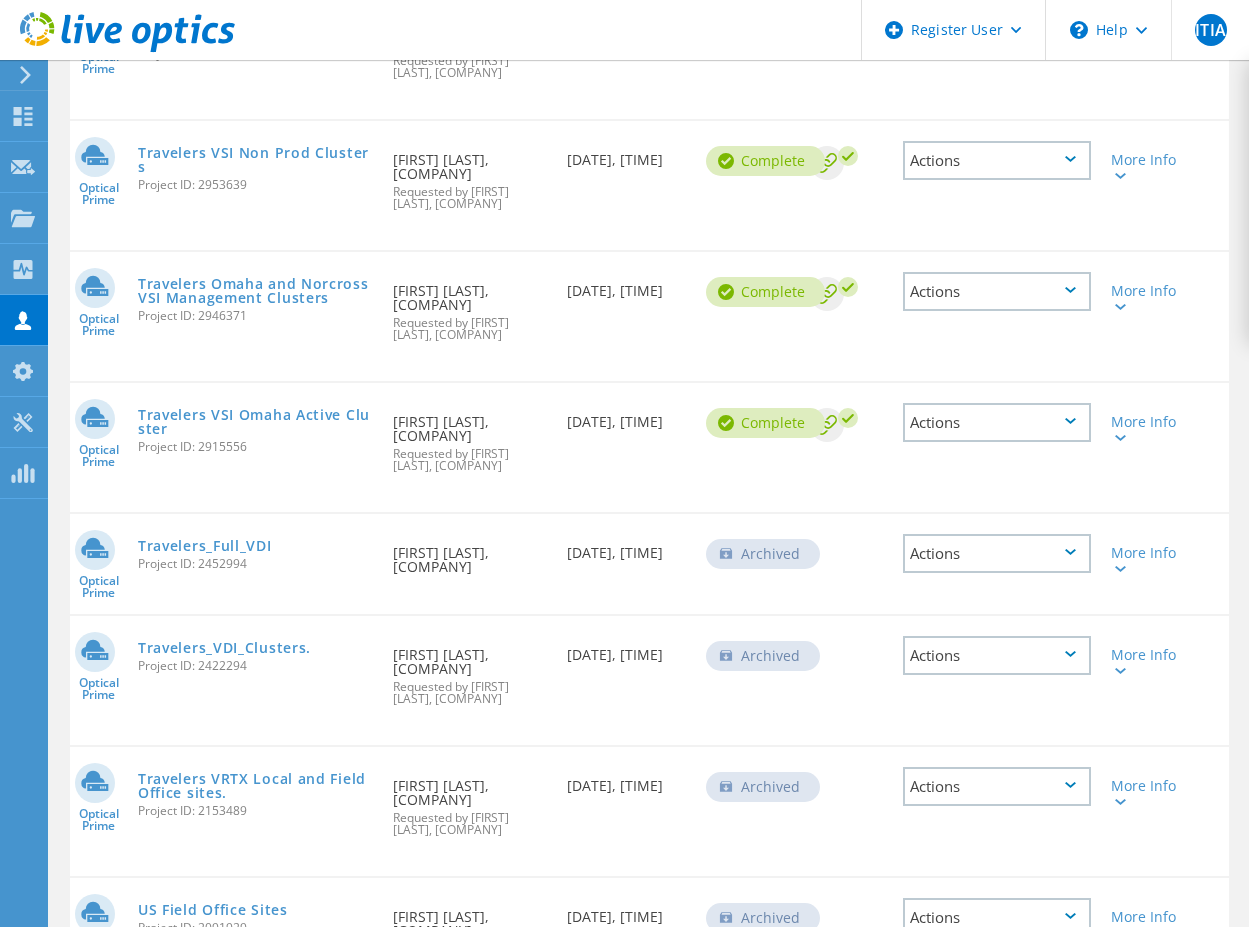 click on "Actions" 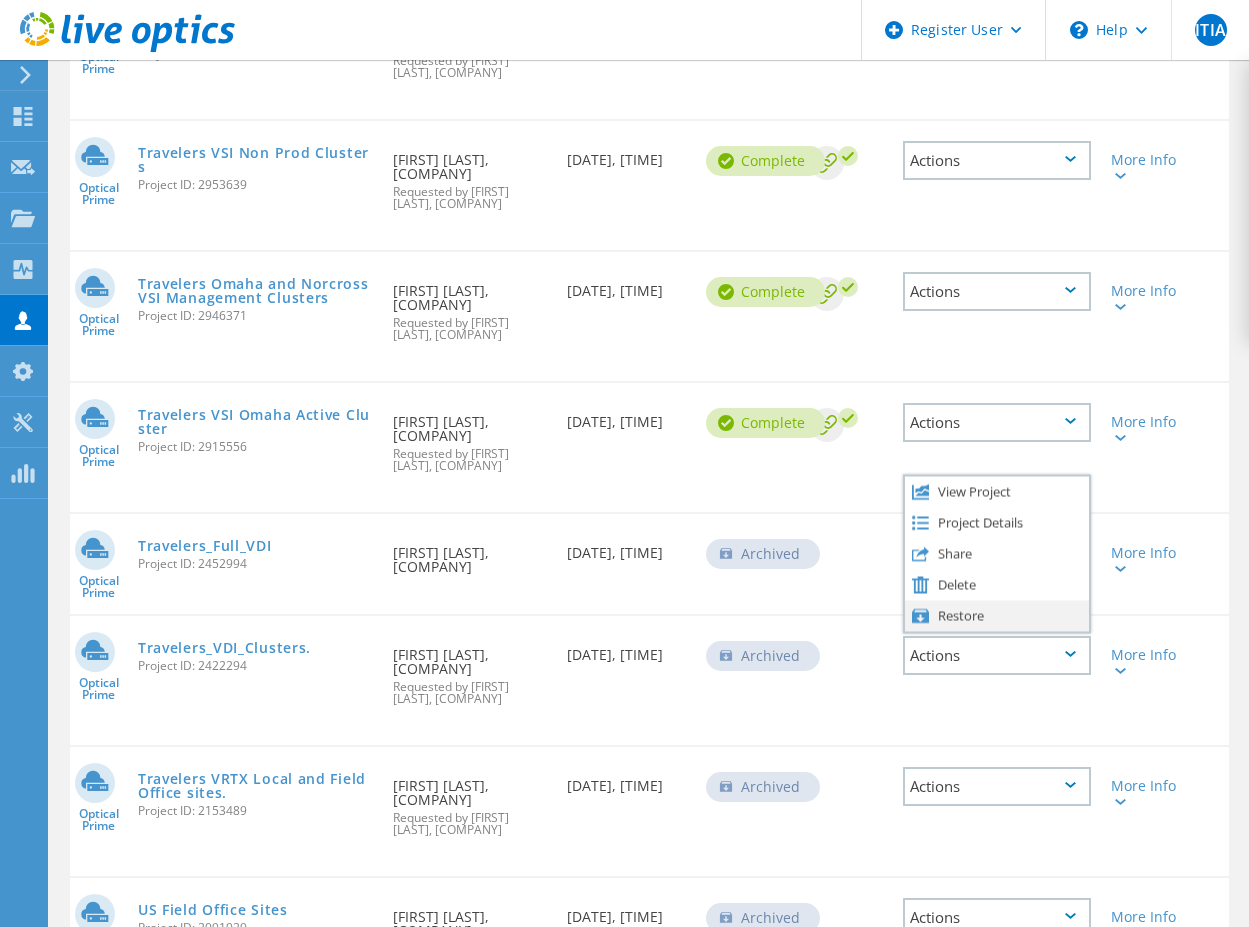 click on "Restore" 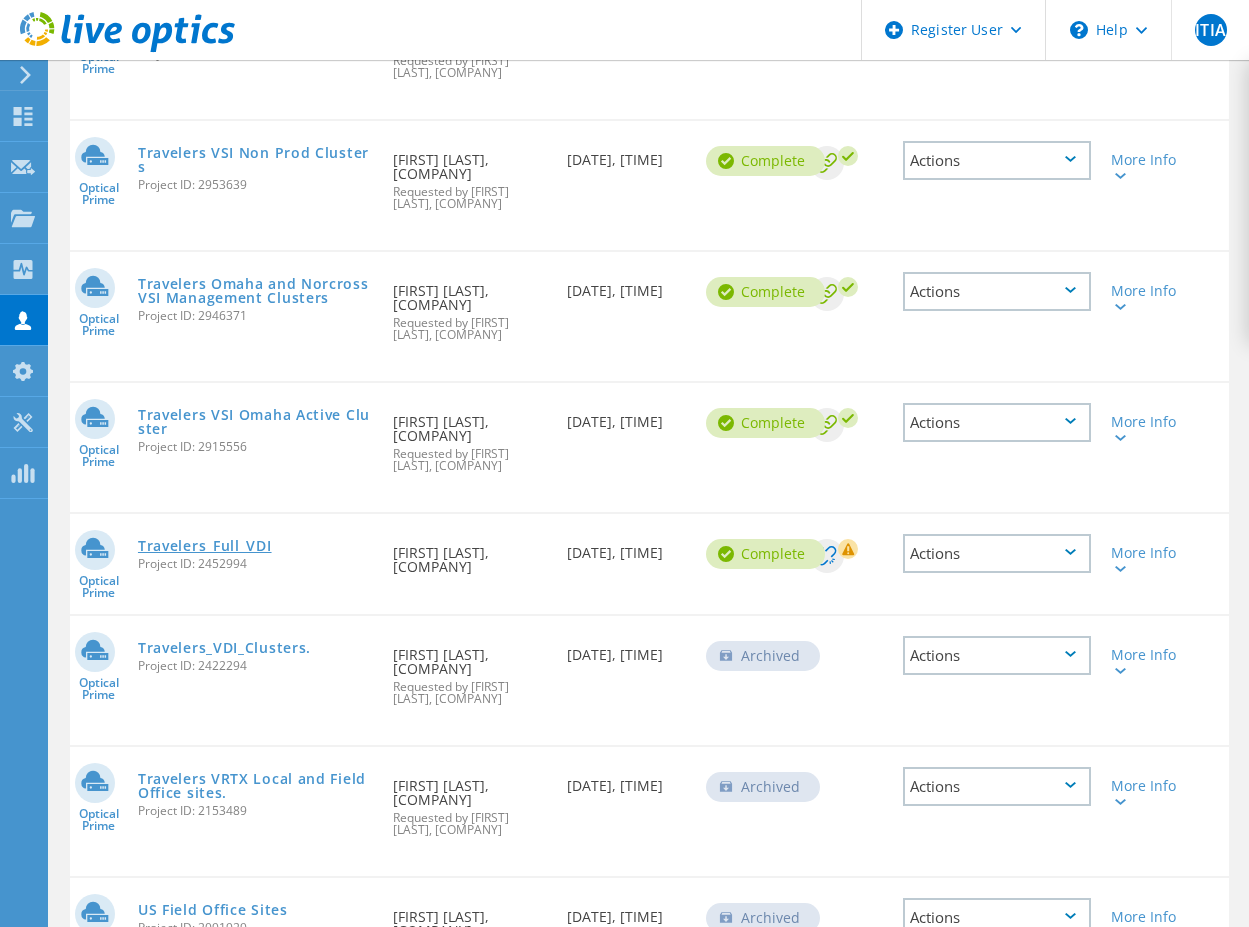 click on "Travelers_Full_VDI" 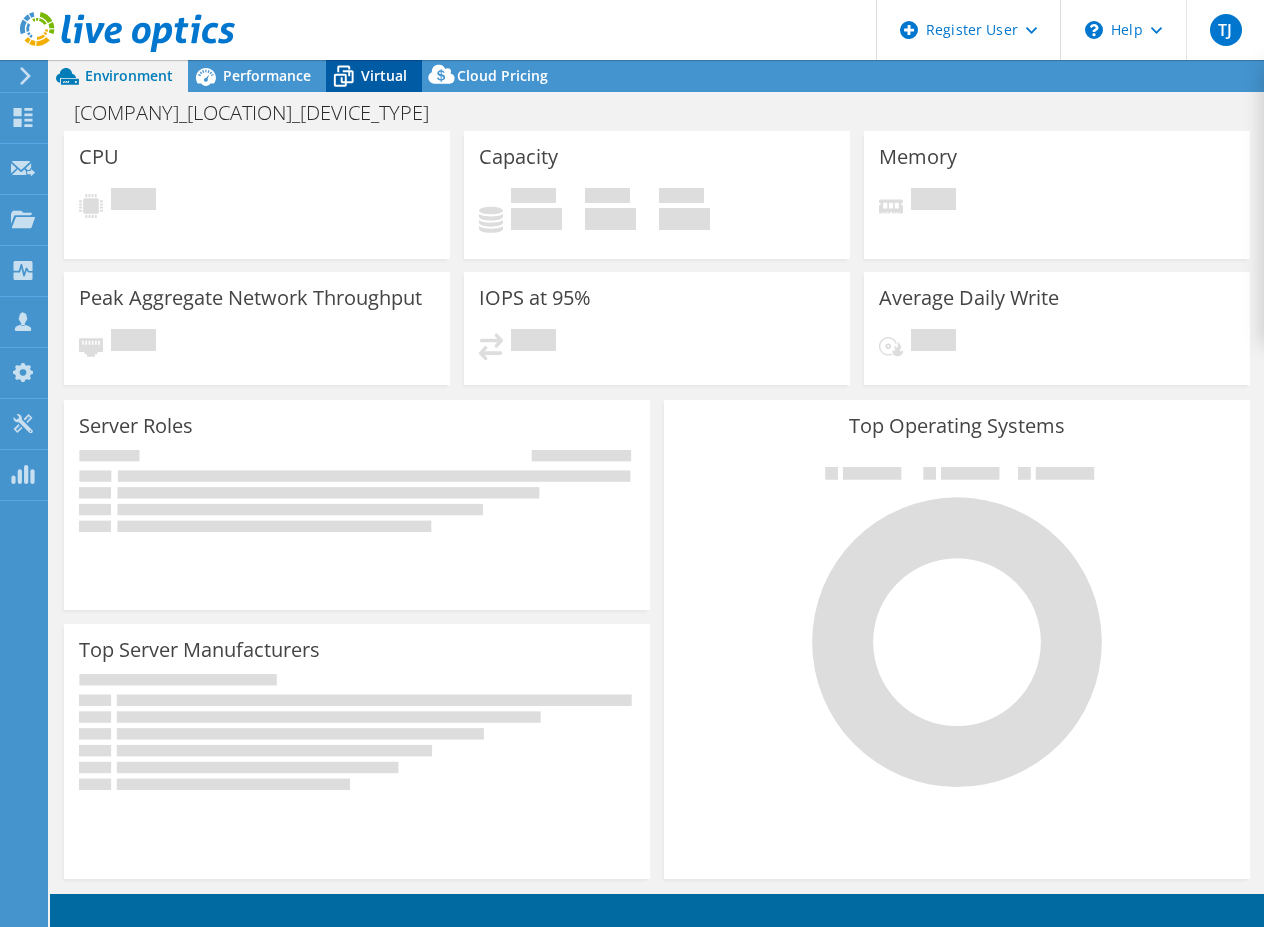 scroll, scrollTop: 0, scrollLeft: 0, axis: both 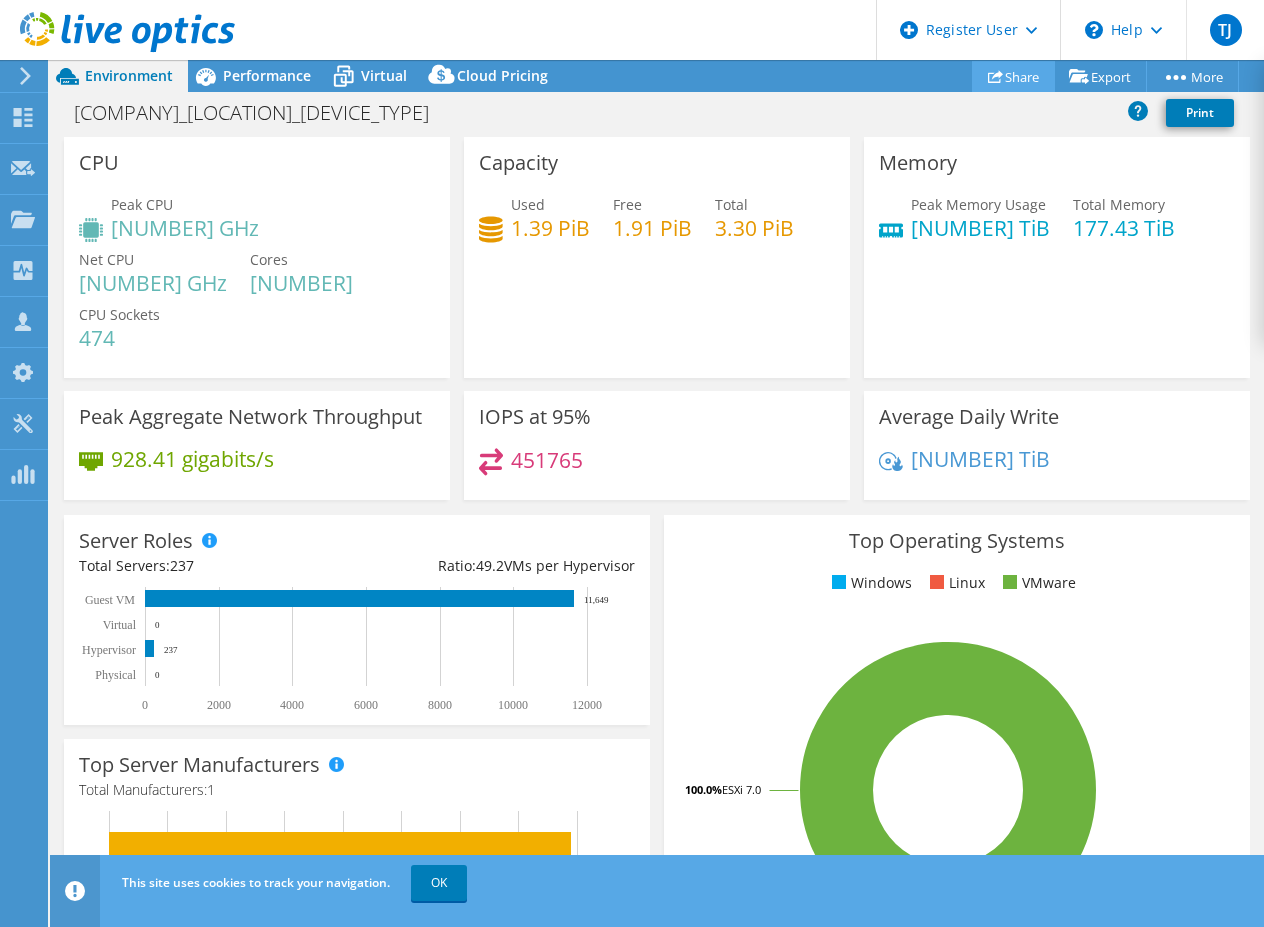 click on "Share" at bounding box center [1013, 76] 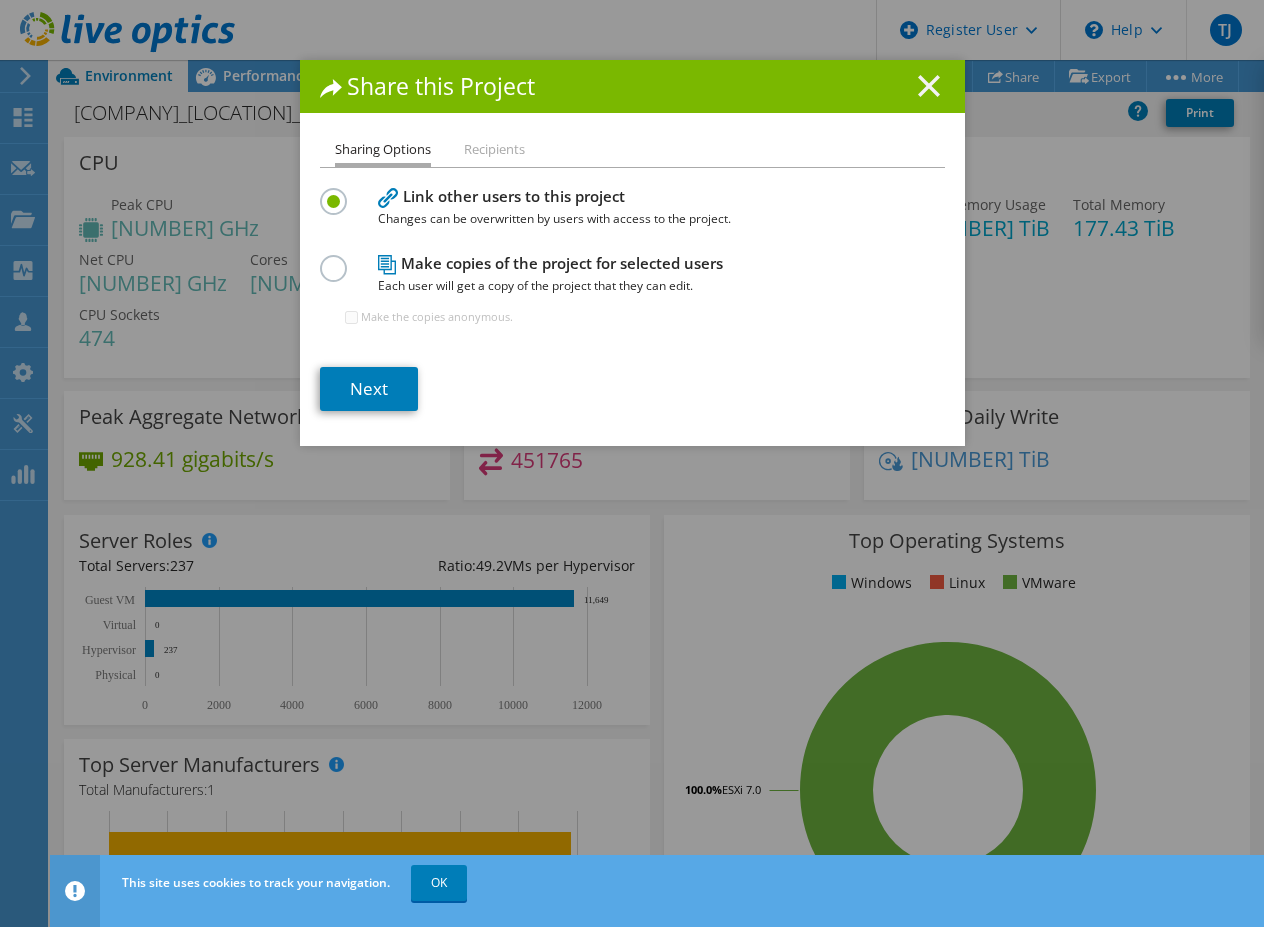 click 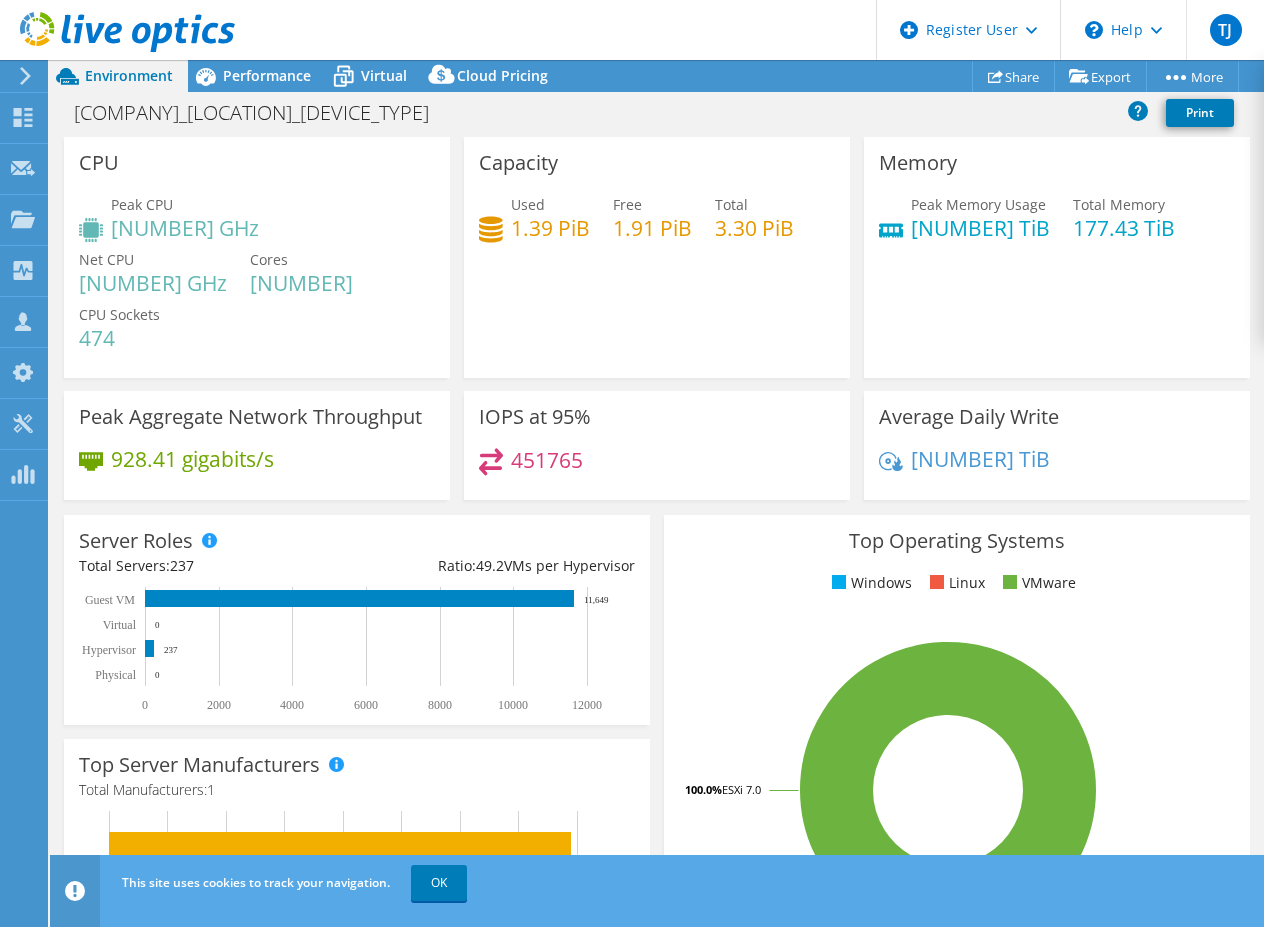 drag, startPoint x: 837, startPoint y: 134, endPoint x: 806, endPoint y: 138, distance: 31.257 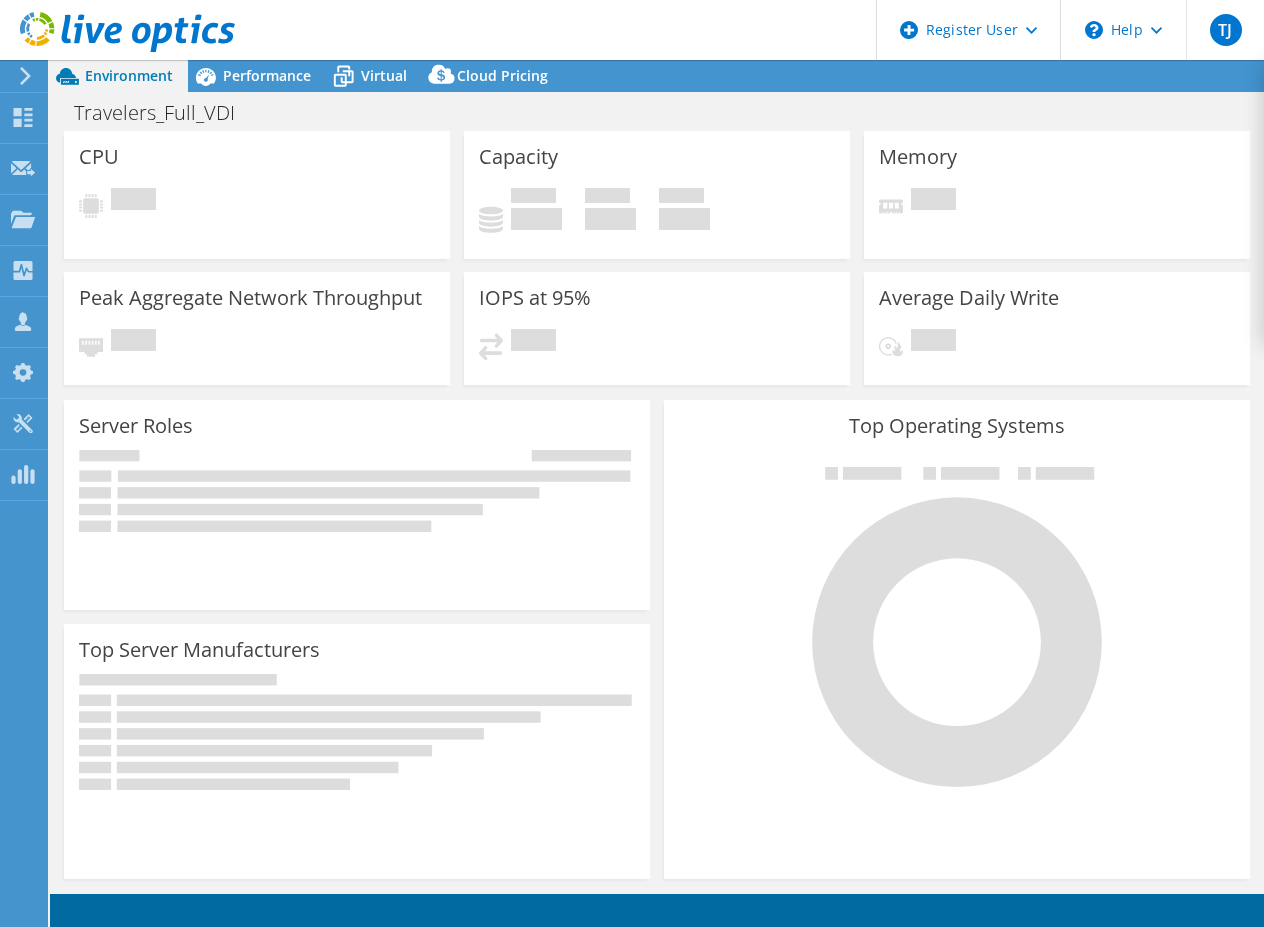 scroll, scrollTop: 0, scrollLeft: 0, axis: both 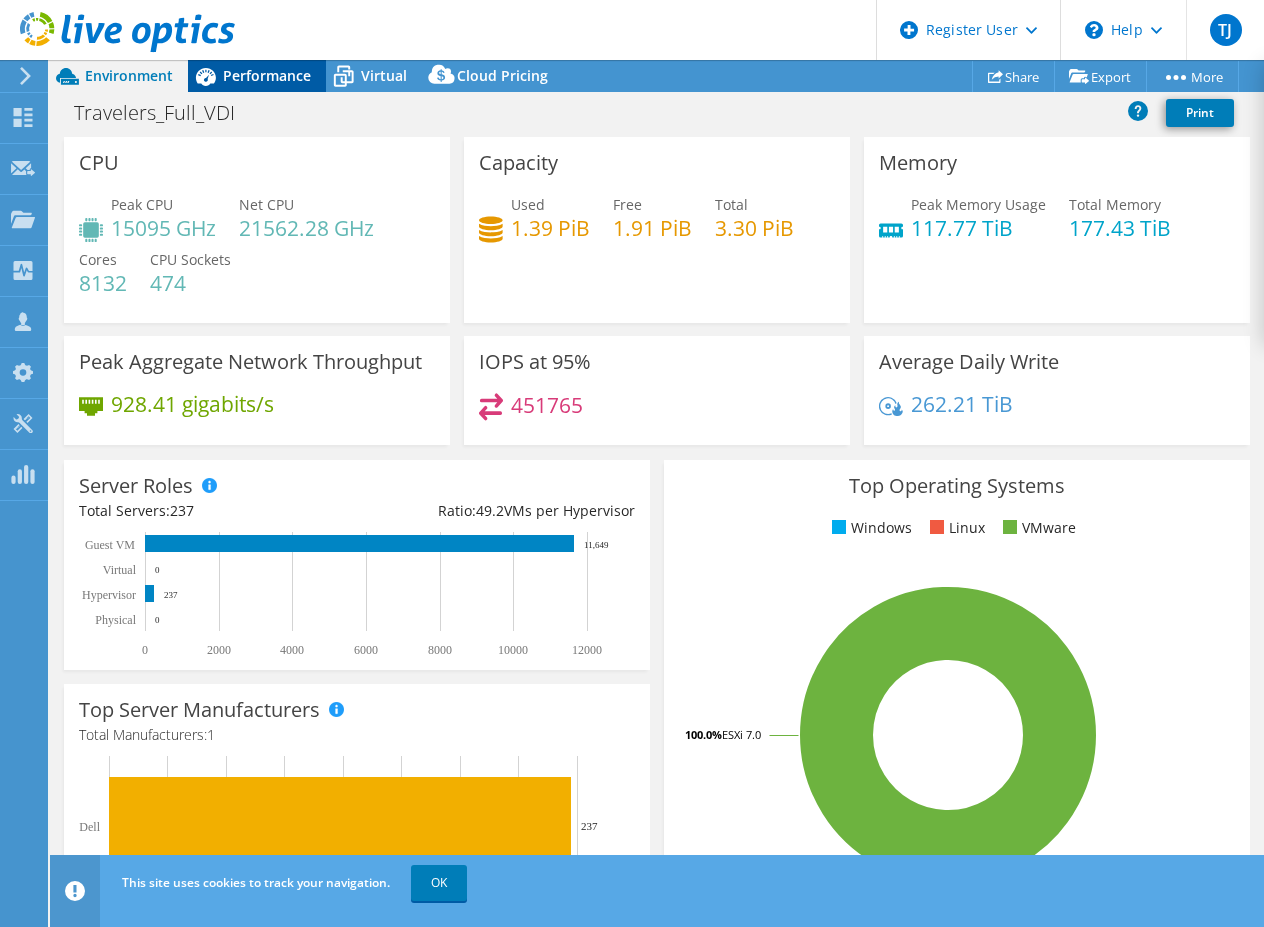 click on "Performance" at bounding box center [267, 75] 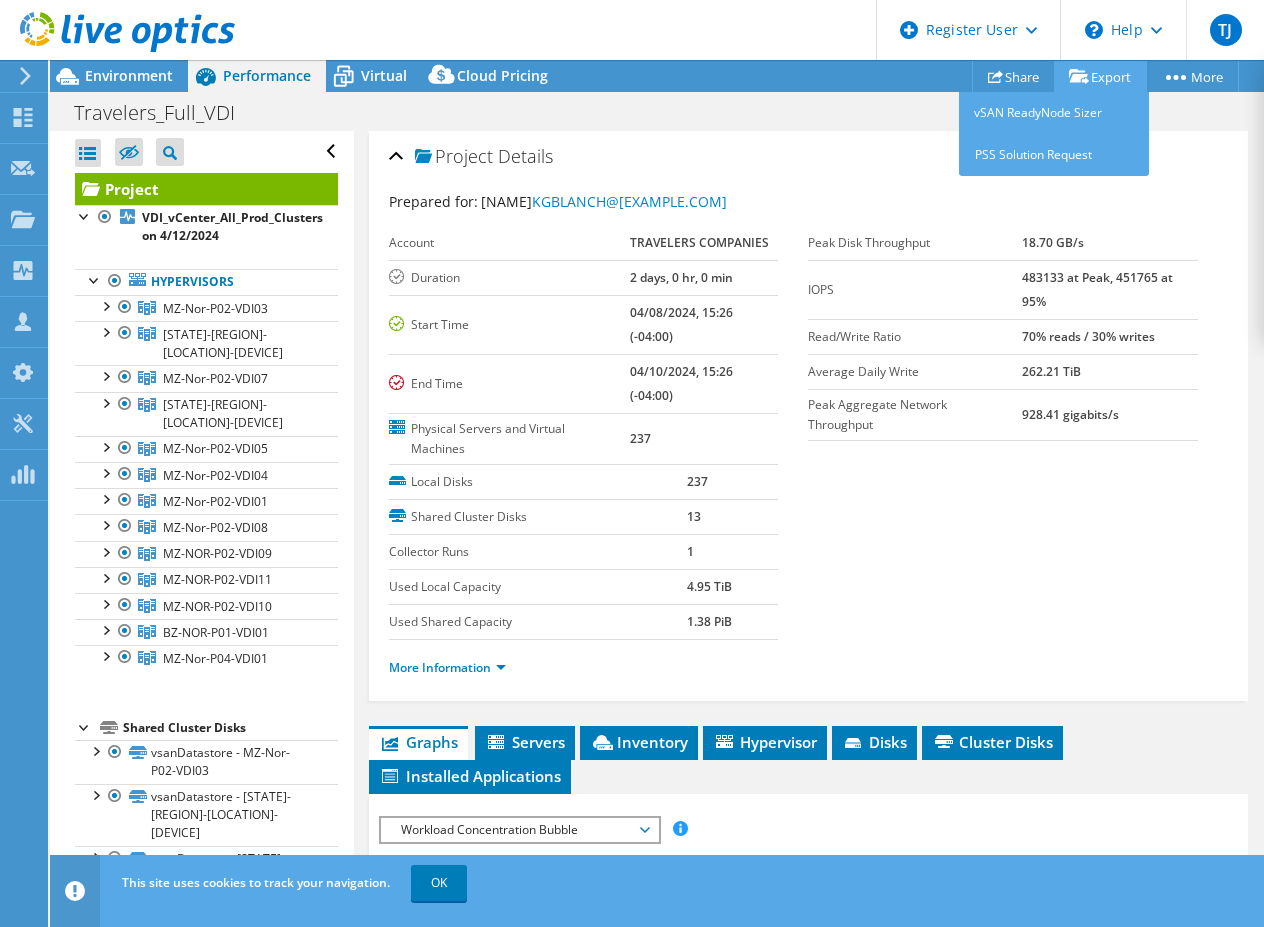 click on "Export" at bounding box center (1100, 76) 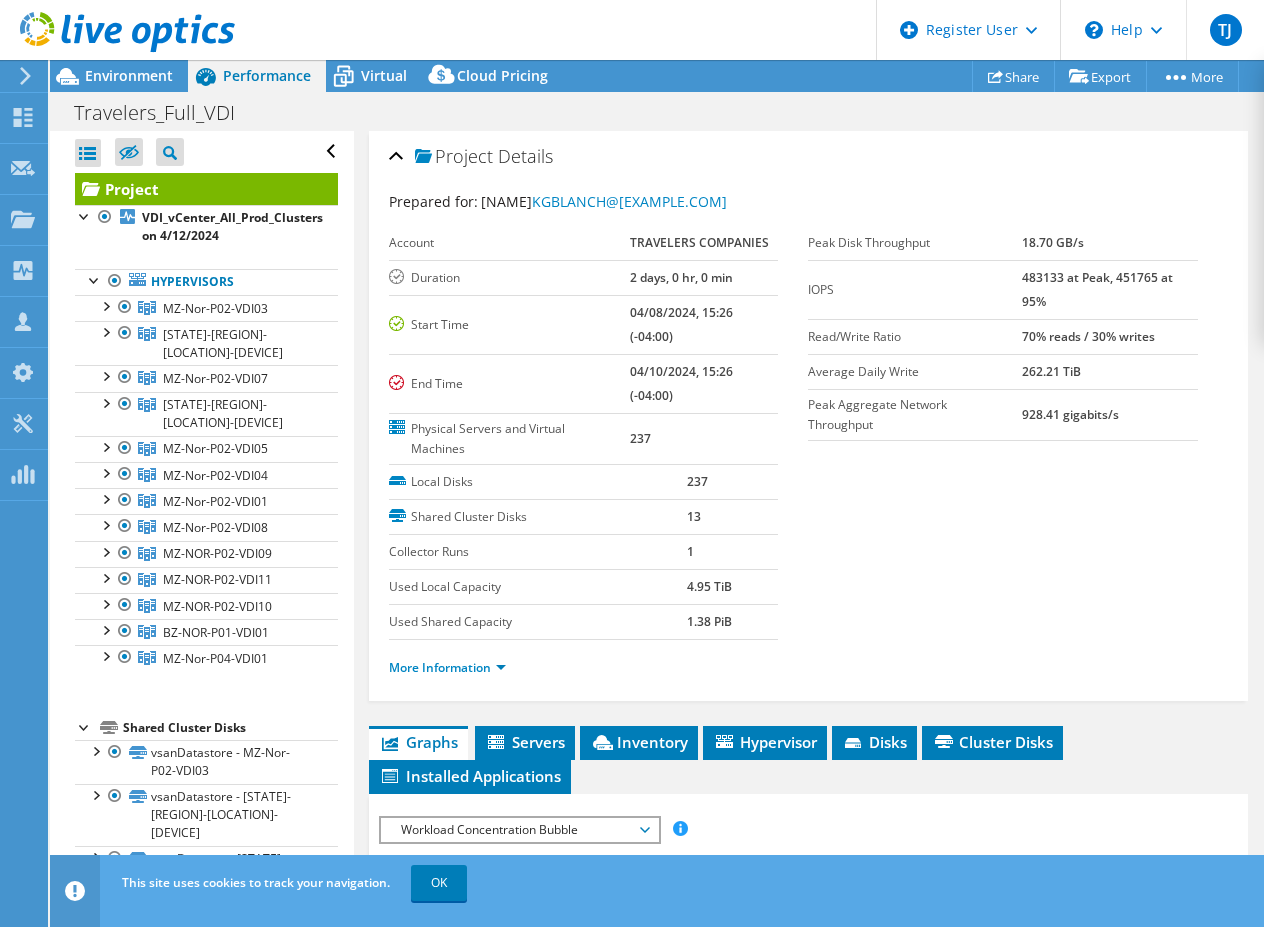 click on "Travelers_Full_VDI
Print" at bounding box center [657, 112] 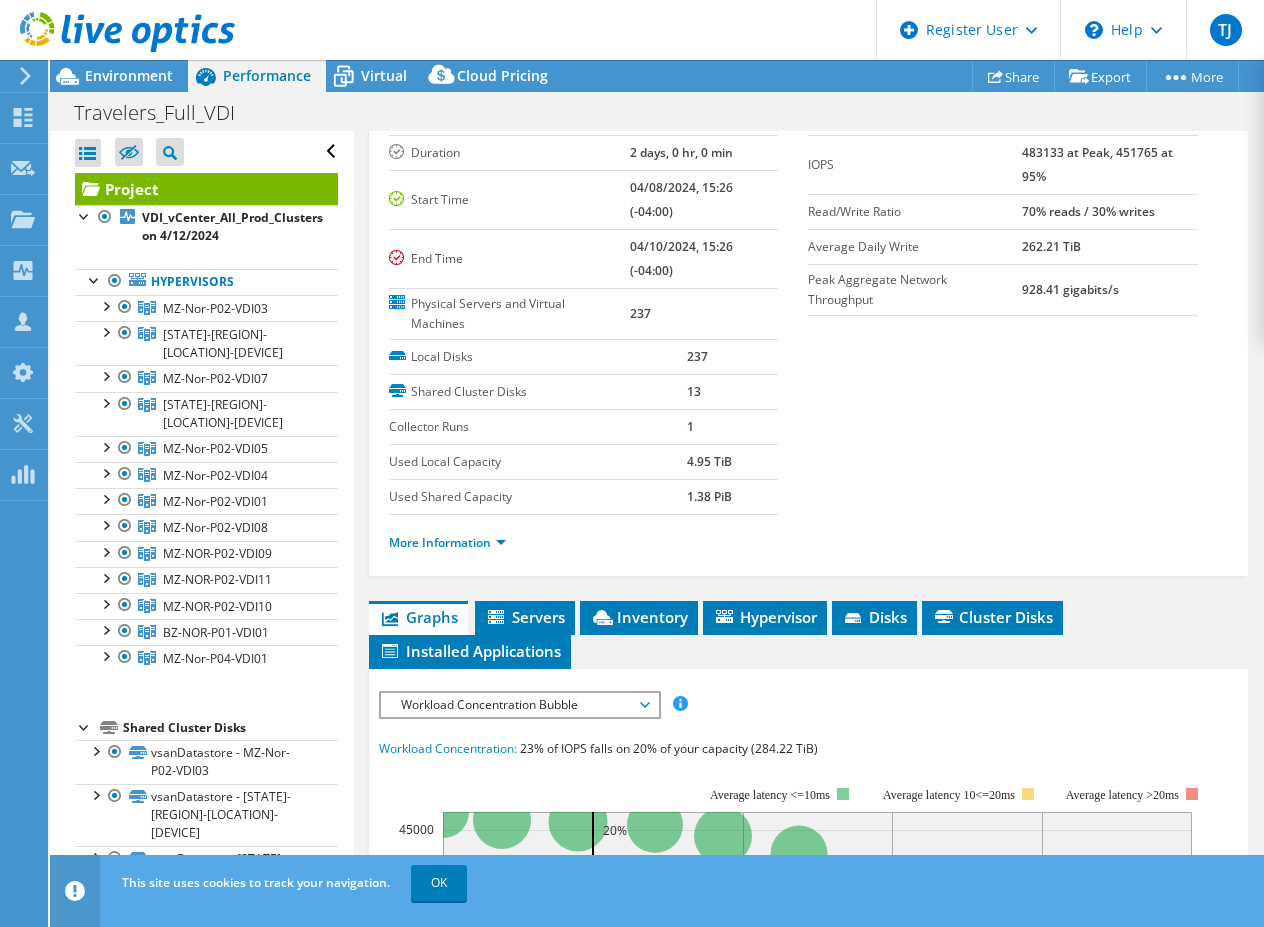 scroll, scrollTop: 500, scrollLeft: 0, axis: vertical 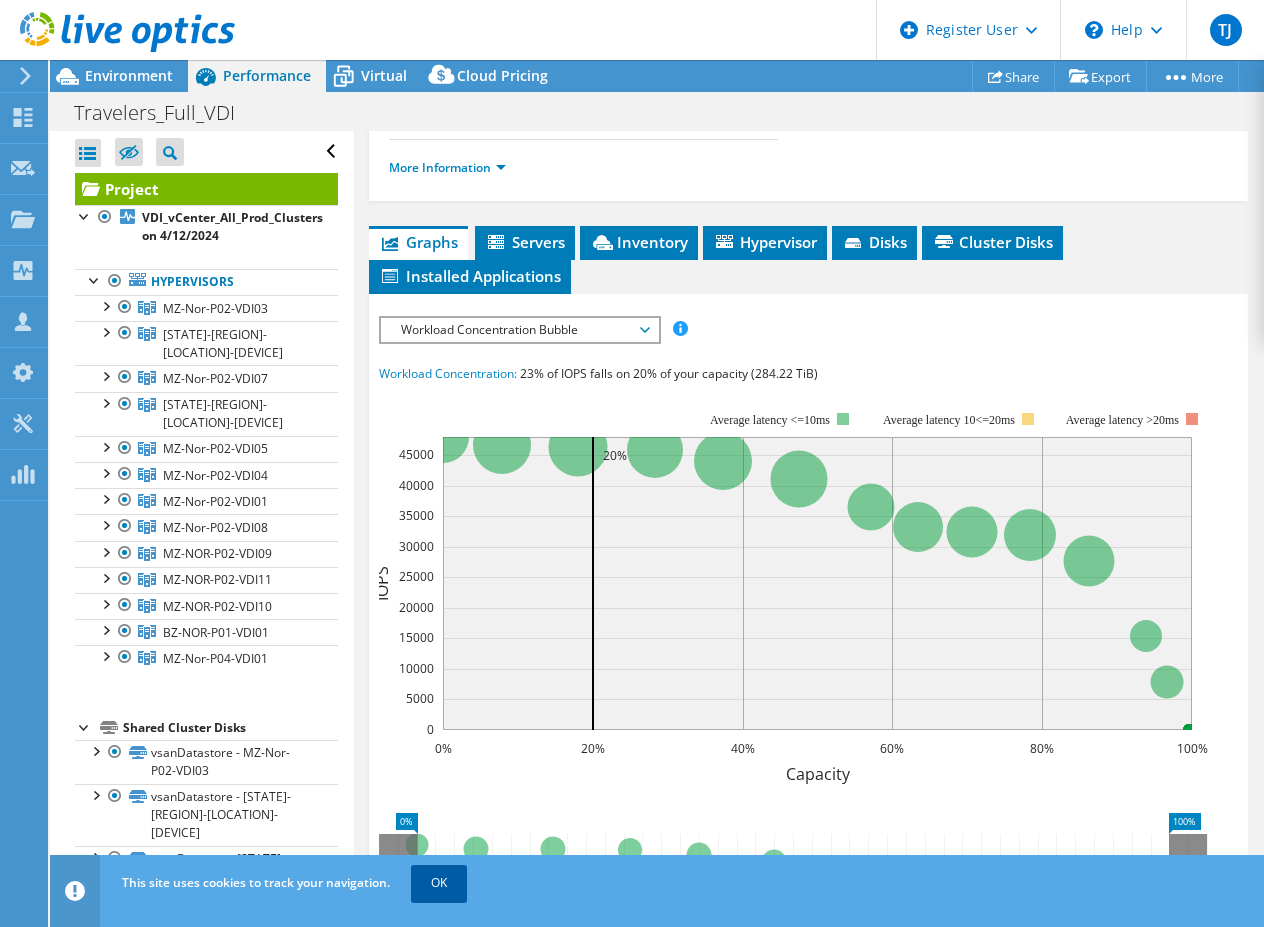 click on "OK" at bounding box center (439, 883) 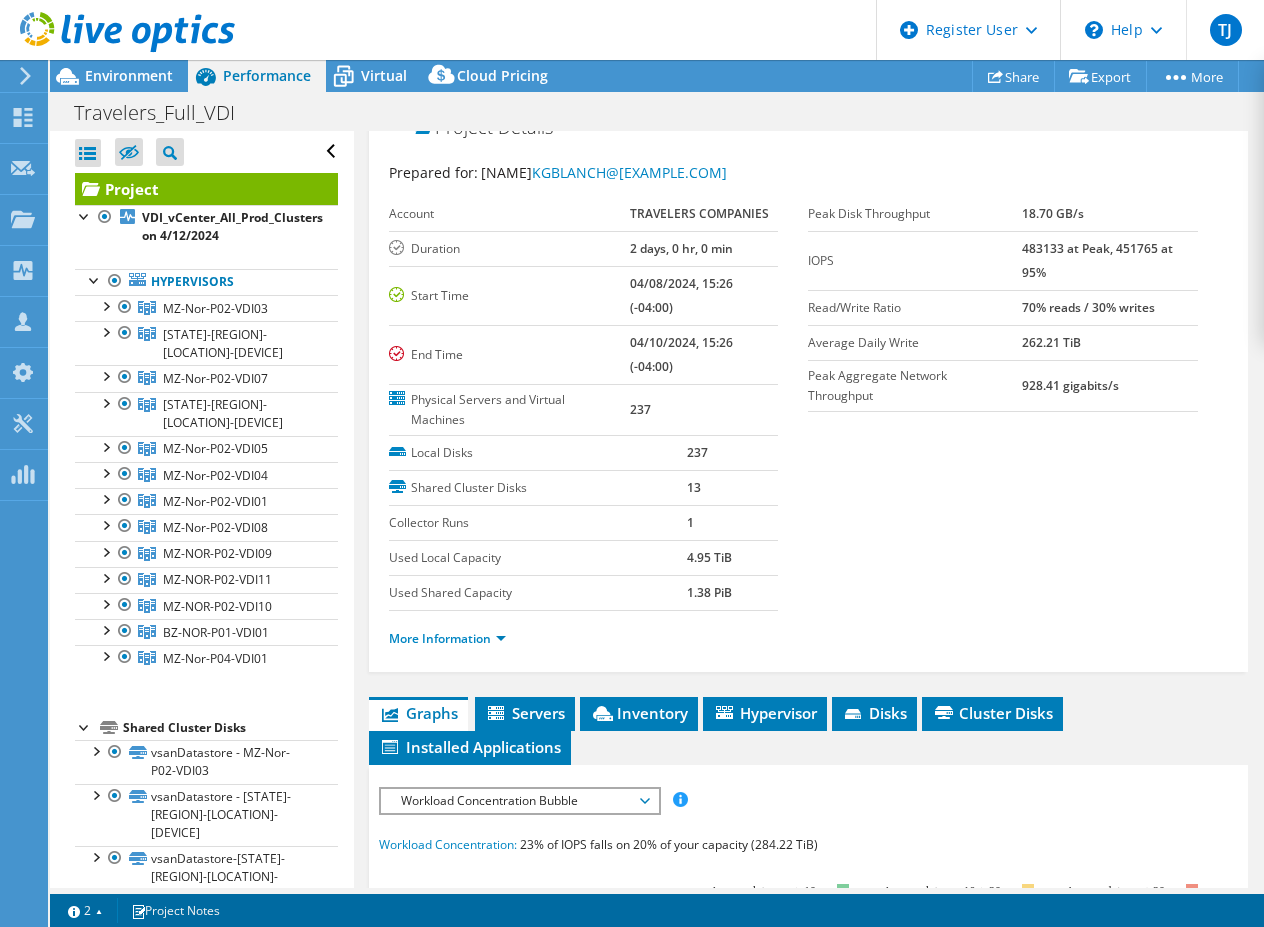 scroll, scrollTop: 0, scrollLeft: 0, axis: both 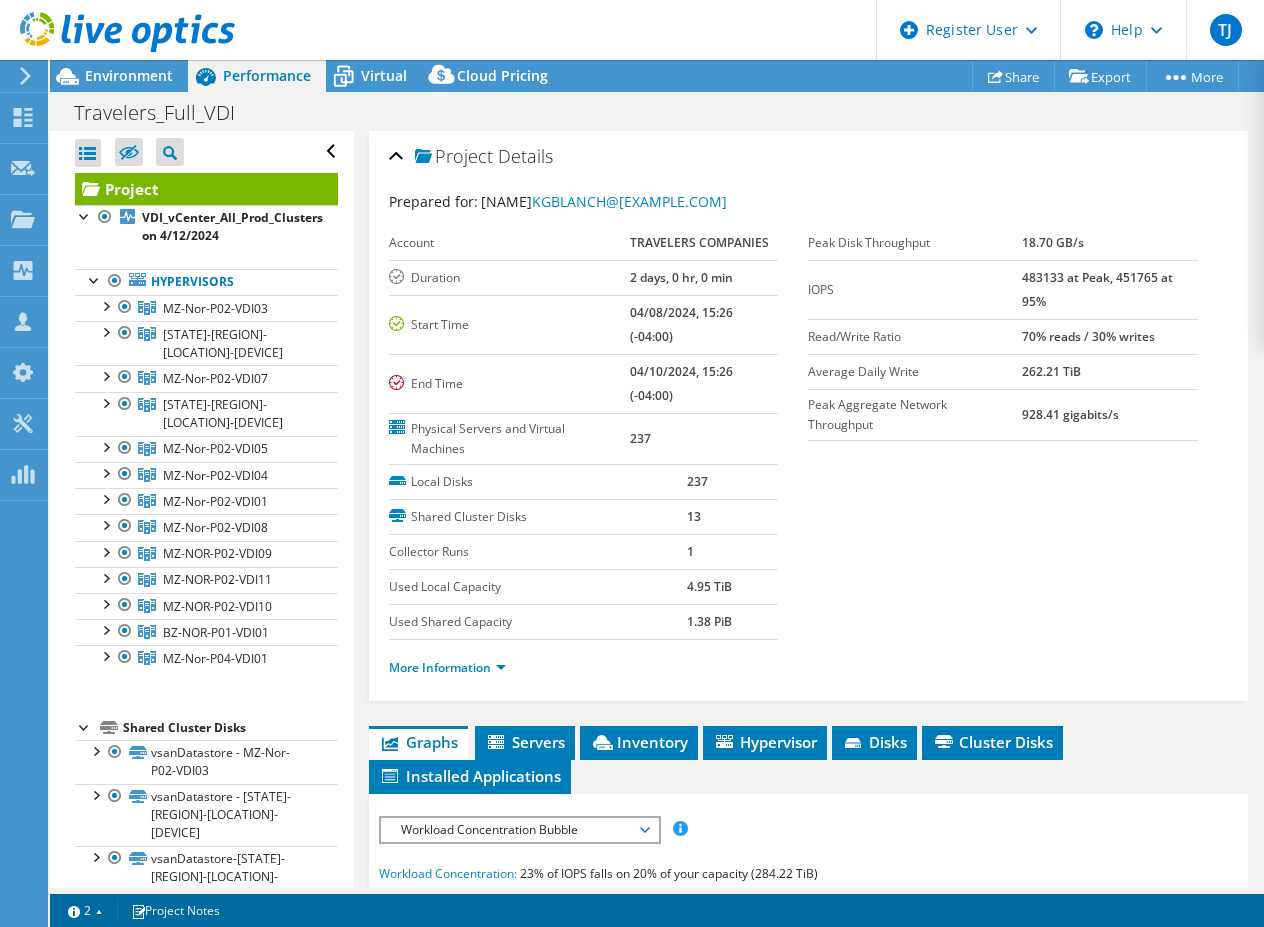 click 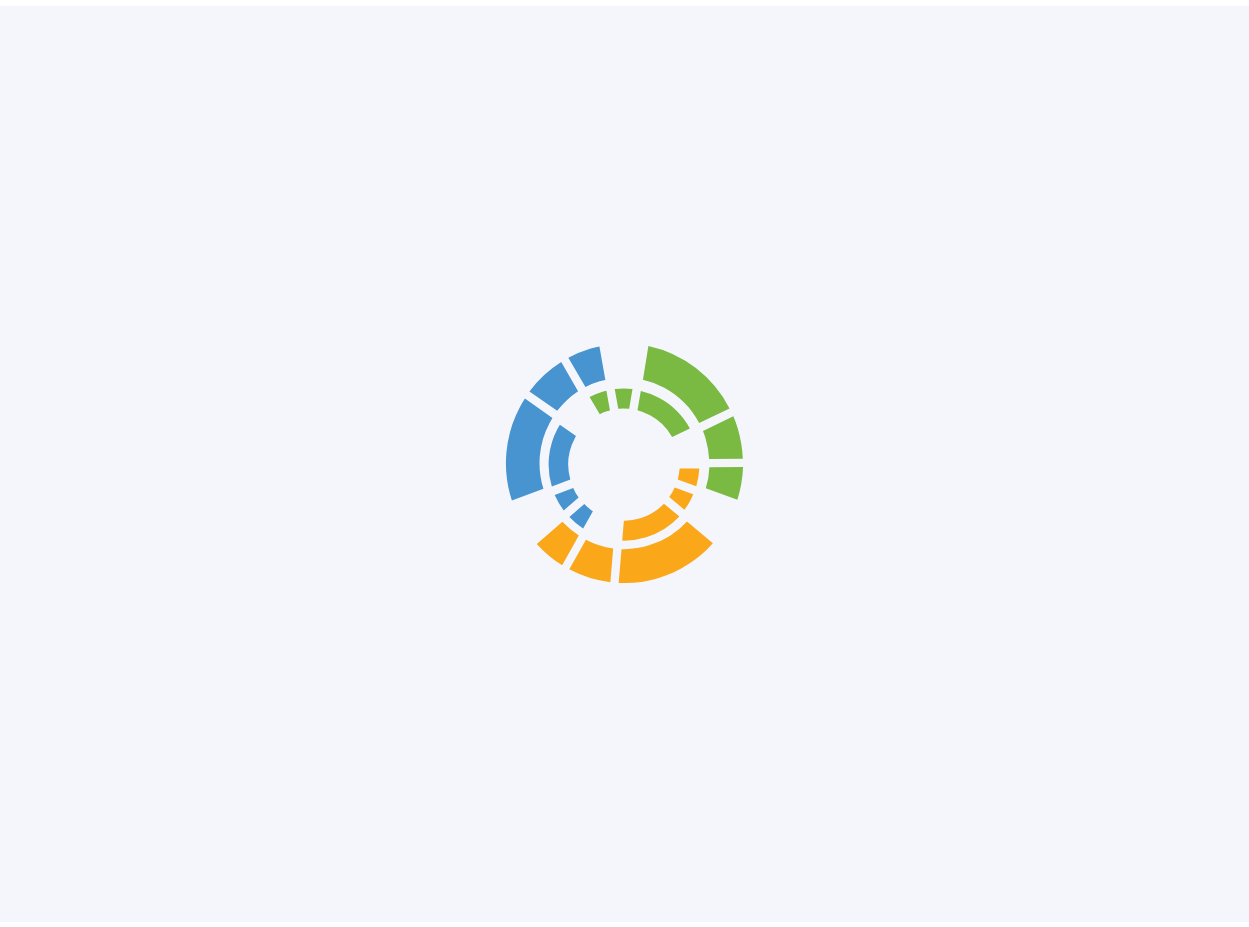 scroll, scrollTop: 0, scrollLeft: 0, axis: both 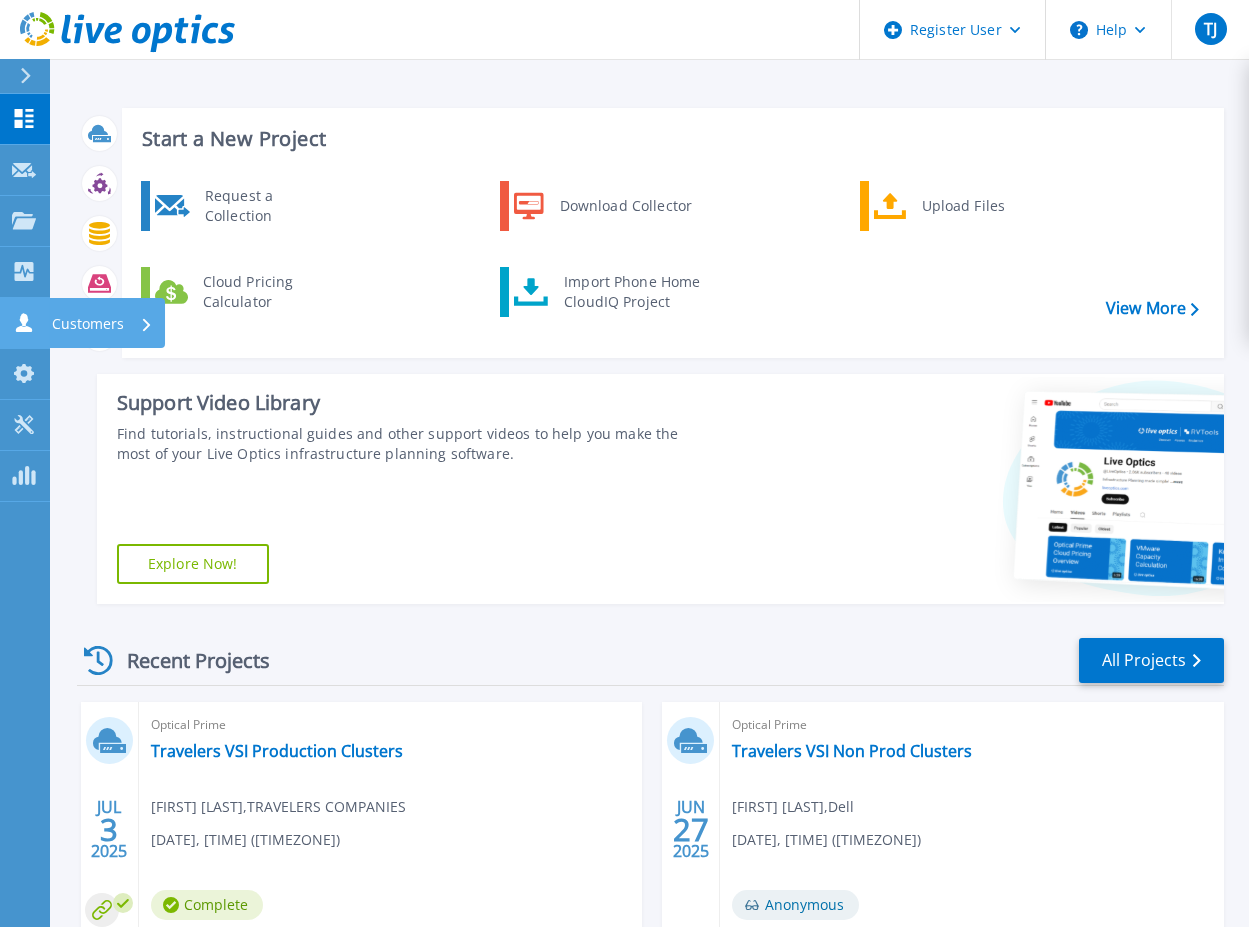 click on "Customers Customers" at bounding box center [25, 323] 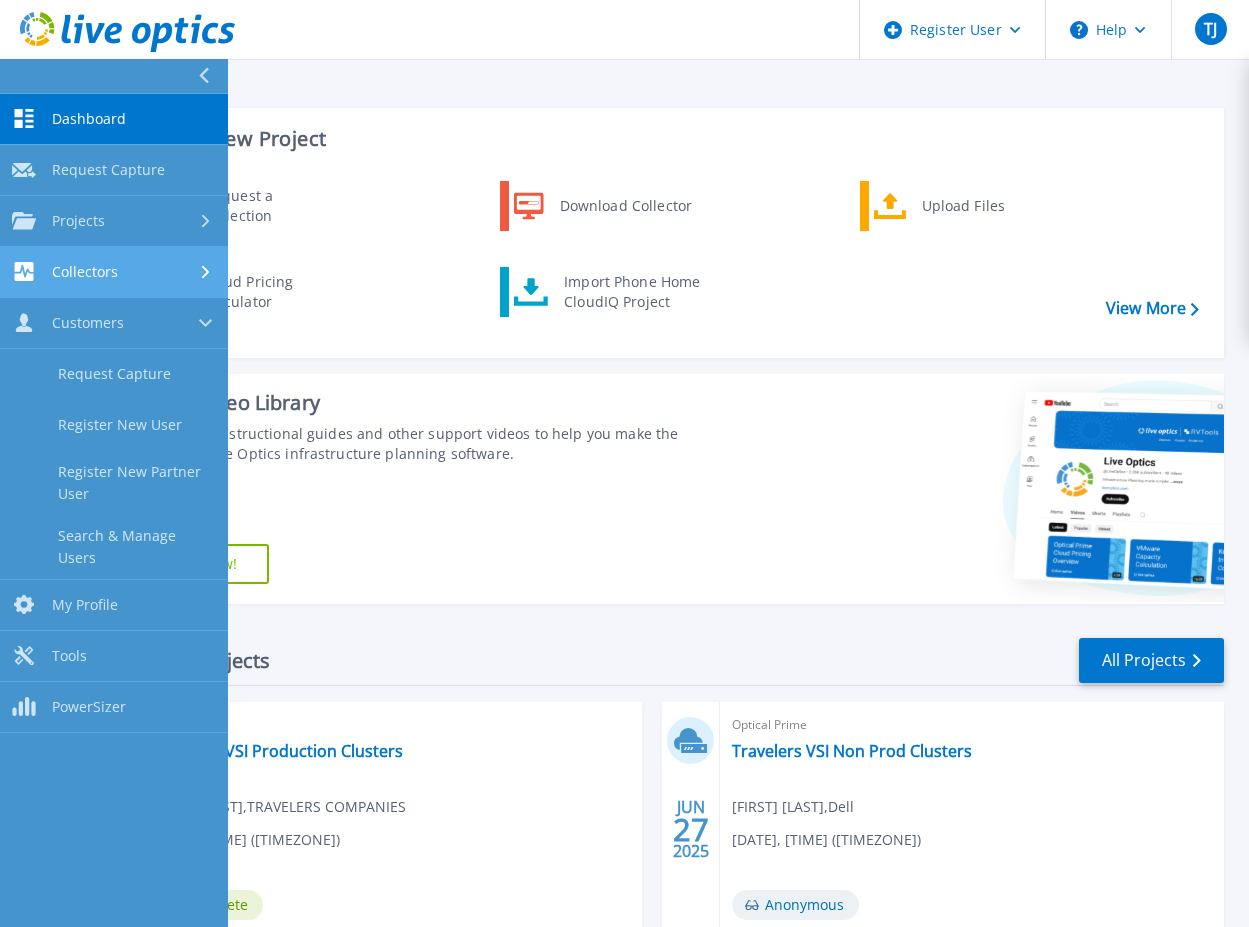 click on "Collectors" at bounding box center (85, 272) 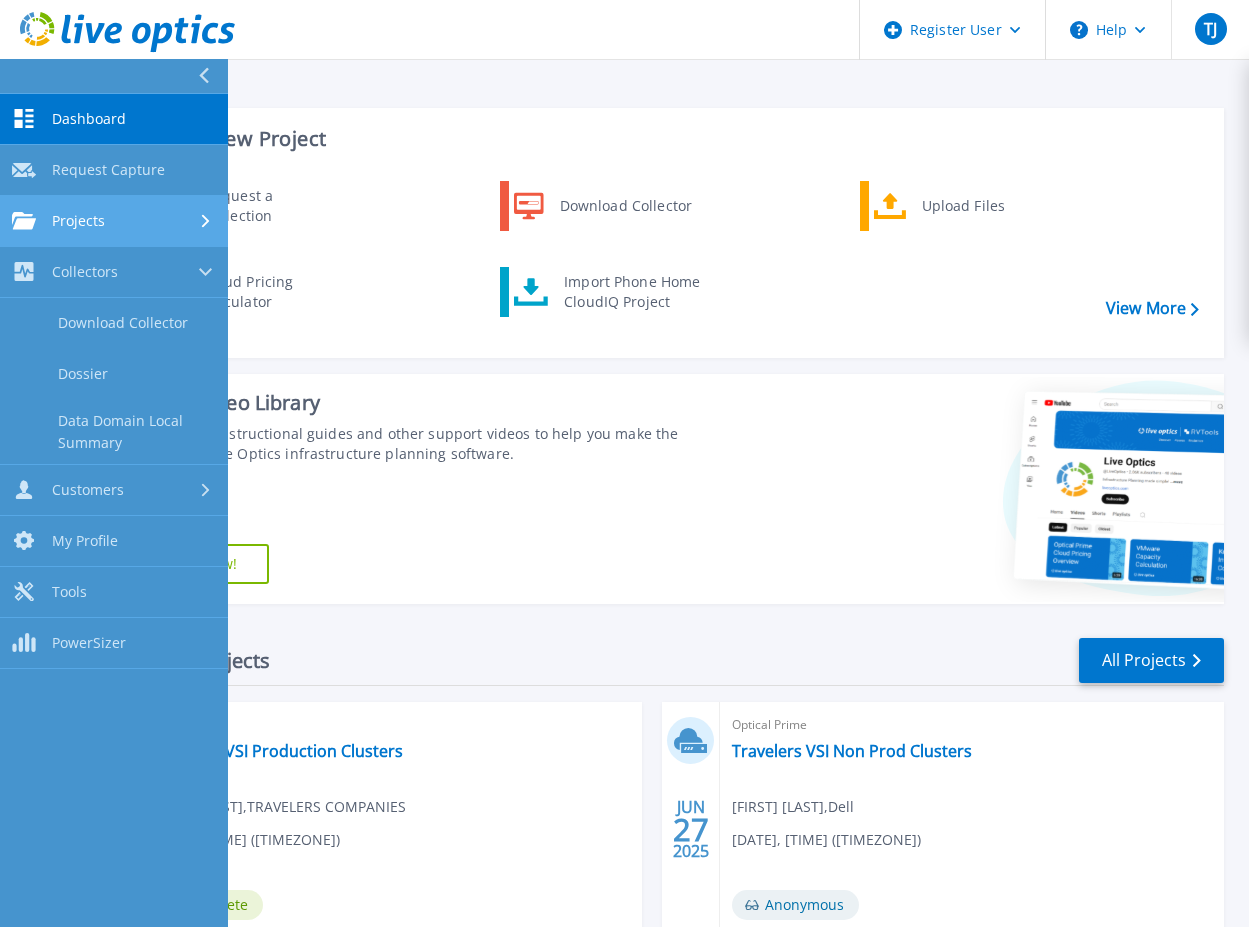 click on "Projects Projects" at bounding box center (114, 221) 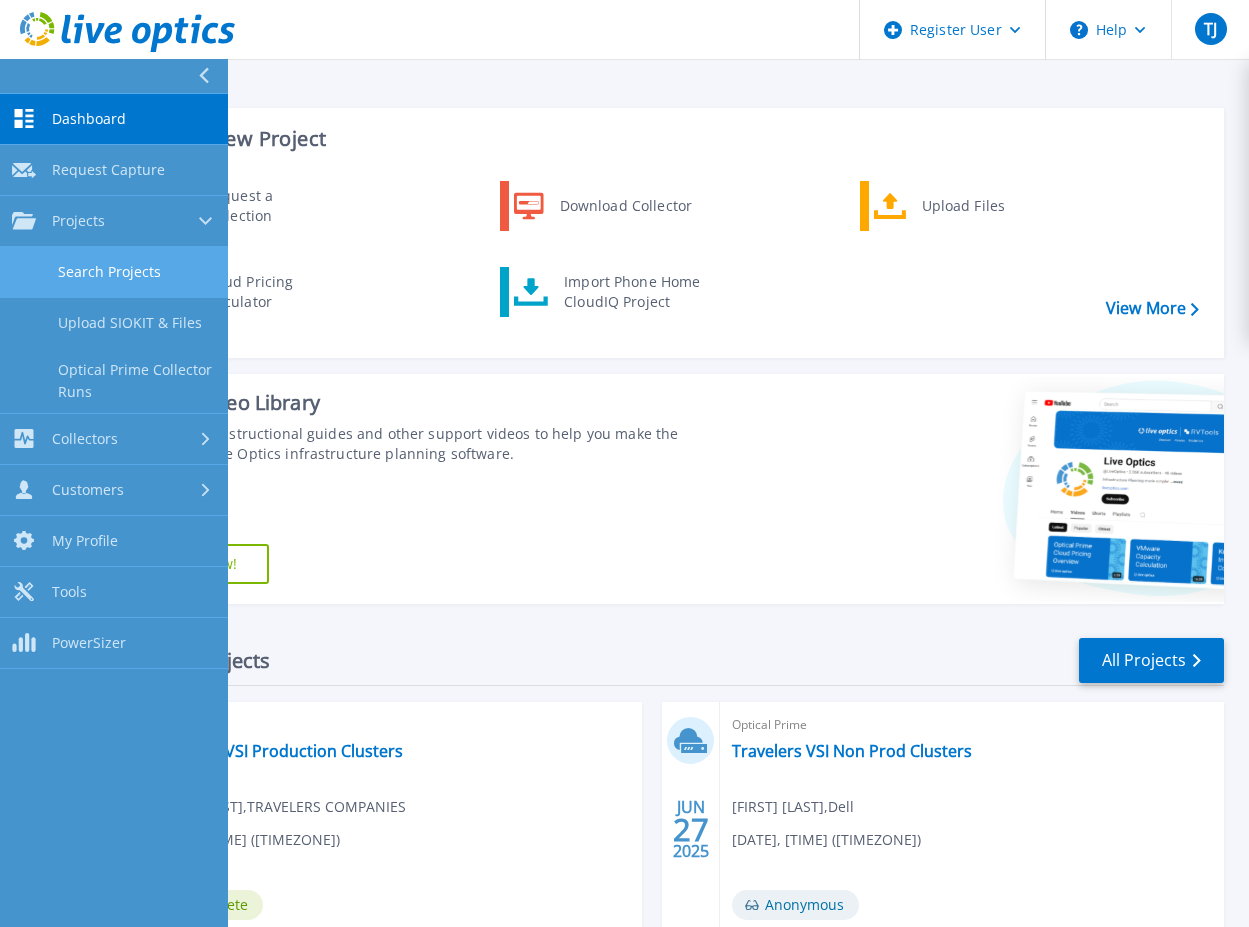 click on "Search Projects" at bounding box center (114, 272) 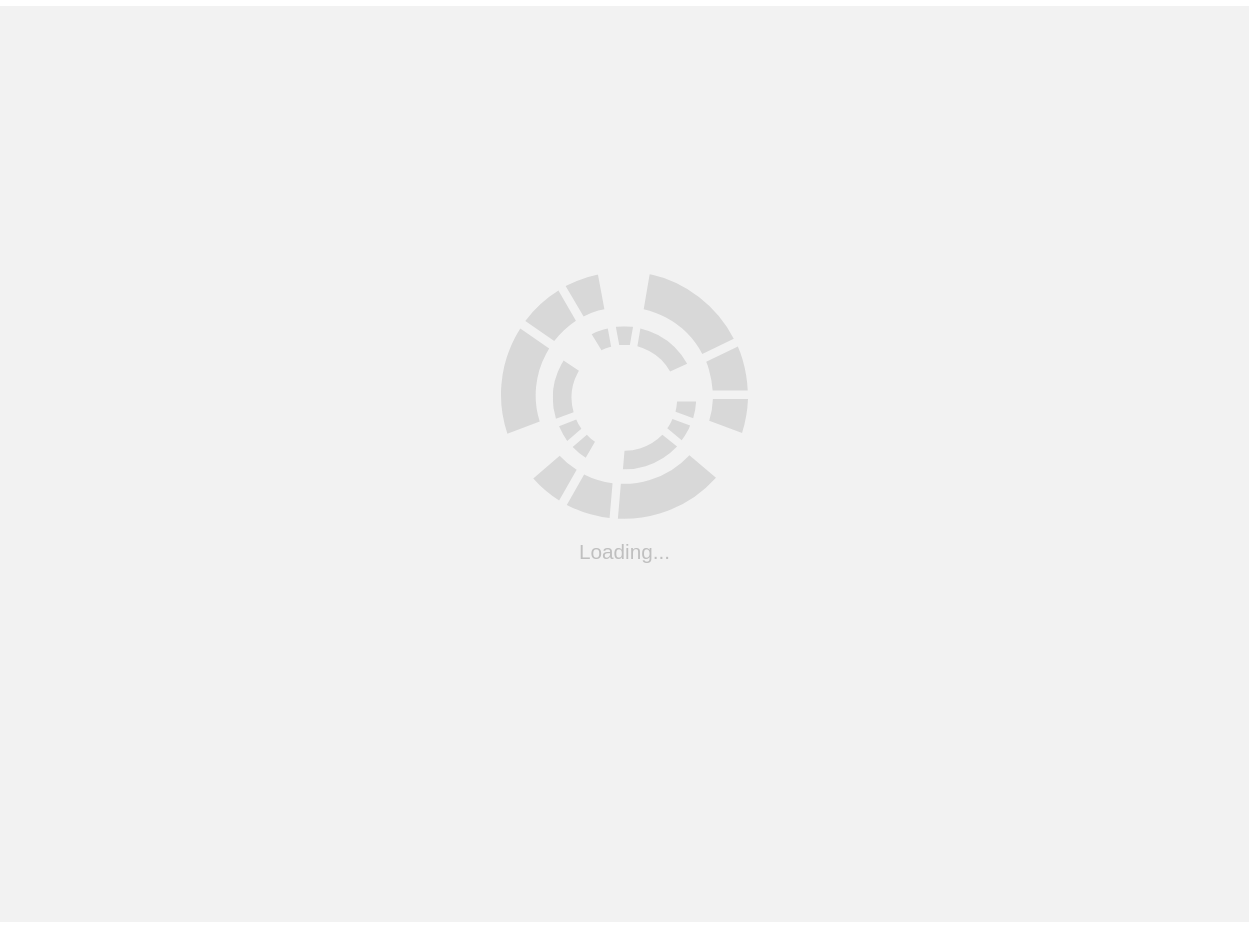 scroll, scrollTop: 0, scrollLeft: 0, axis: both 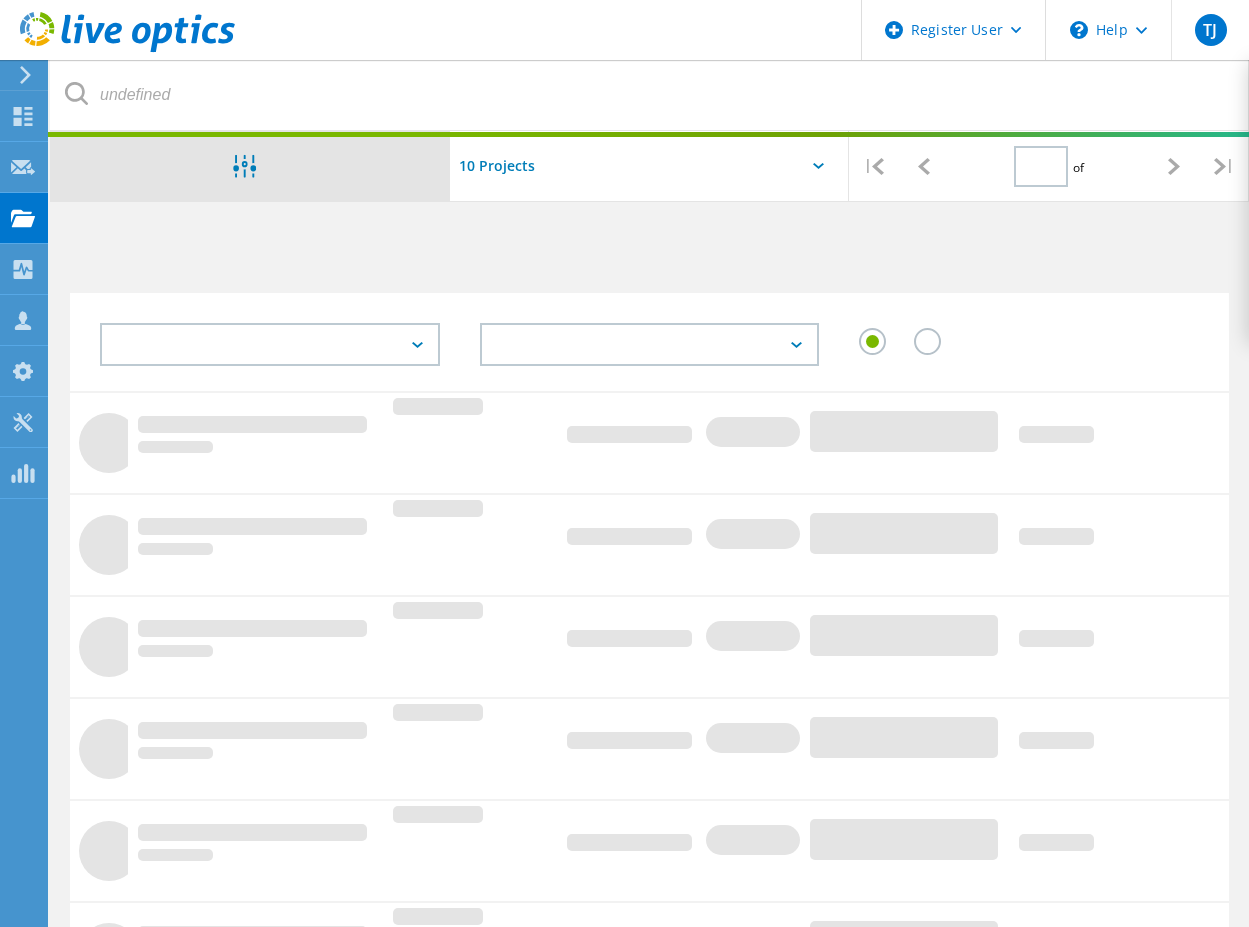 type on "1" 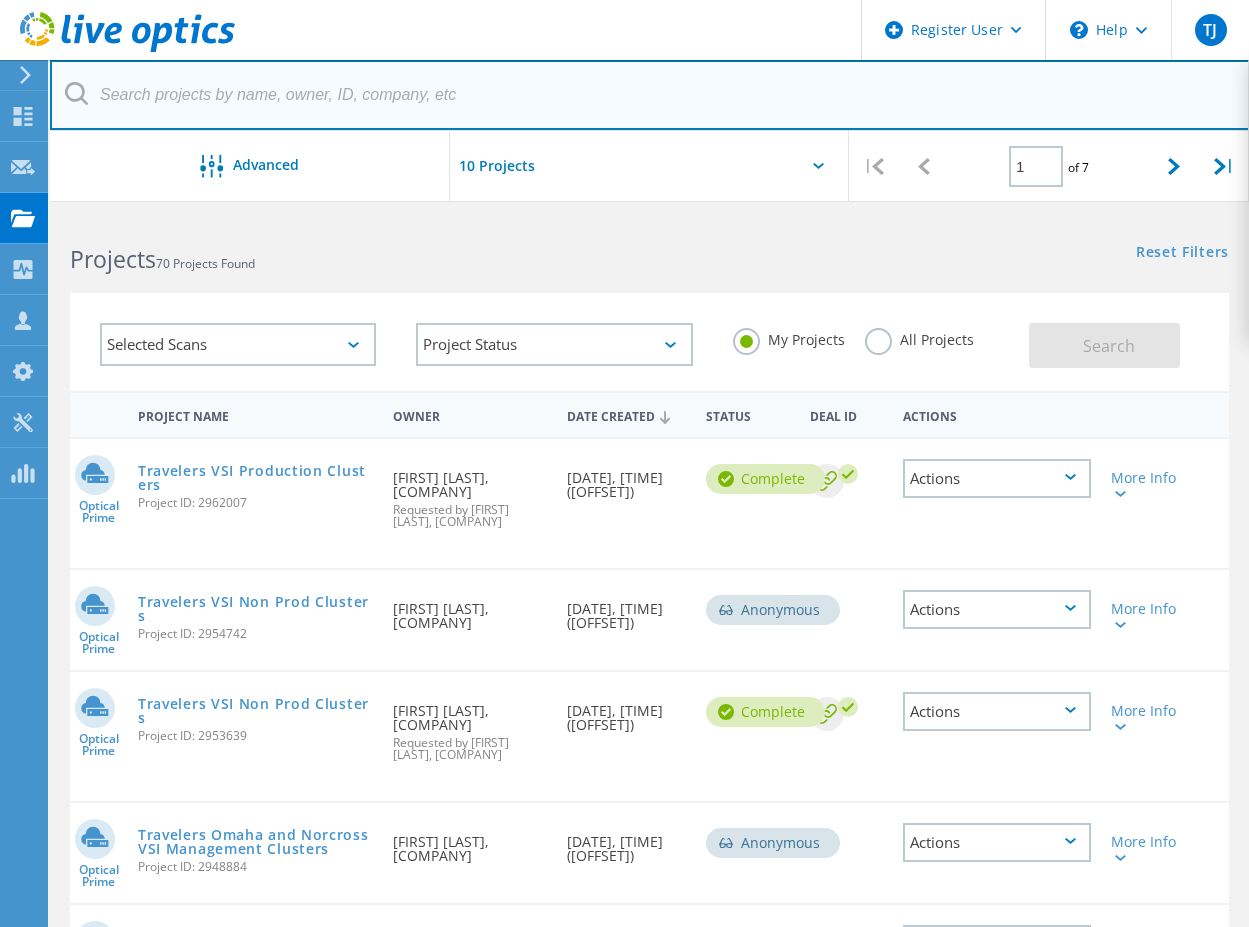 click at bounding box center [650, 95] 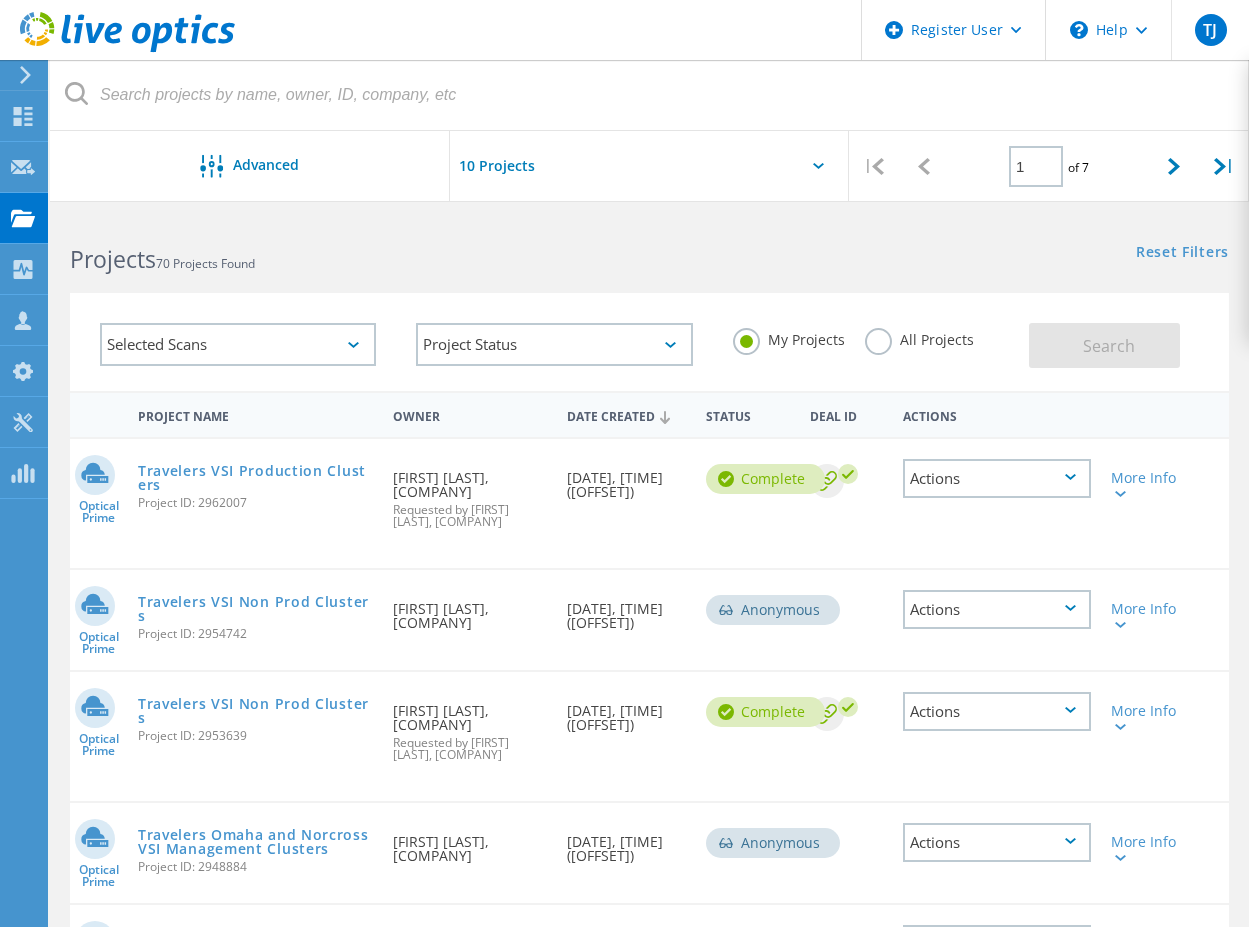click on "All Projects" 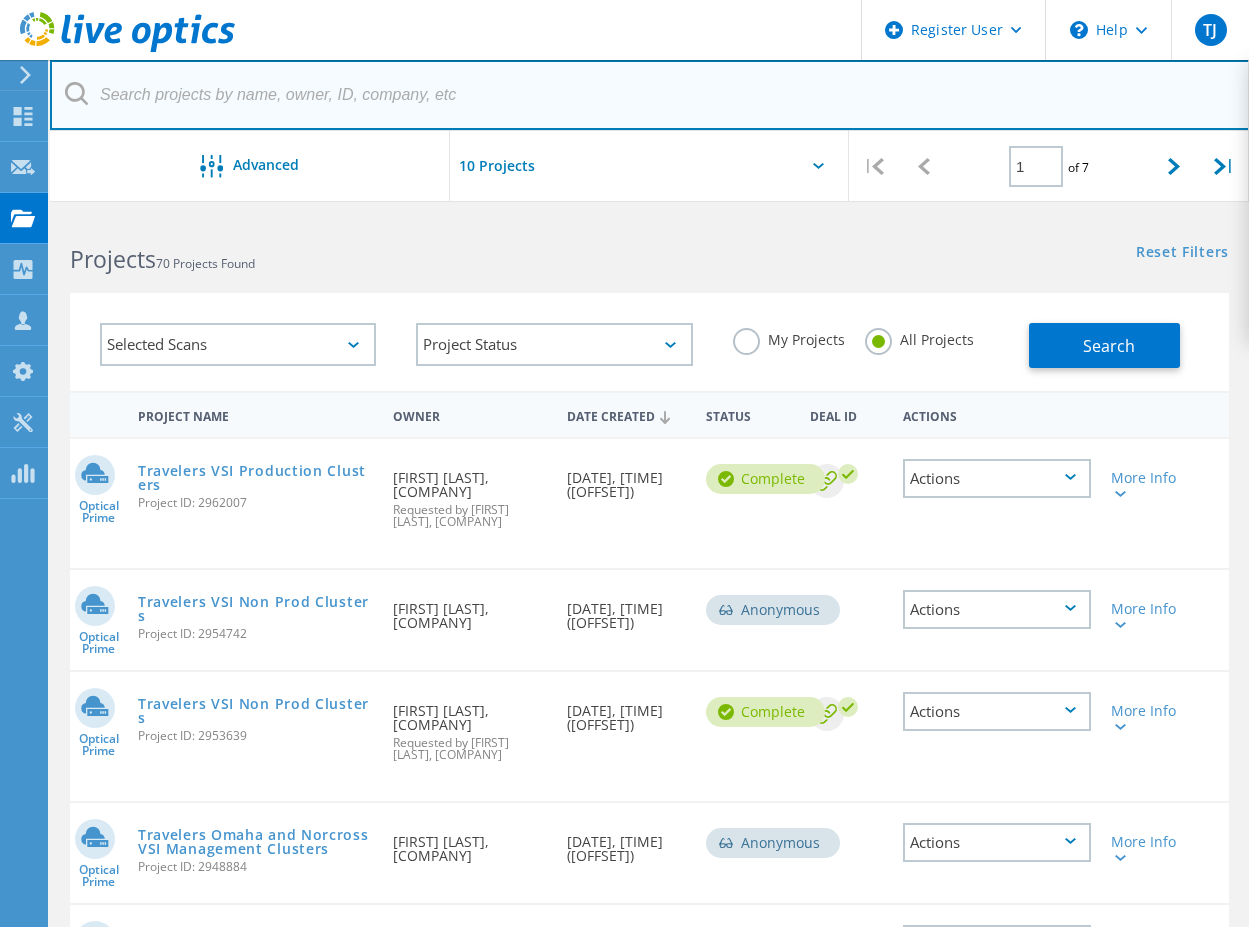 click at bounding box center [650, 95] 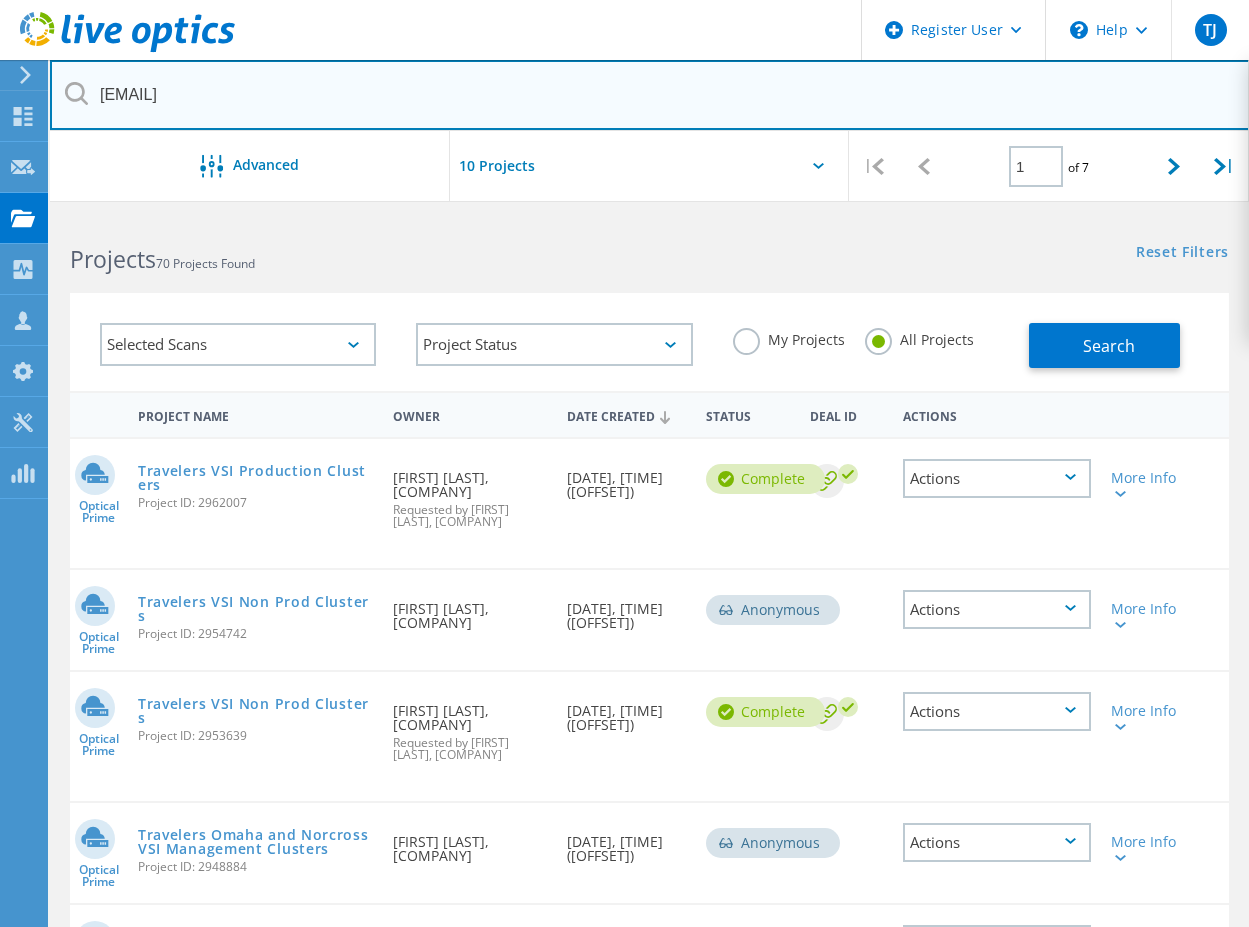 type on "KGBLANCH@[EXAMPLE.COM]" 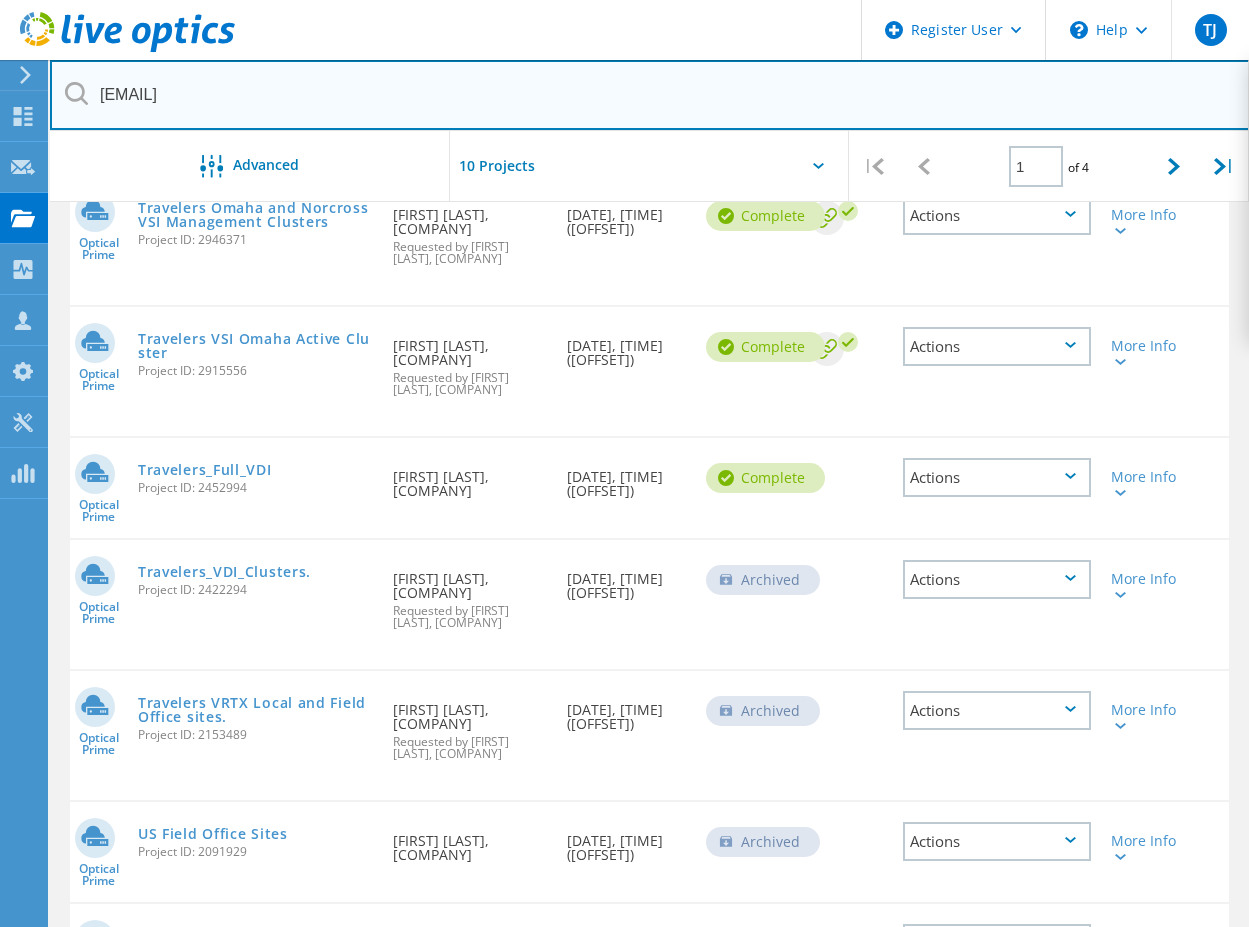 scroll, scrollTop: 600, scrollLeft: 0, axis: vertical 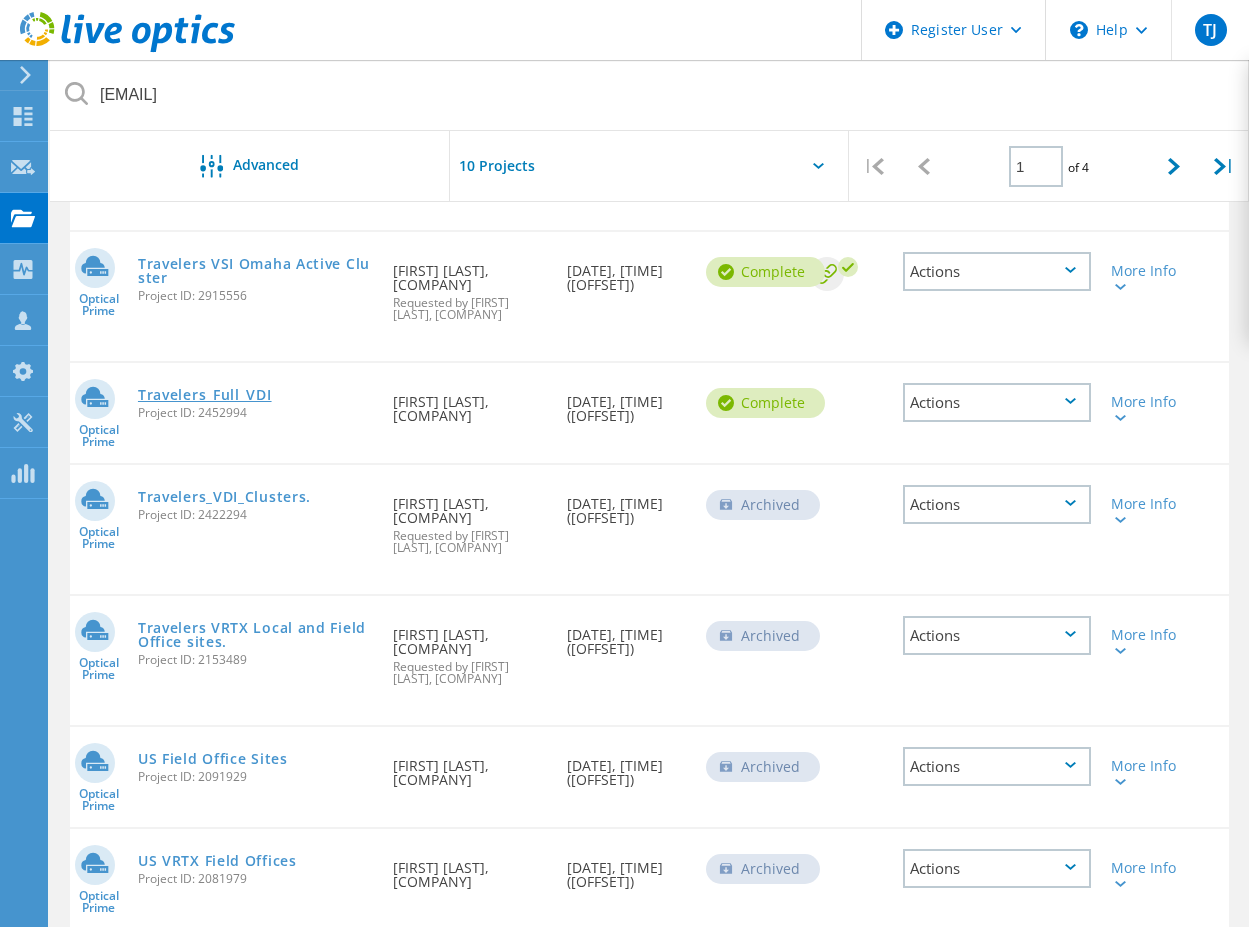 click on "[COMPANY]_[LOCATION]_[DEVICE_TYPE]" 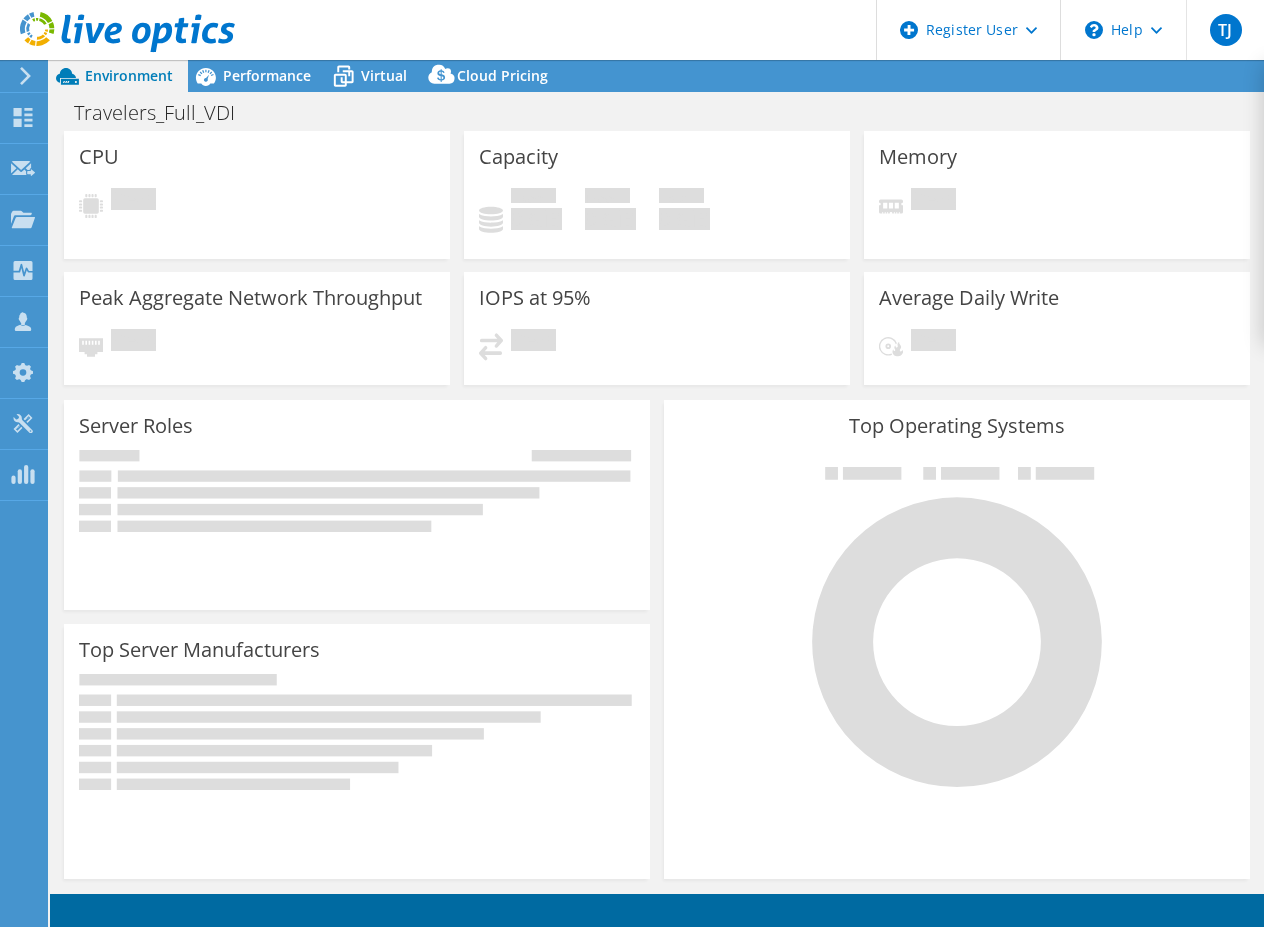scroll, scrollTop: 0, scrollLeft: 0, axis: both 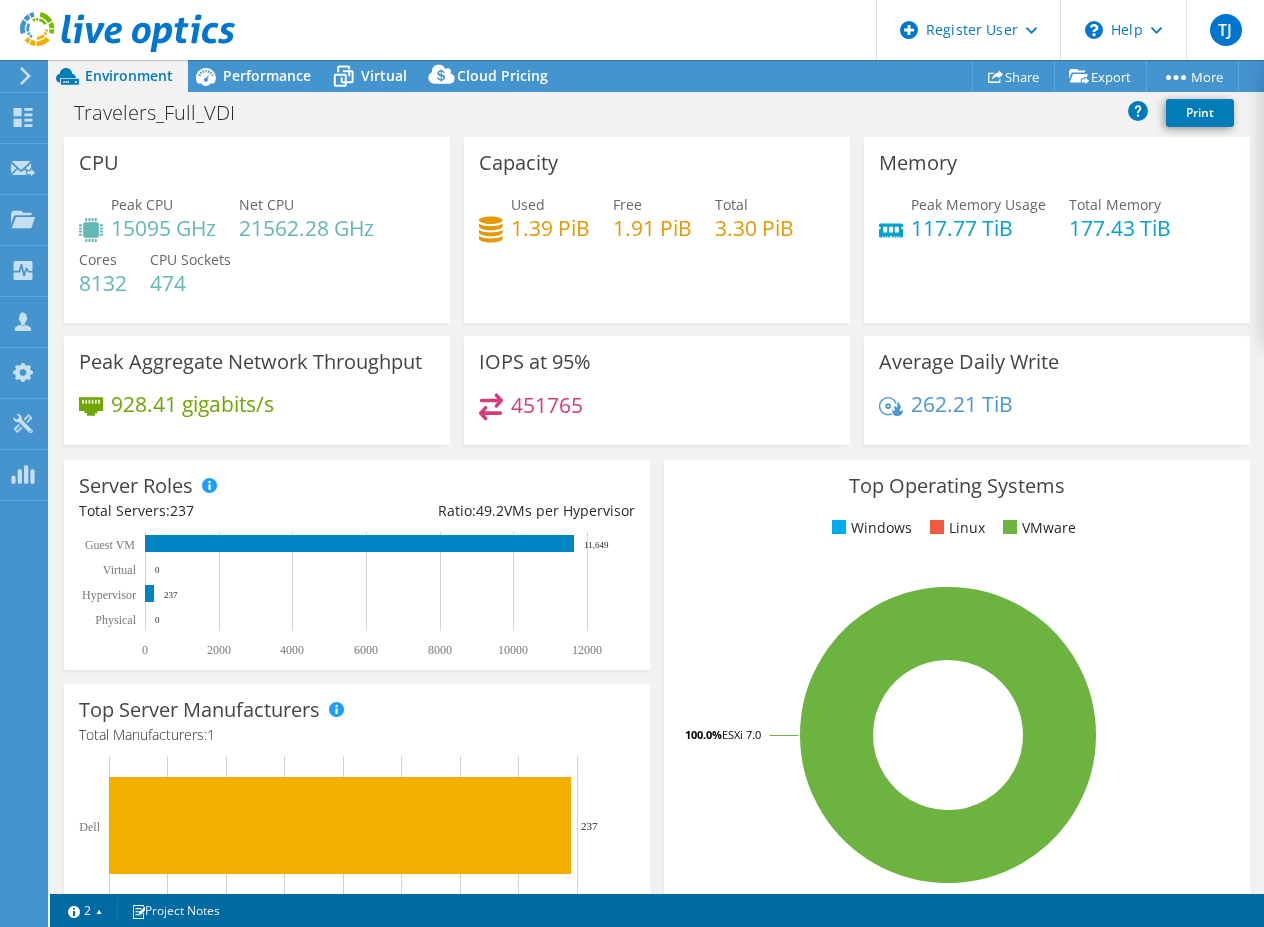 click on "Travelers_Full_VDI
Print" at bounding box center (657, 112) 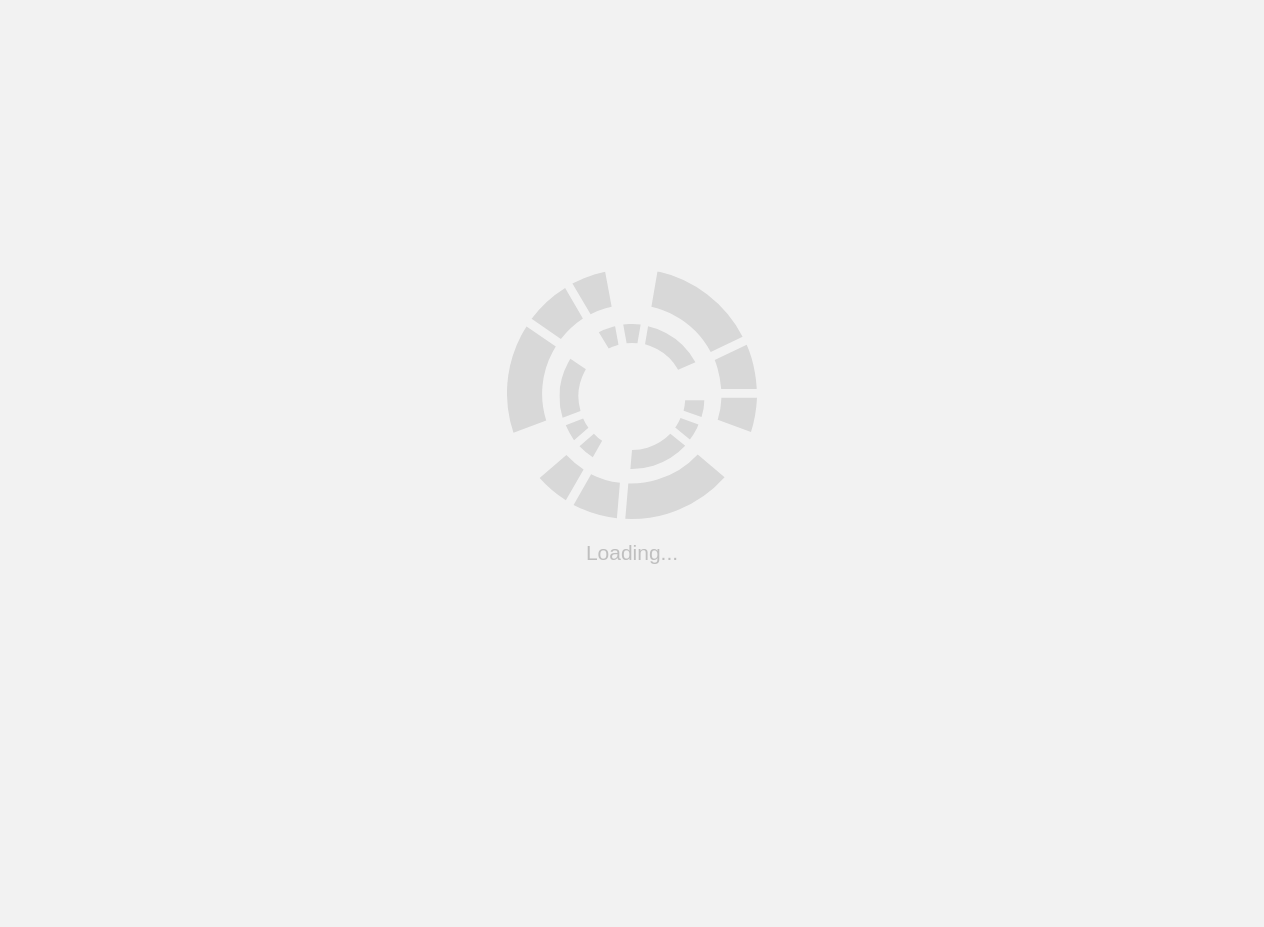 scroll, scrollTop: 0, scrollLeft: 0, axis: both 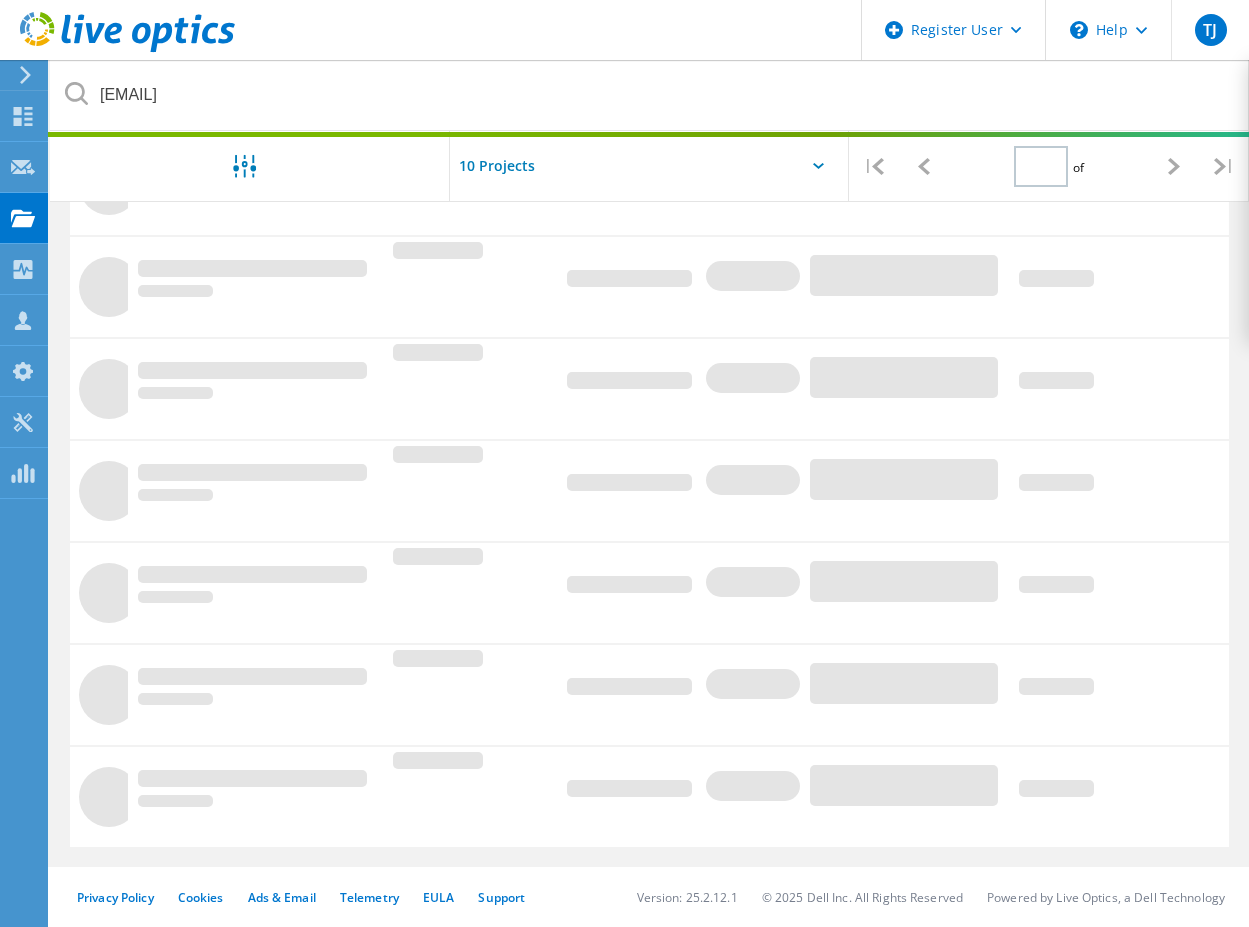 type on "1" 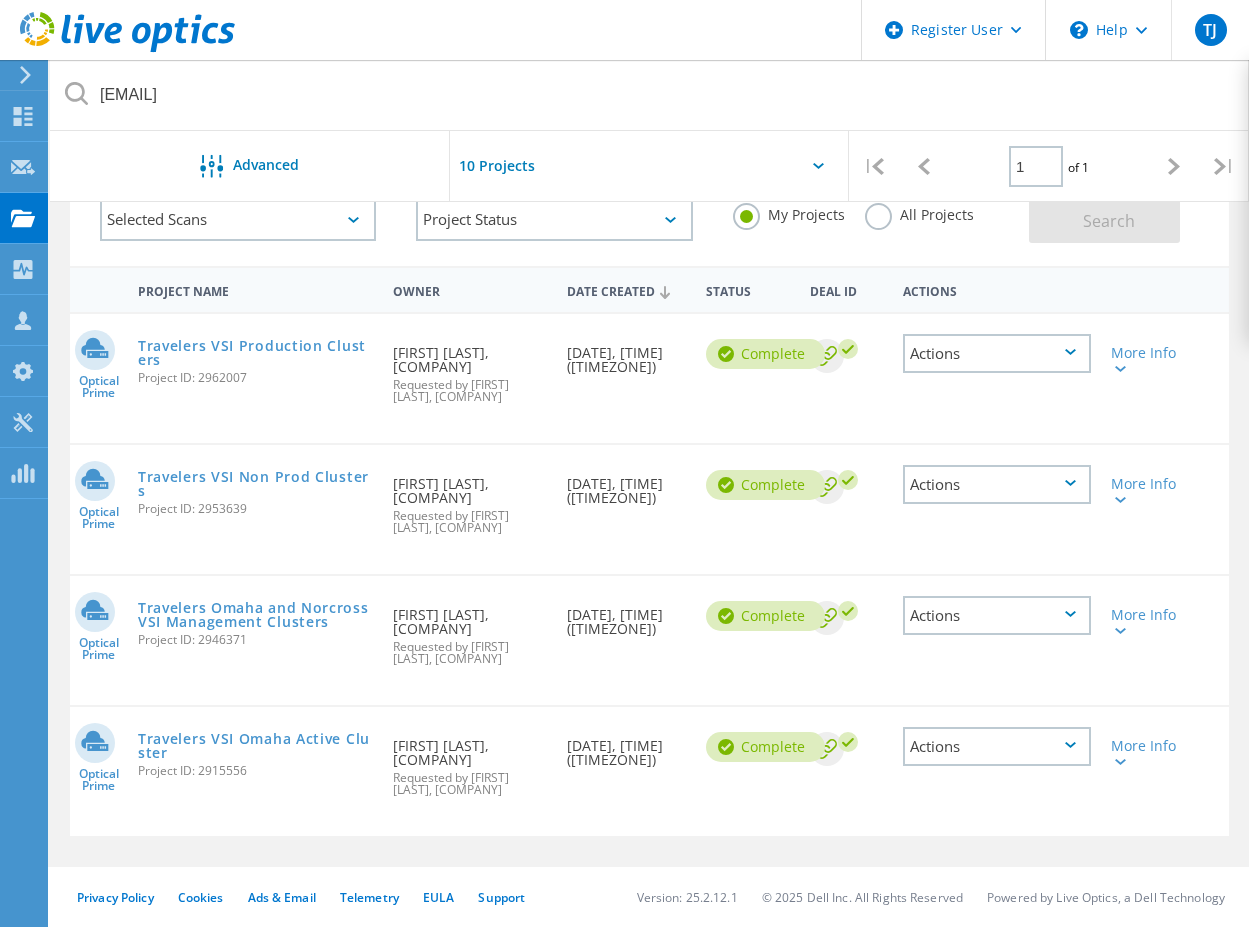 scroll, scrollTop: 0, scrollLeft: 0, axis: both 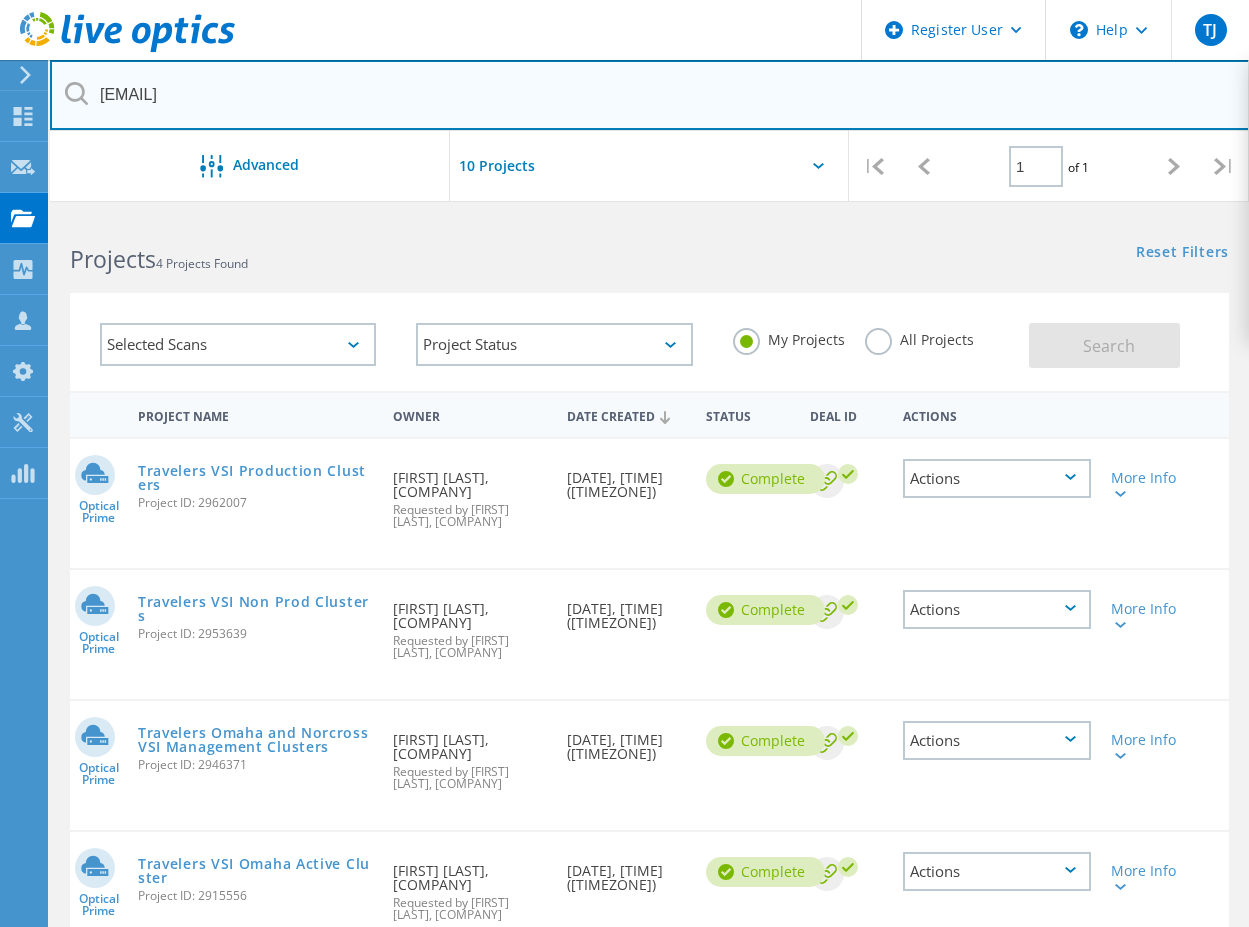 click on "[EMAIL]" at bounding box center [650, 95] 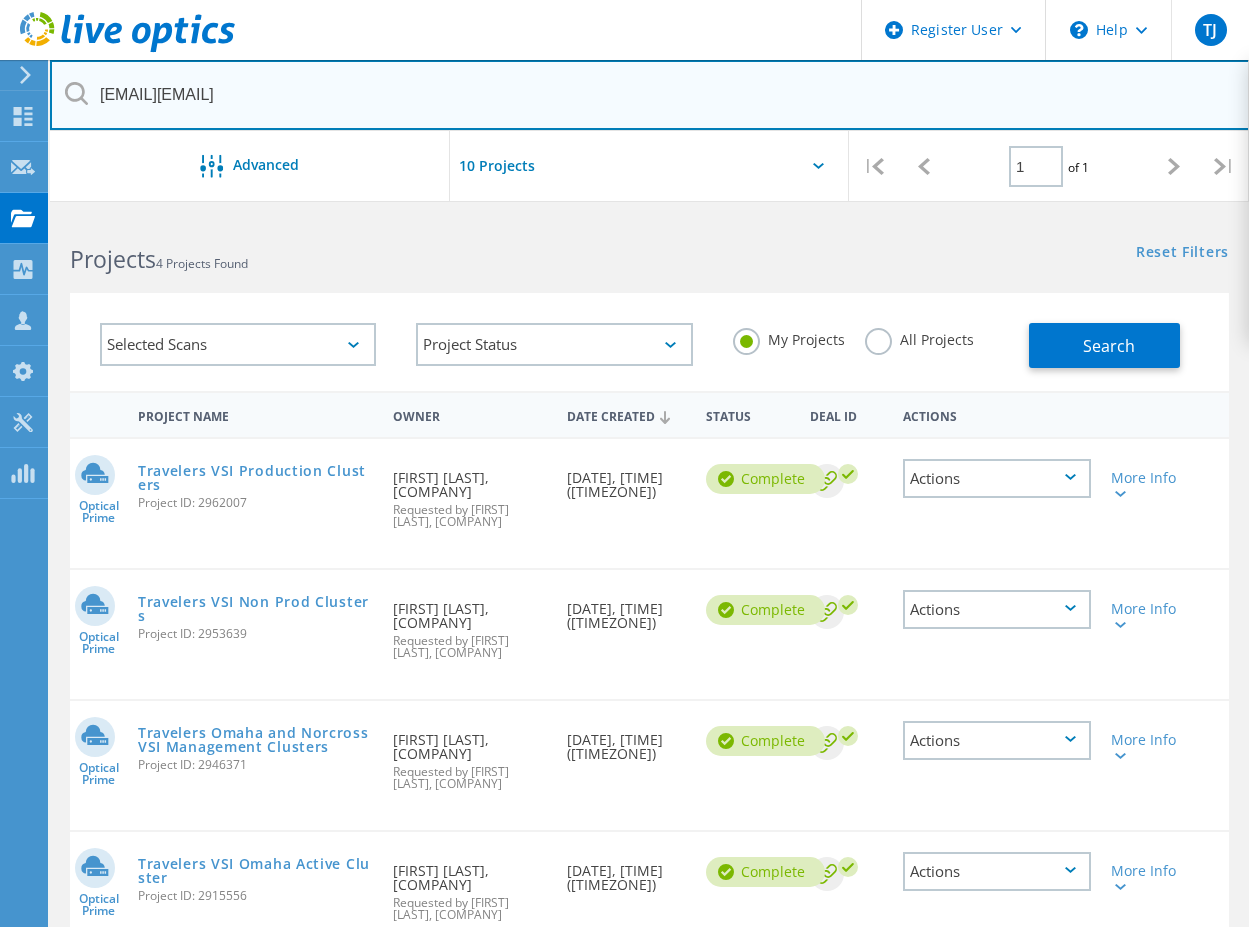 type on "[EMAIL]" 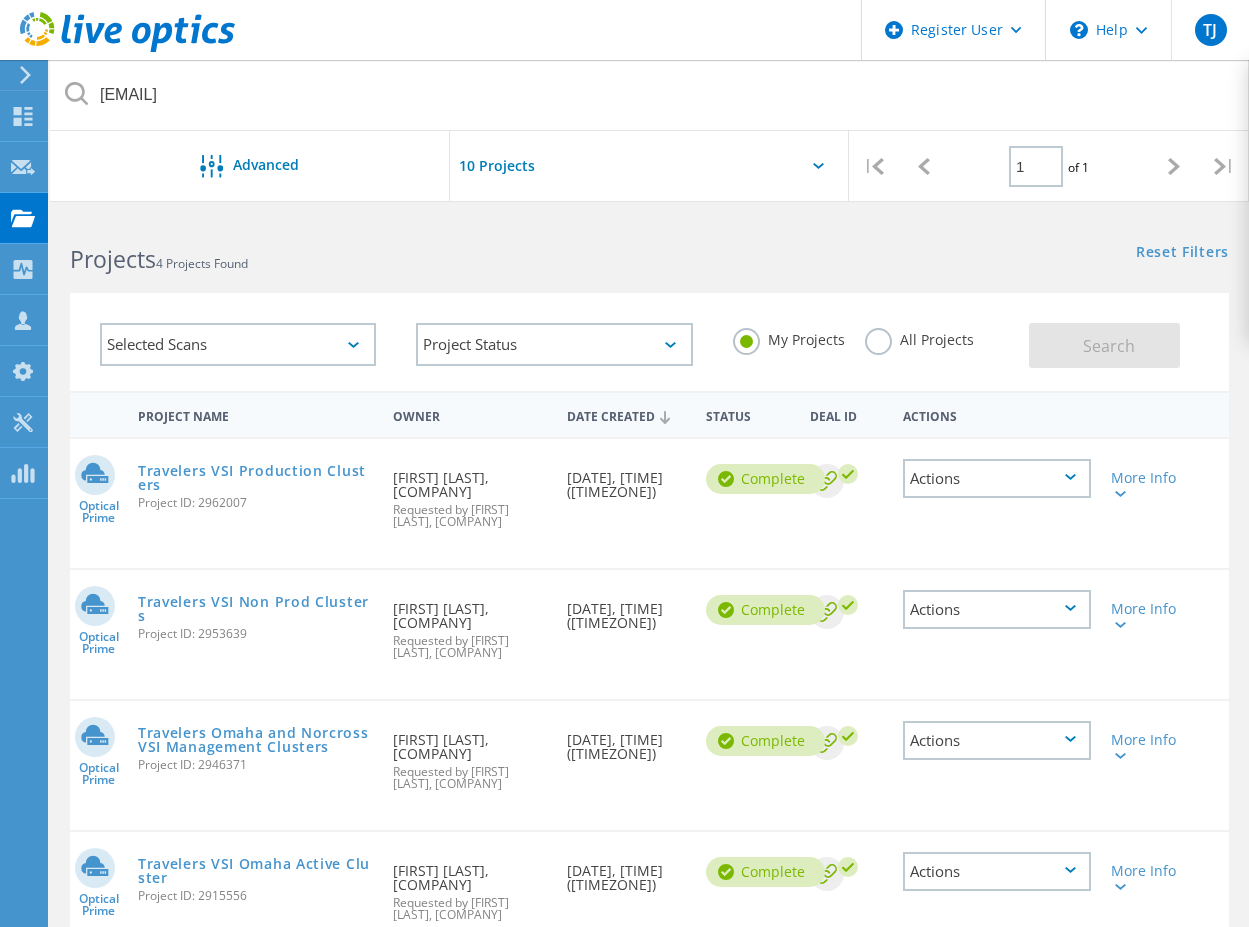 click on "All Projects" 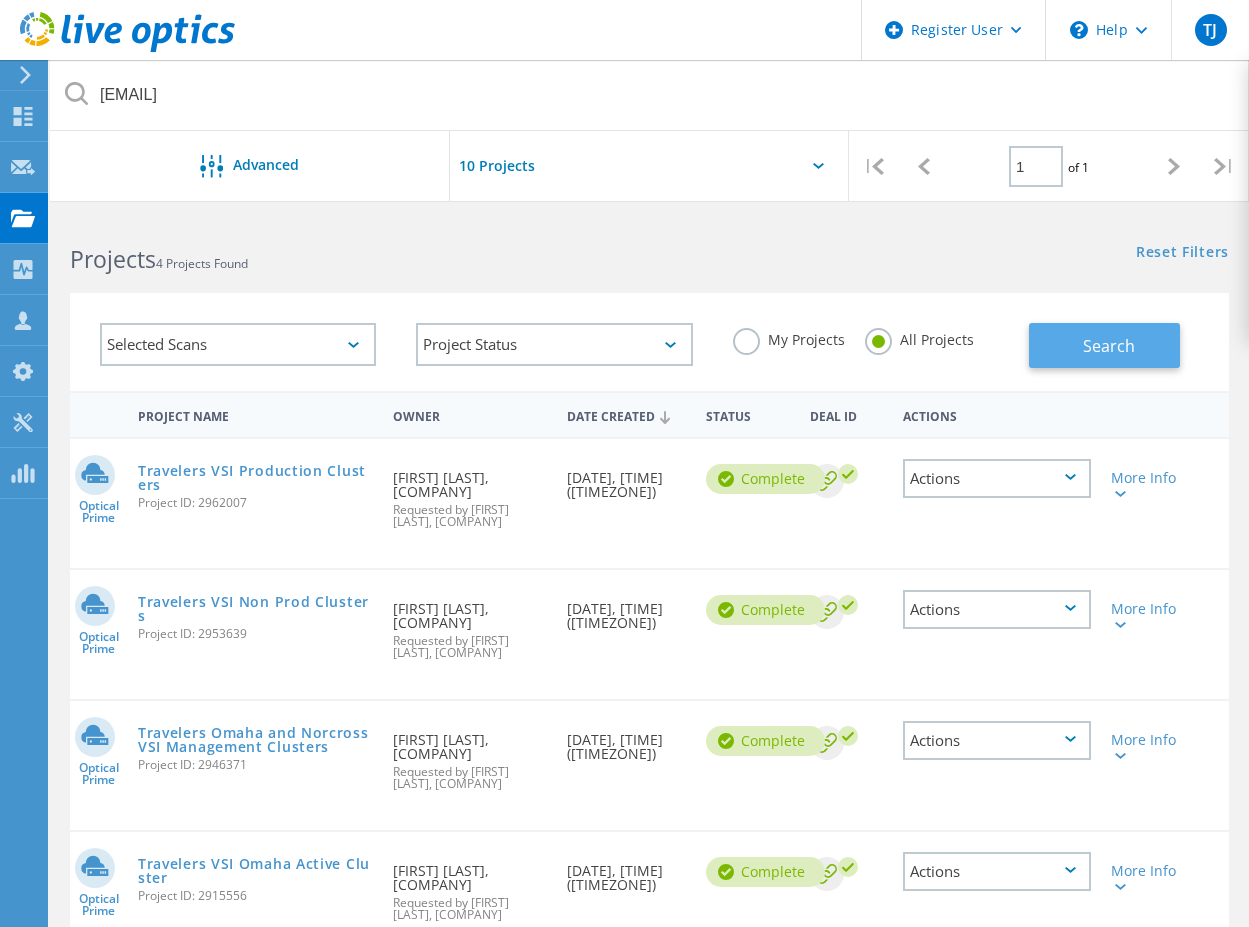 click on "Search" 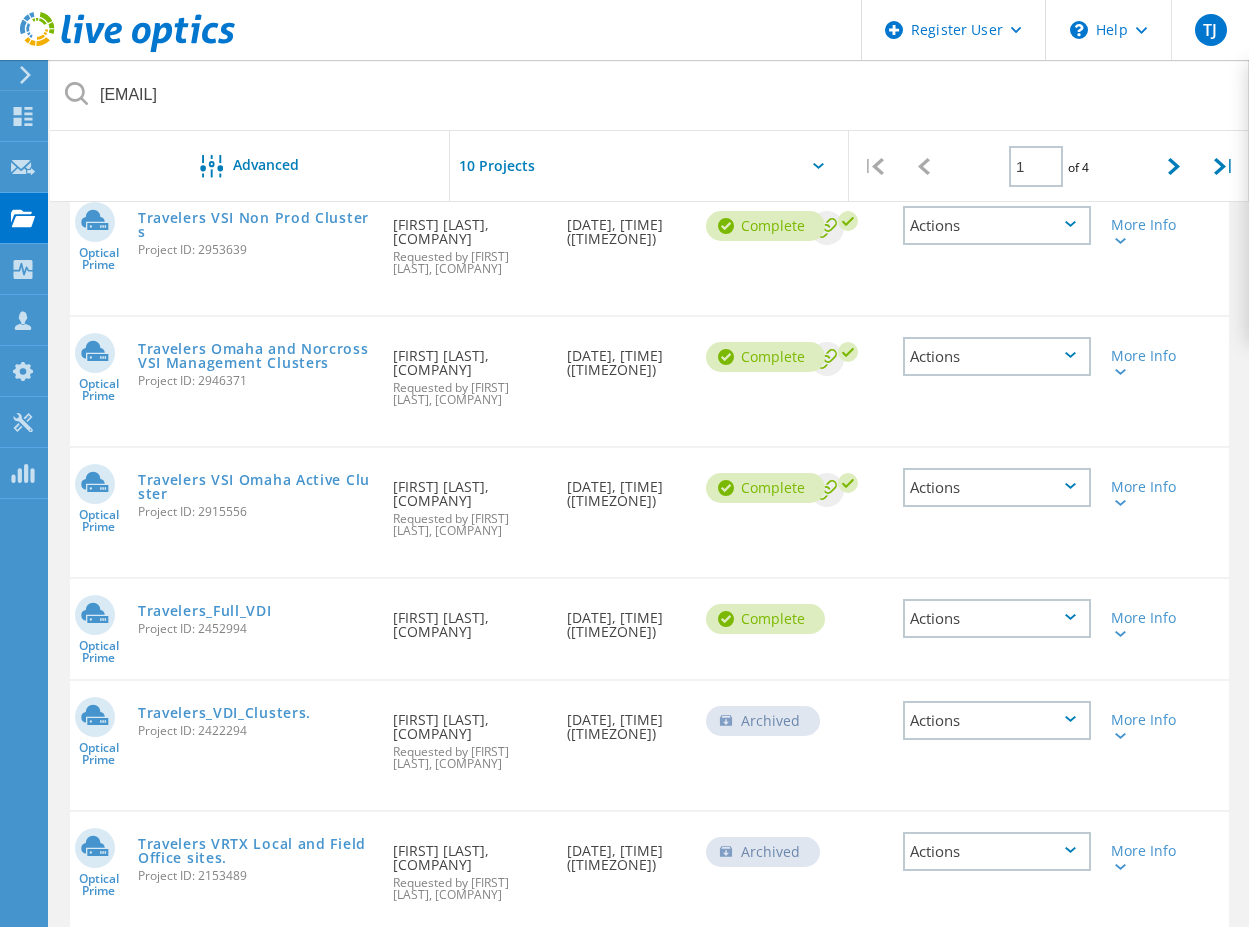 scroll, scrollTop: 400, scrollLeft: 0, axis: vertical 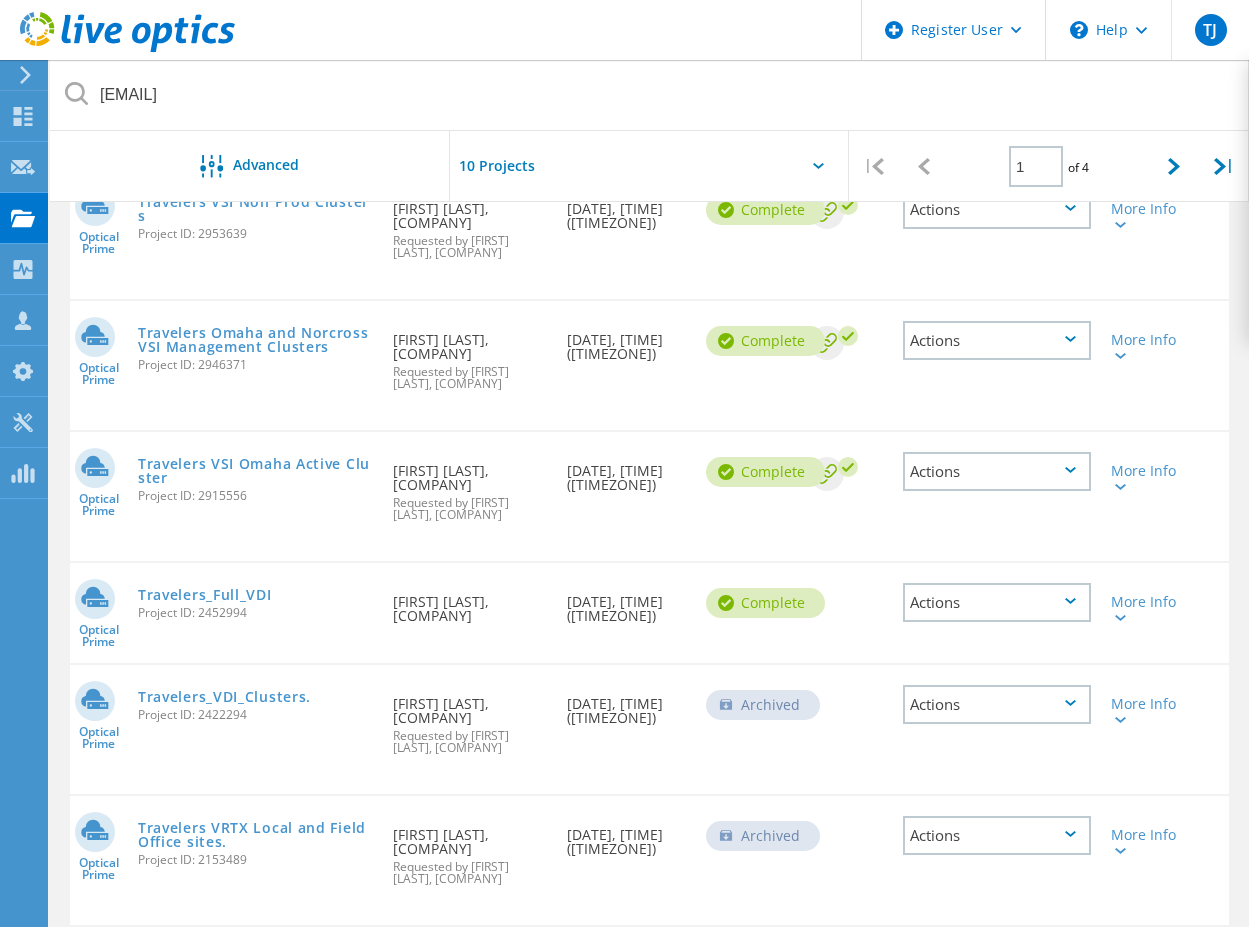 click on "Actions" 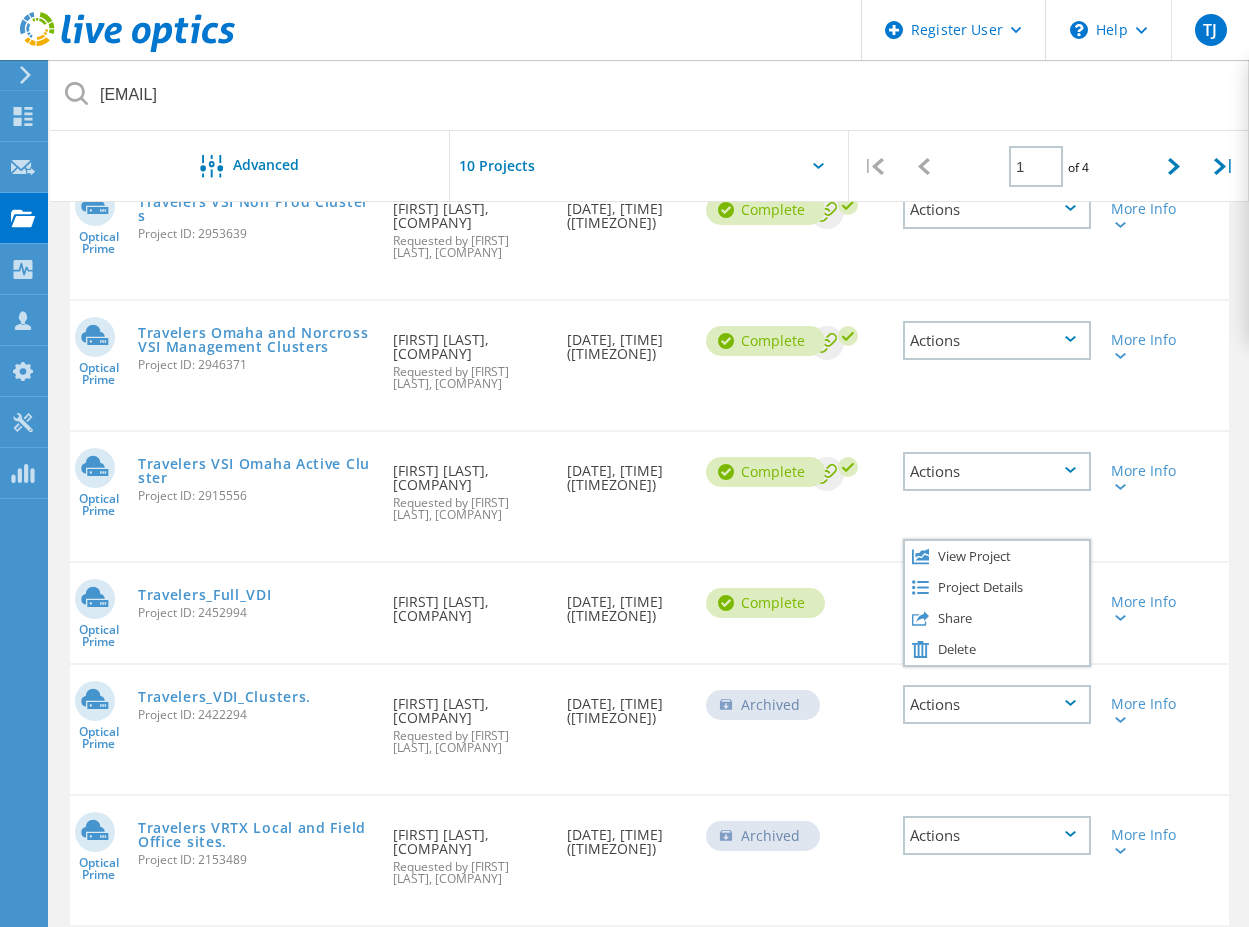 click on "Optical Prime  Travelers VSI Omaha Active Cluster  Project ID: 2915556  Requested By  Keith Blanchard, TRAVELERS COMPANIES  Requested by Tom Jurchak, Dell  Date Created  05/28/2025, 09:02 (-04:00)   Complete
Deal Id  Actions   More Info" 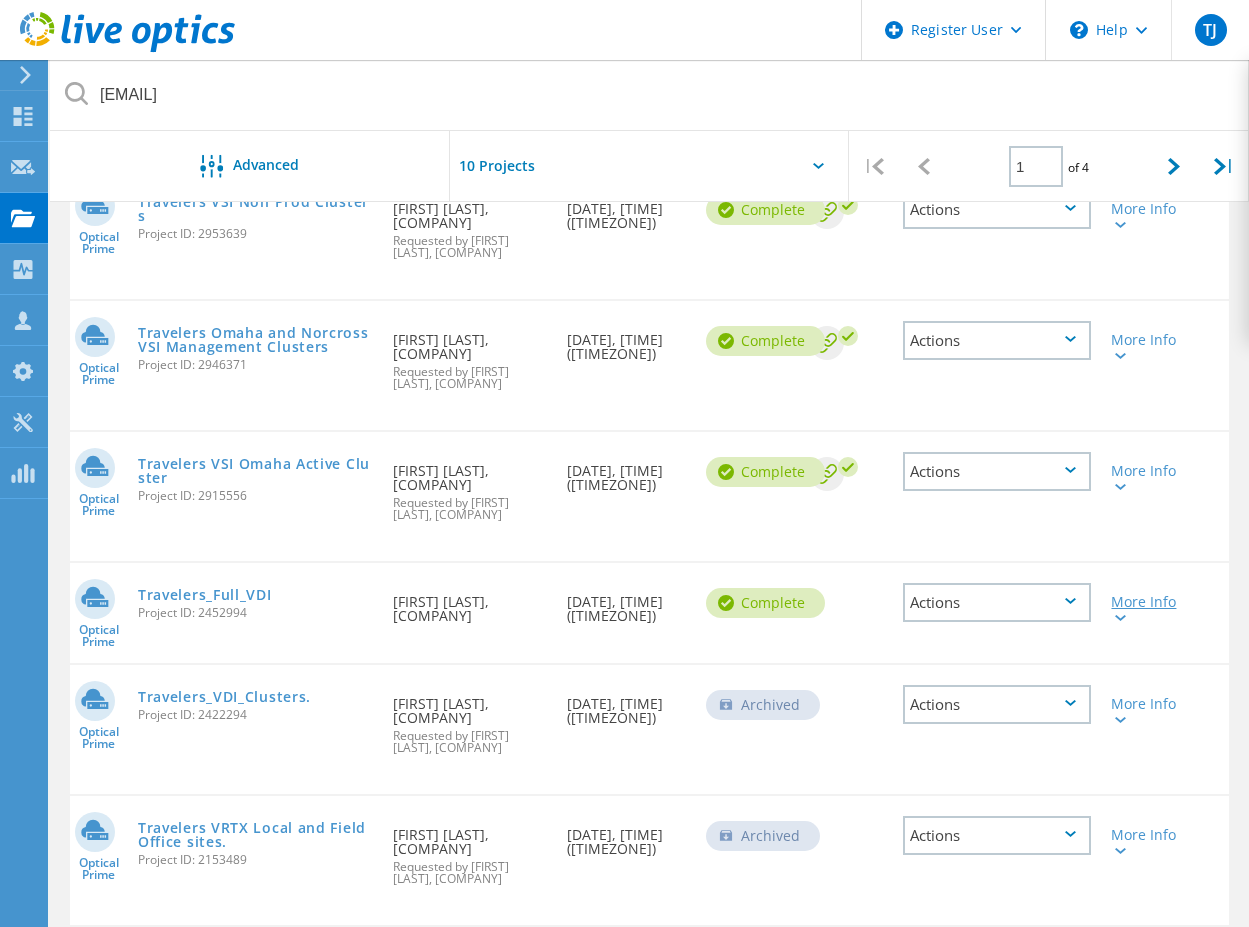 click on "More Info" 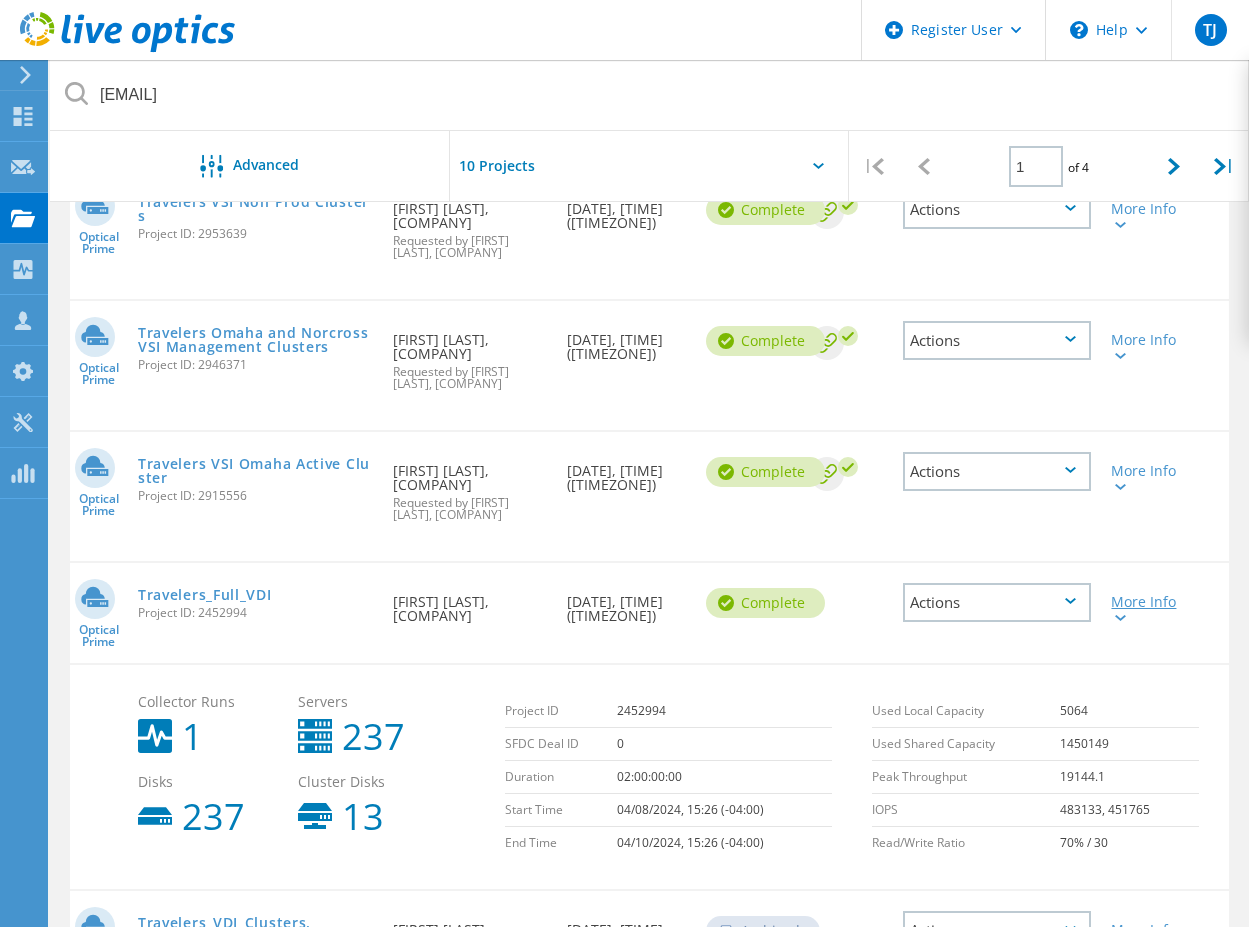 click on "More Info" 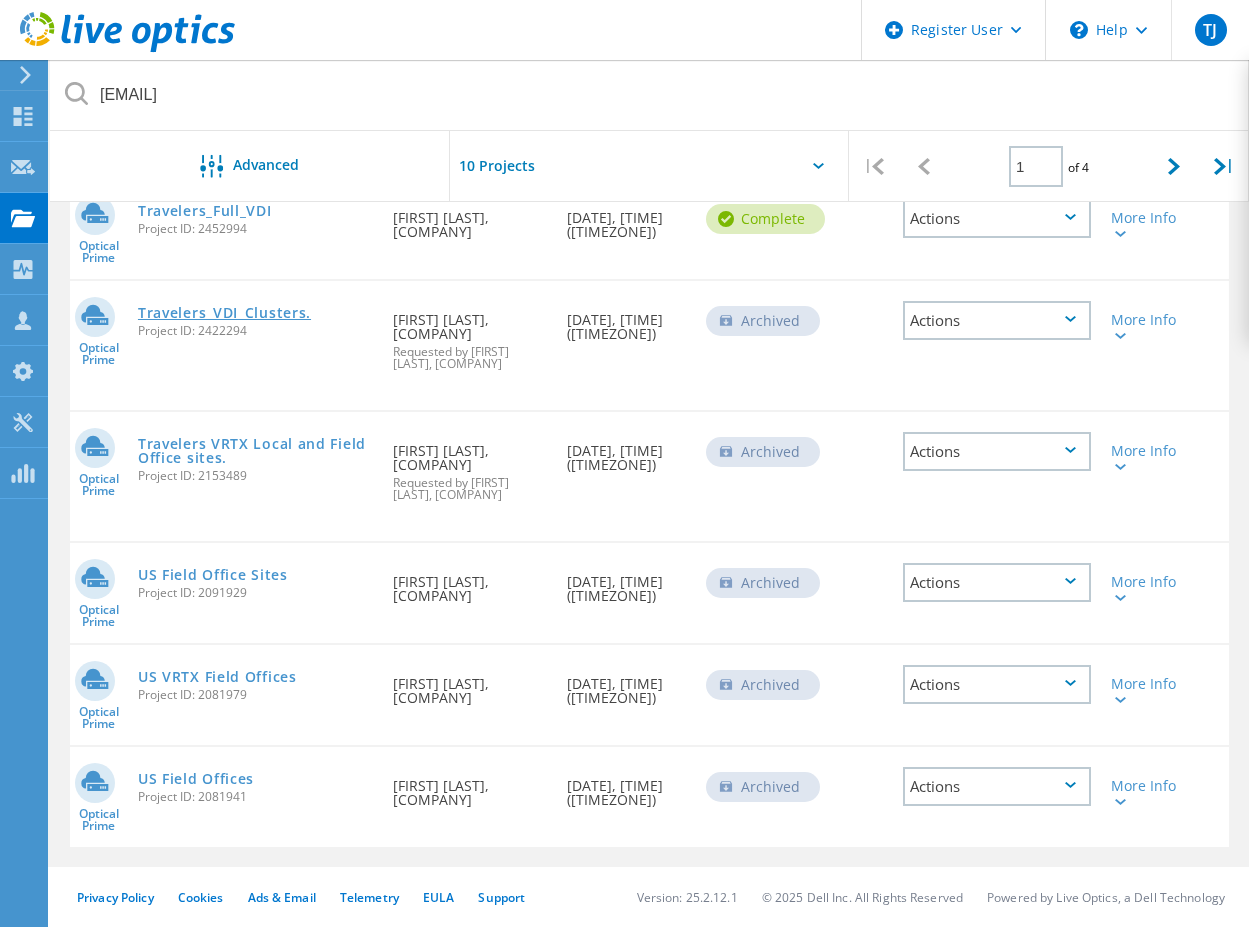 scroll, scrollTop: 800, scrollLeft: 0, axis: vertical 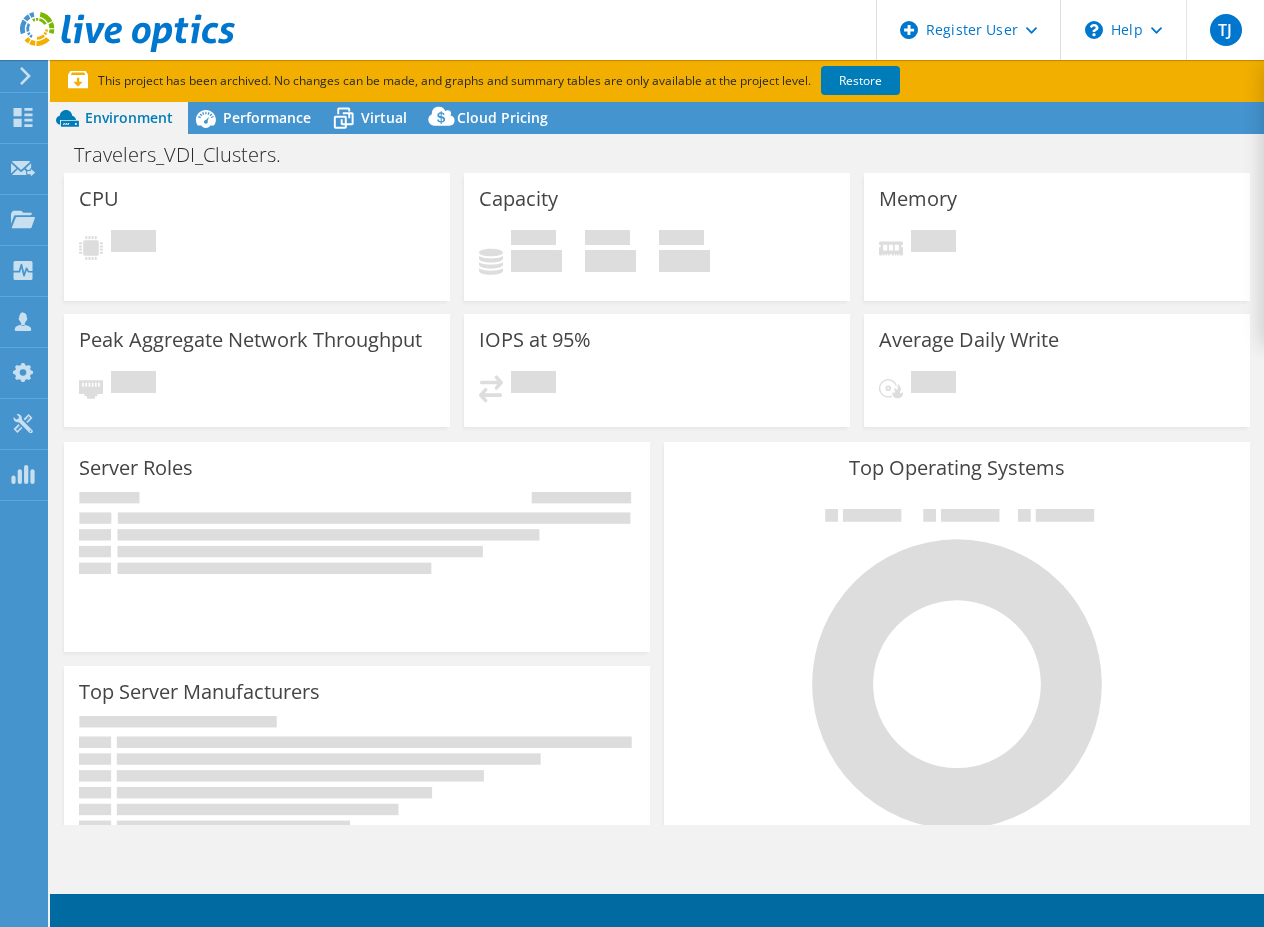 select on "USEast" 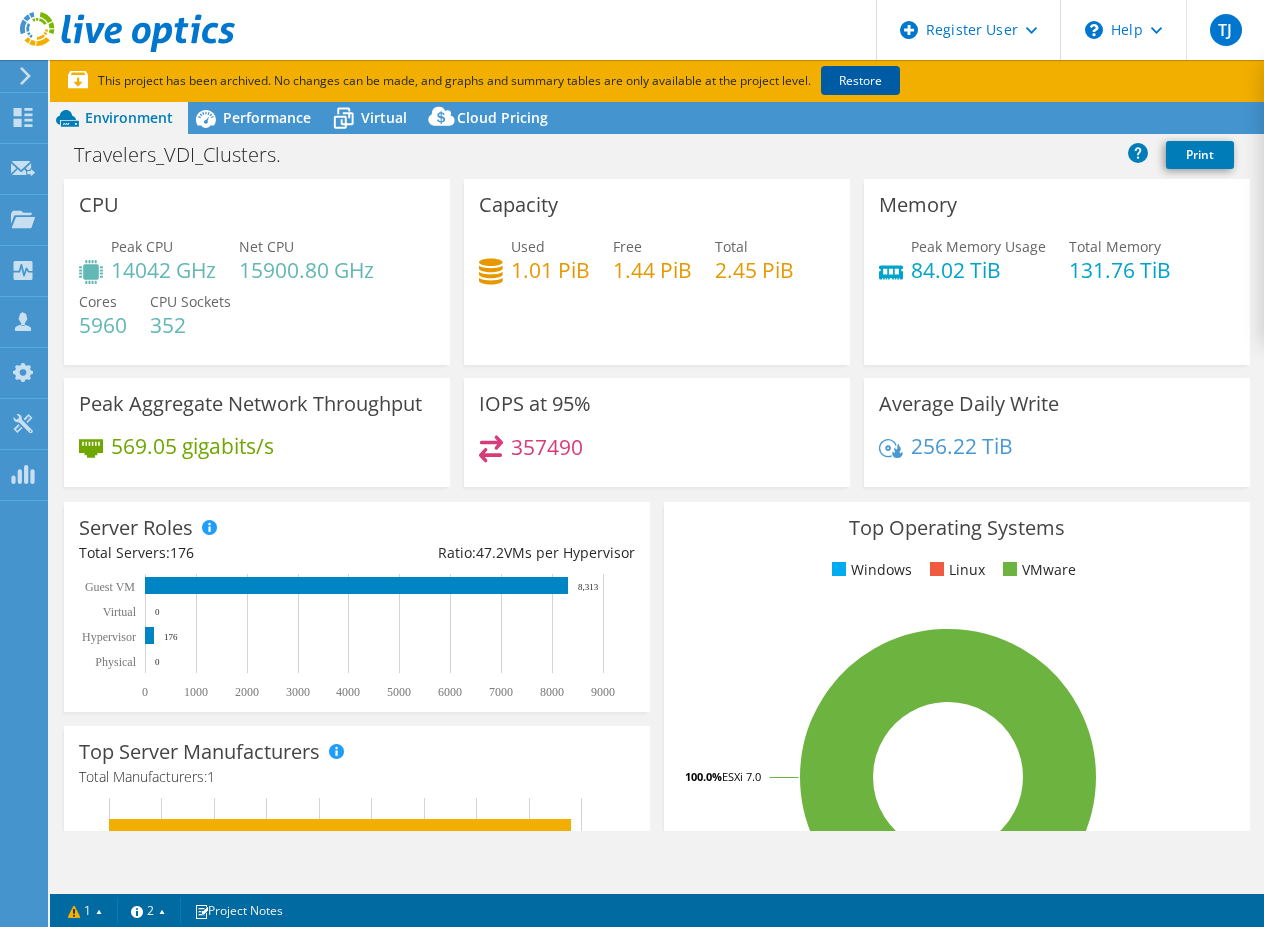 click on "Restore" at bounding box center [860, 80] 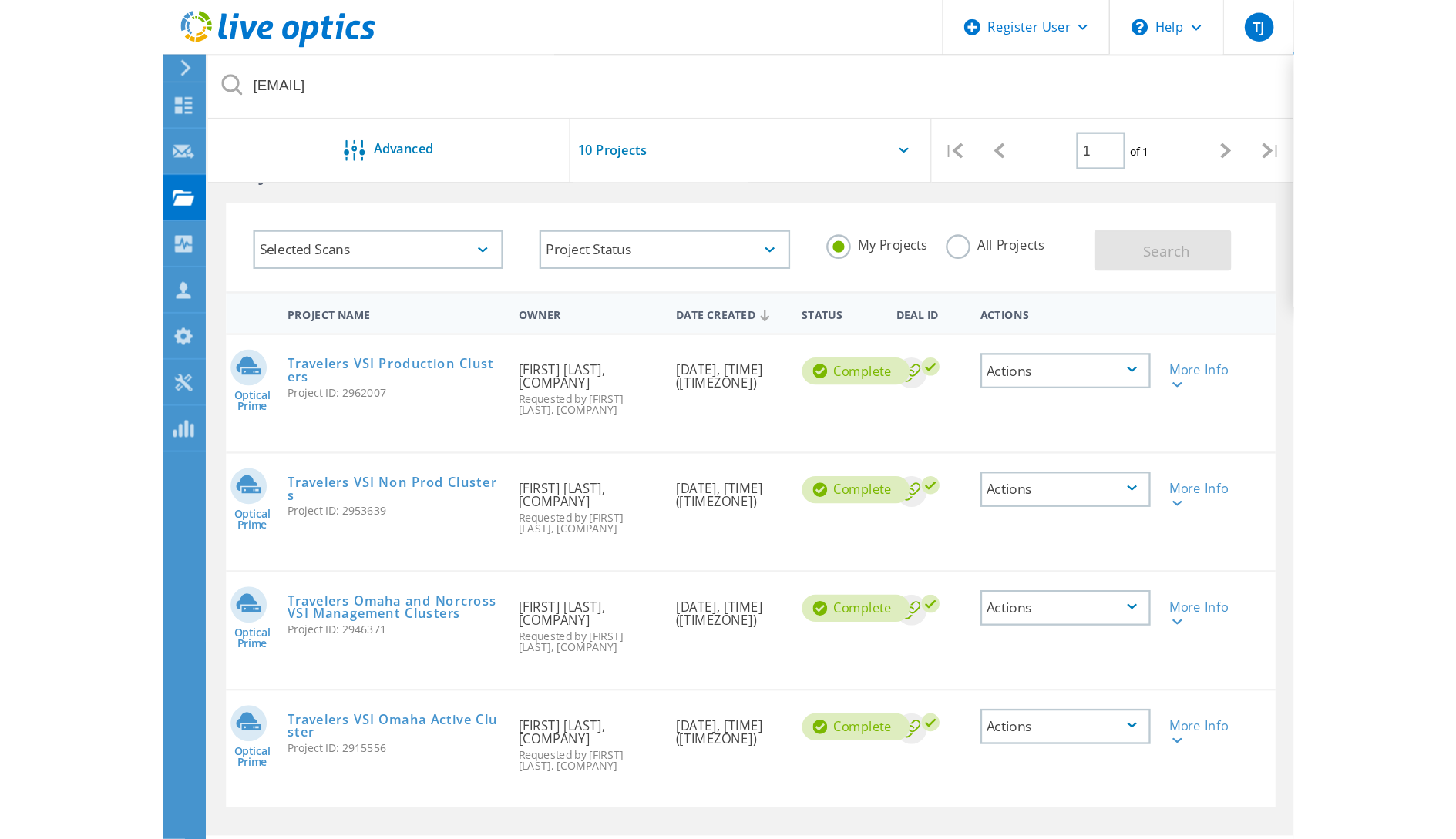 scroll, scrollTop: 0, scrollLeft: 0, axis: both 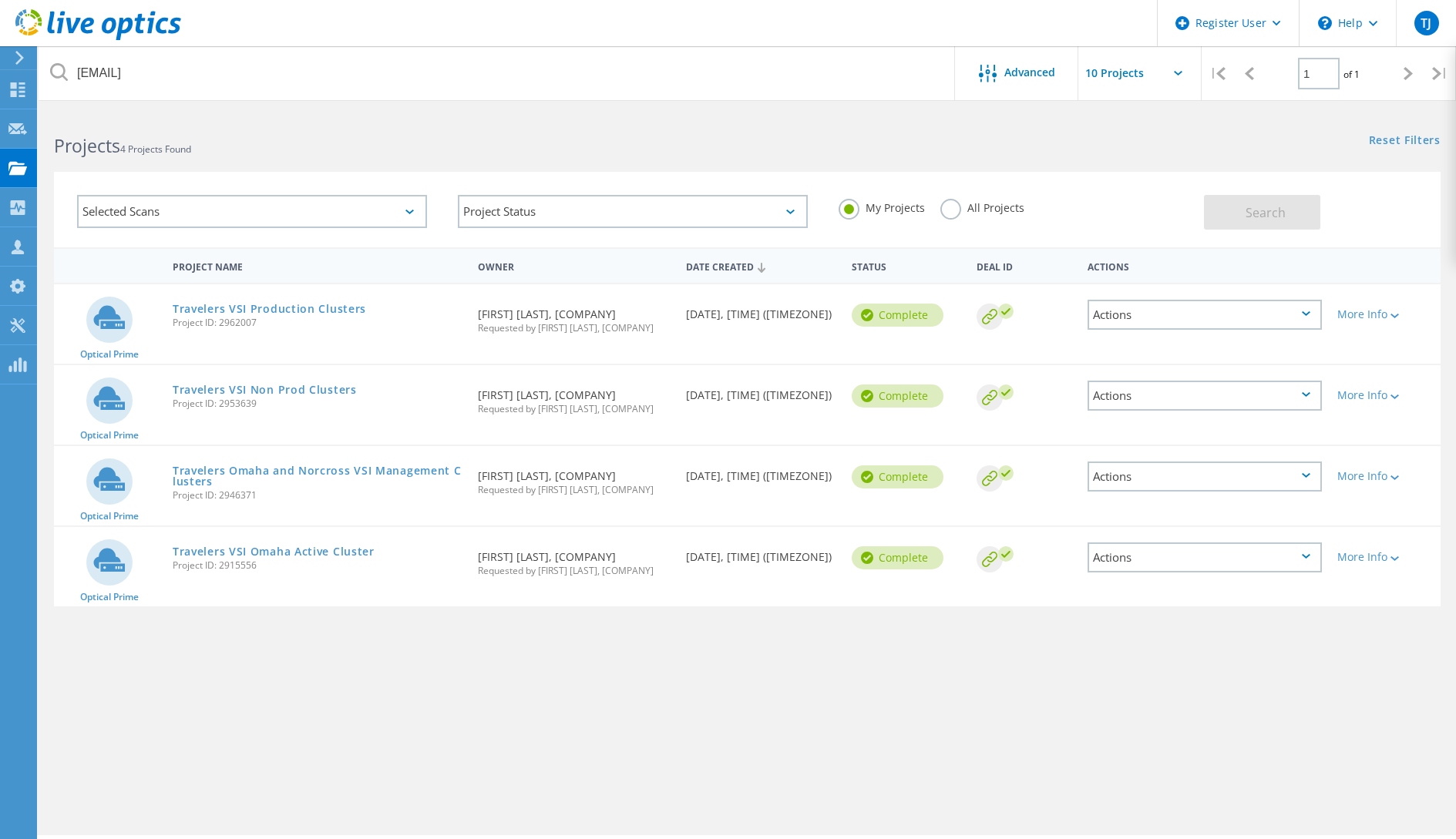 click on "All Projects" 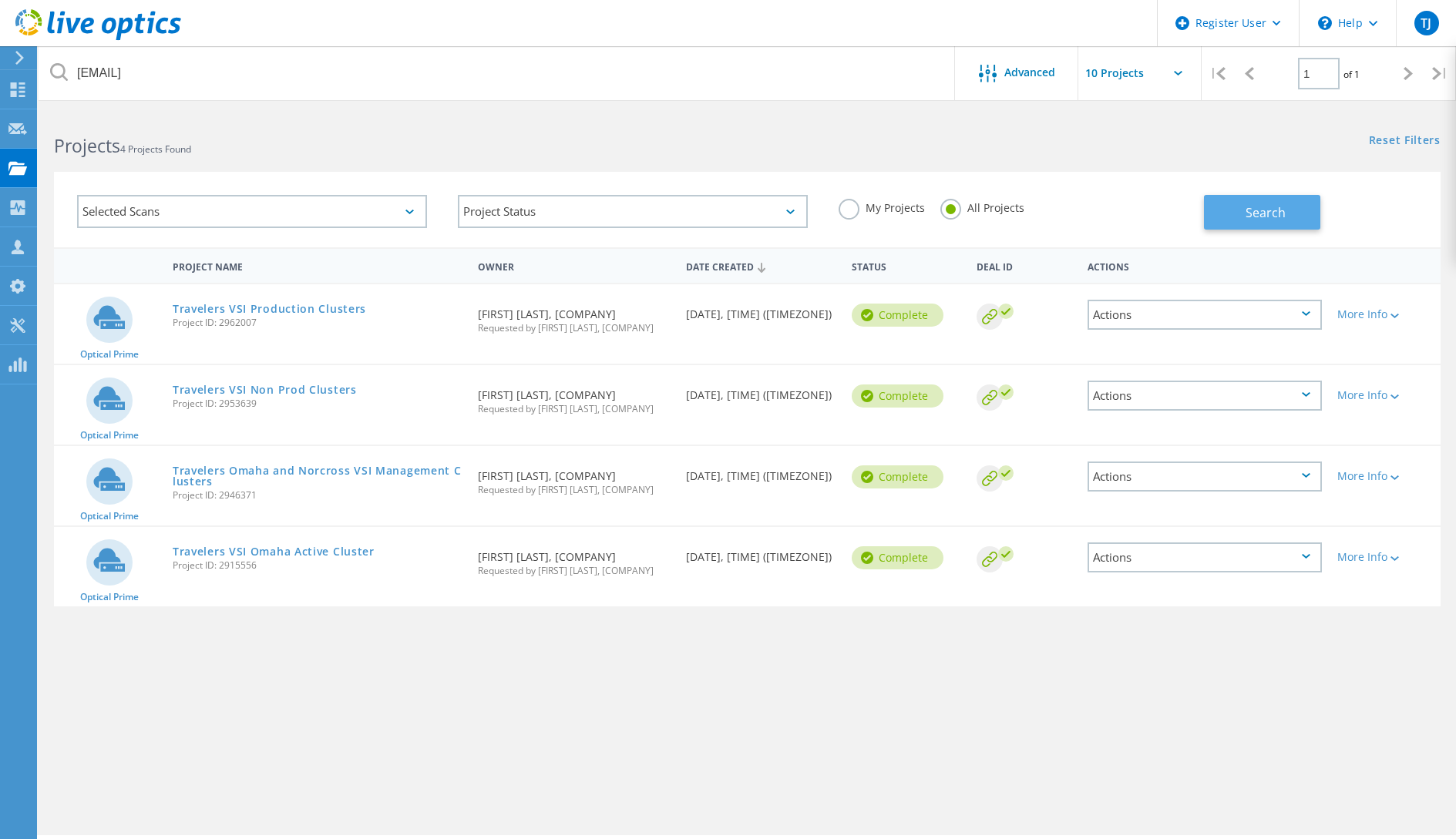 click on "Search" 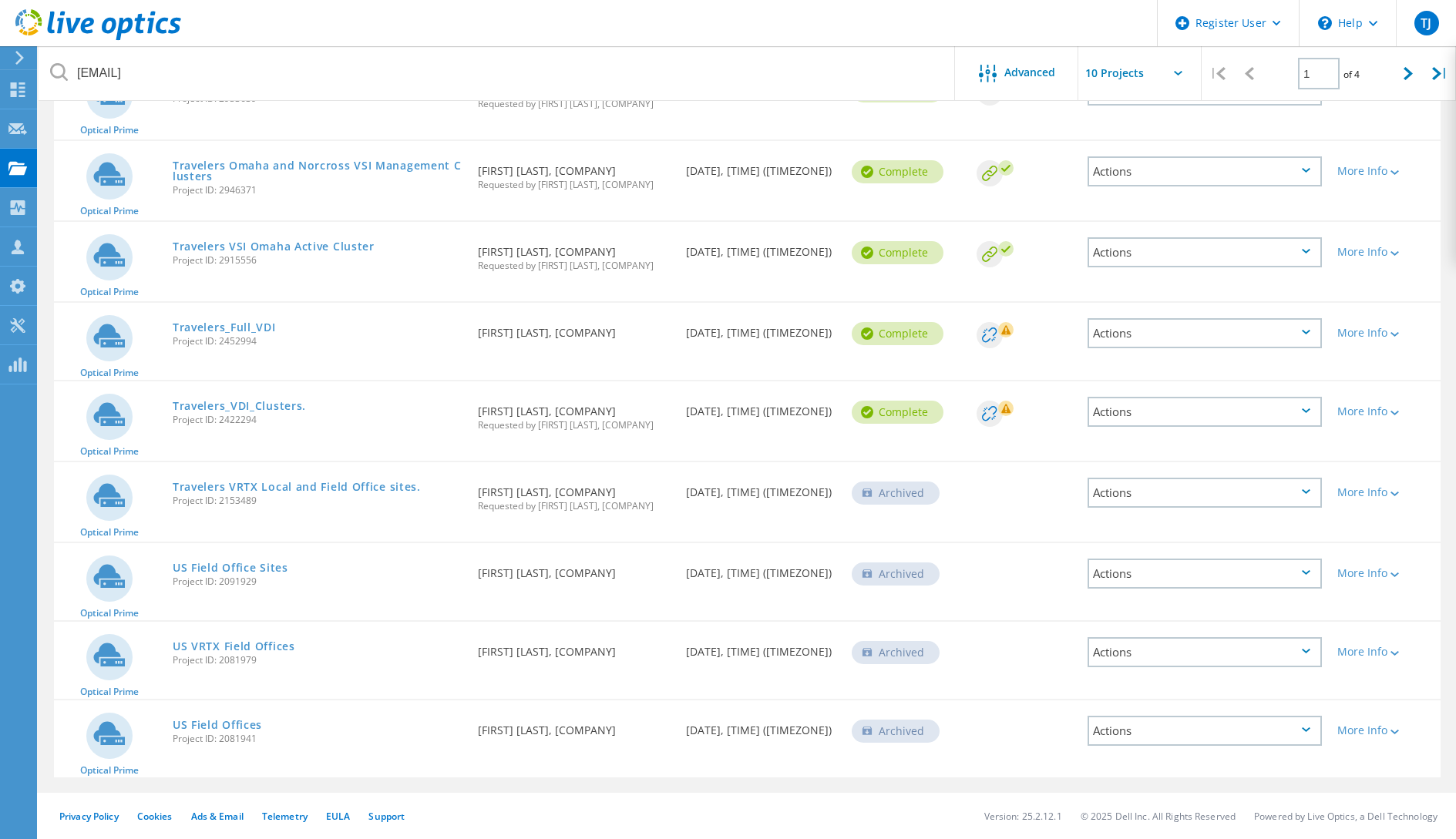 scroll, scrollTop: 370, scrollLeft: 0, axis: vertical 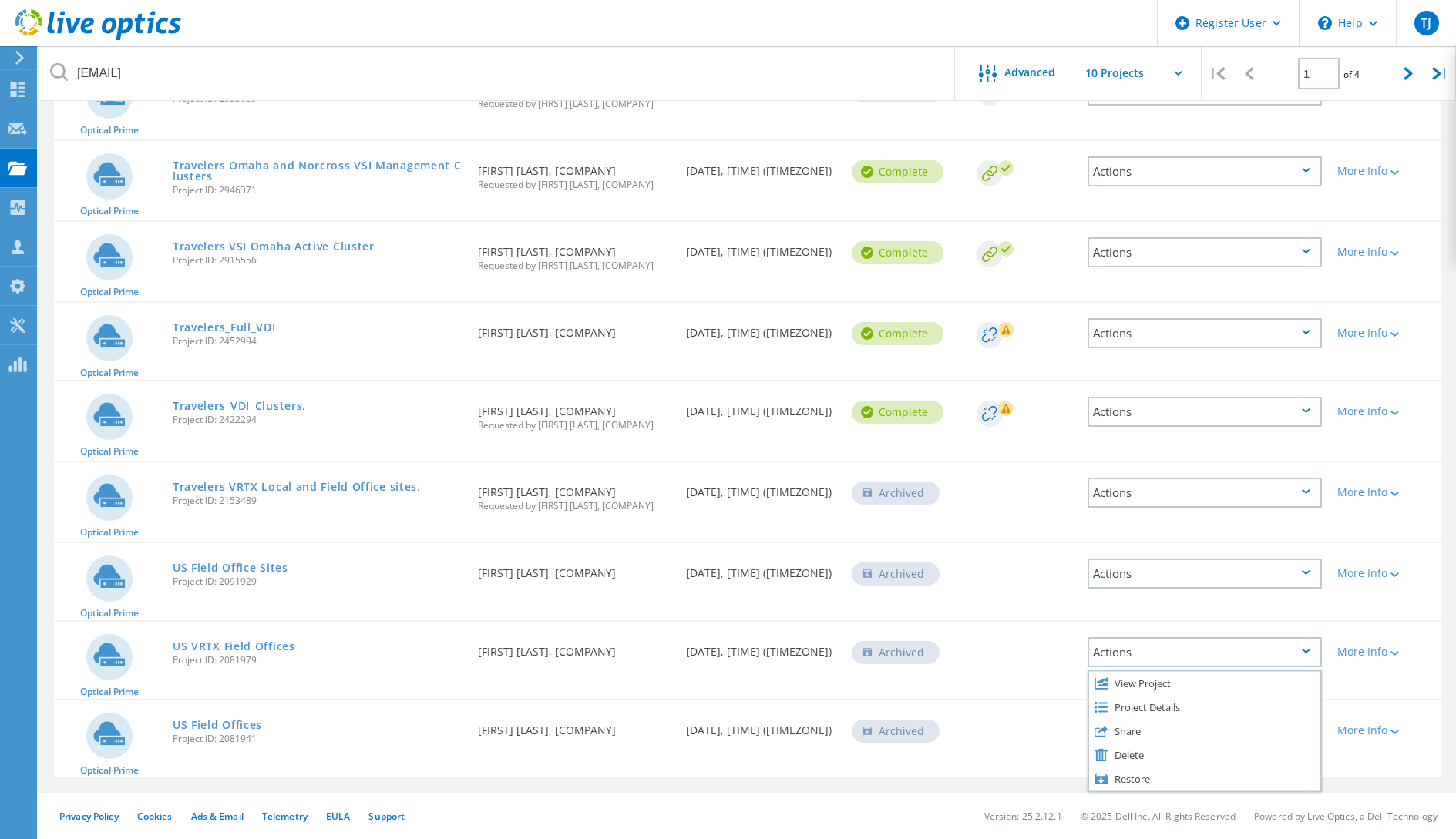 click on "Date Created  03/27/2023, 13:17 (-04:00)" 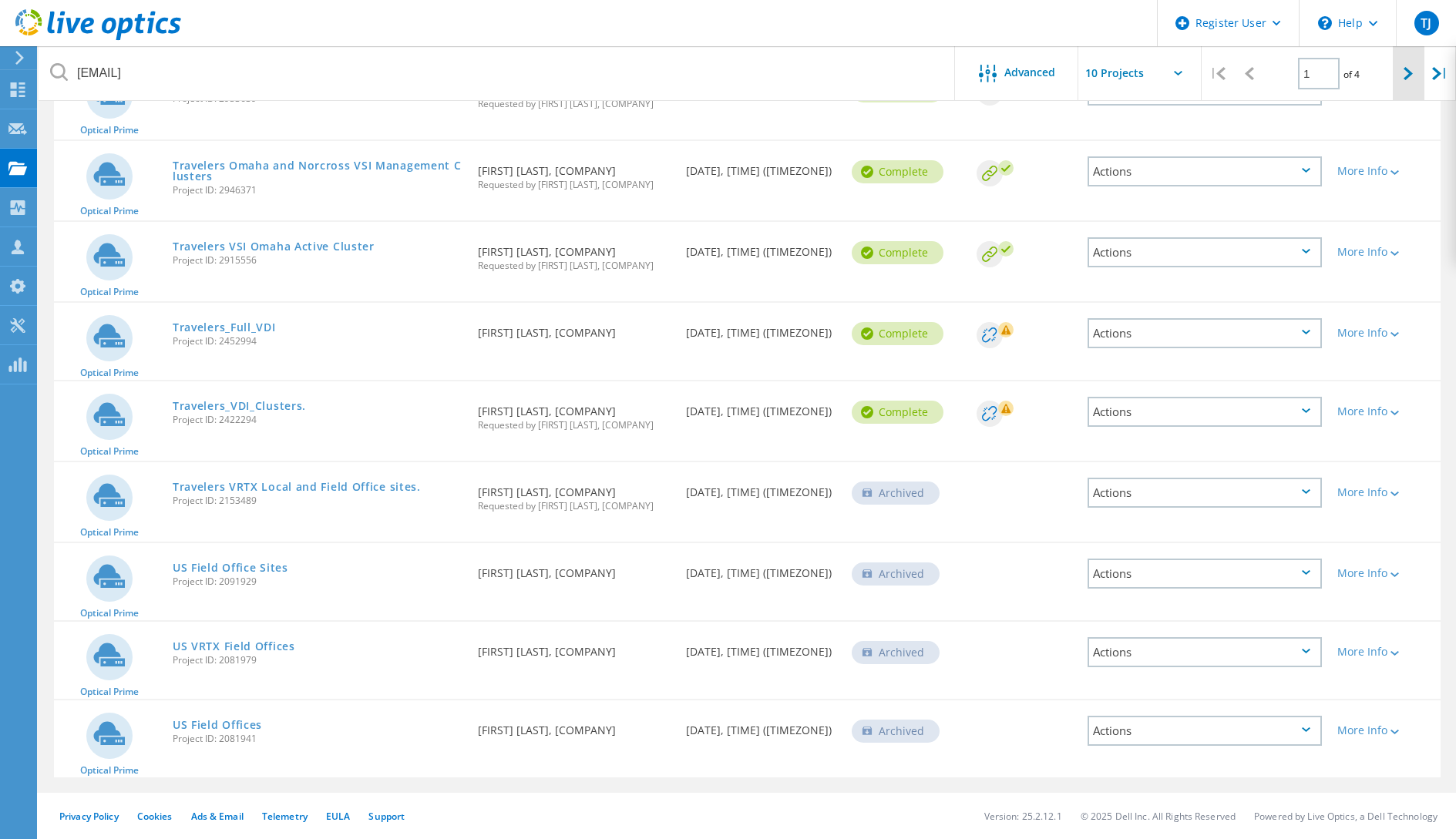click 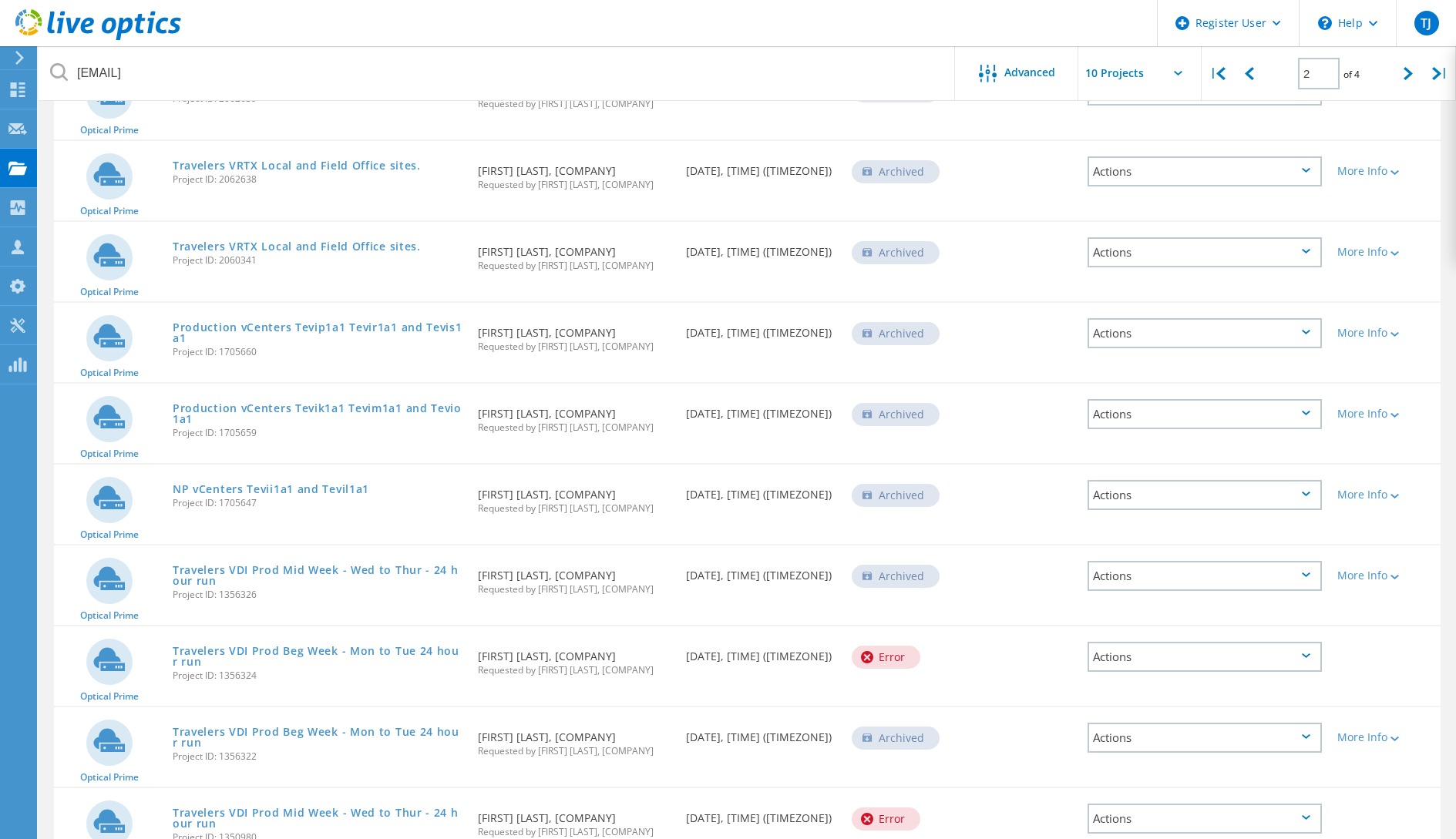 scroll, scrollTop: 385, scrollLeft: 0, axis: vertical 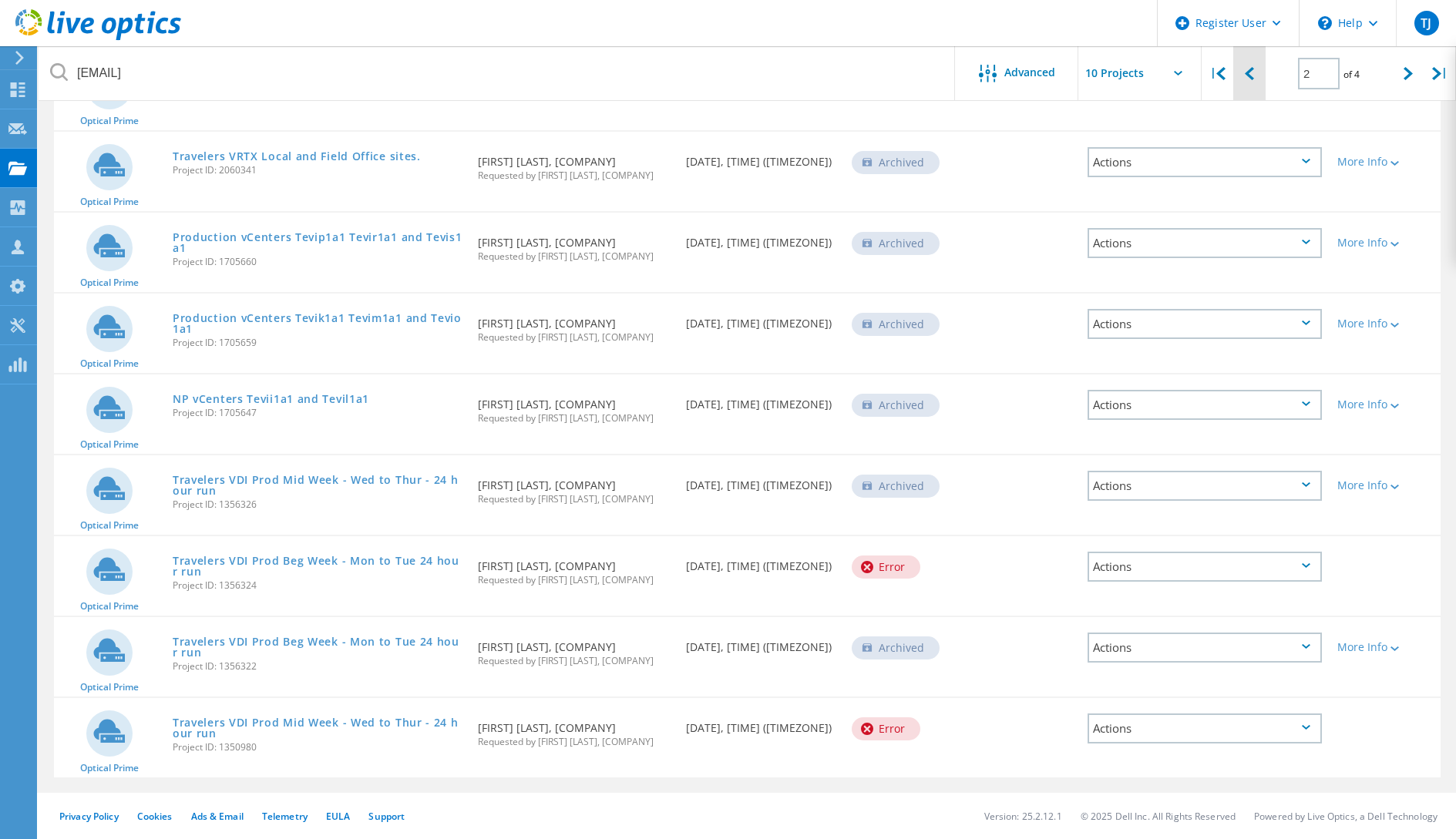 click 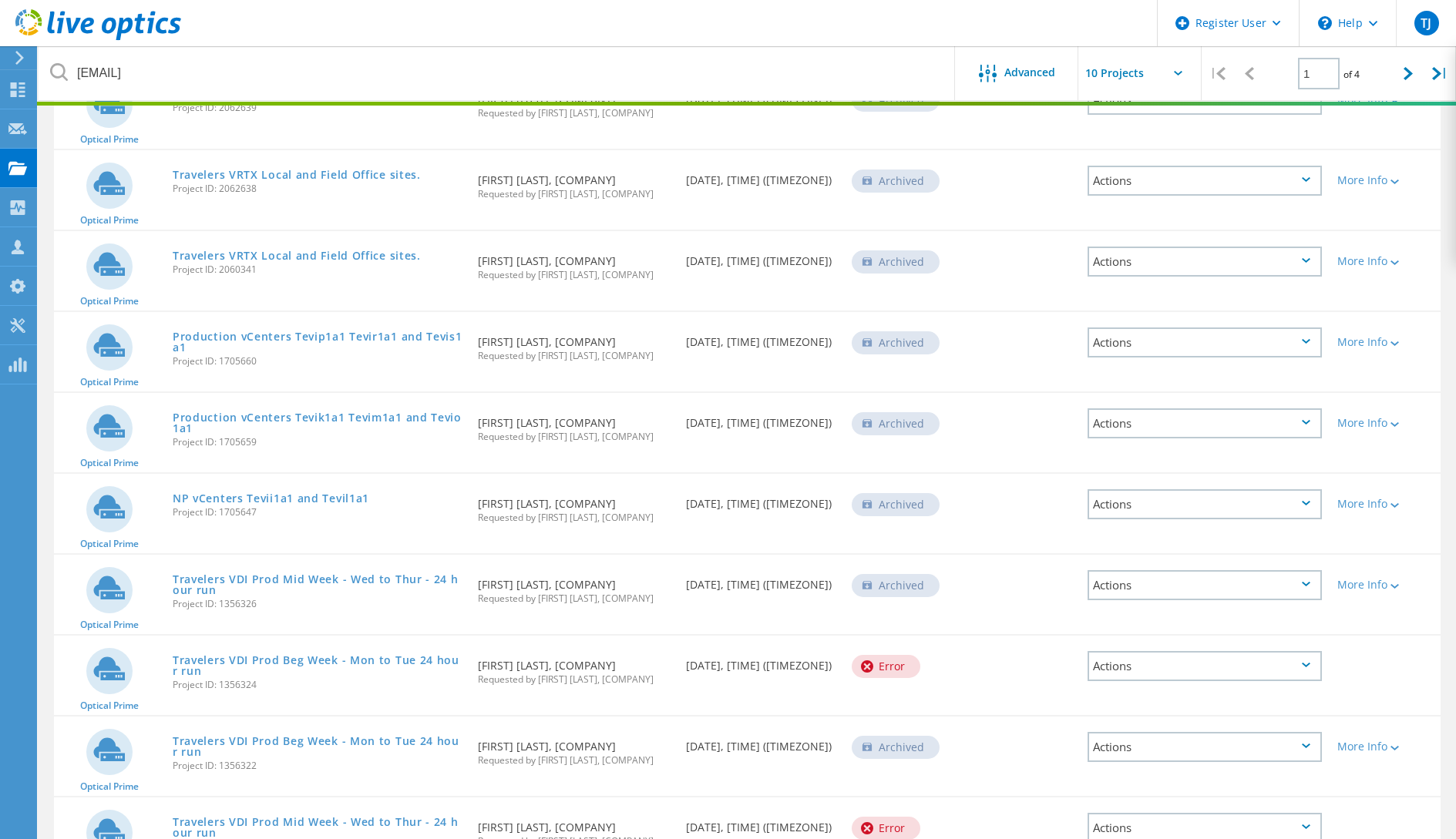 scroll, scrollTop: 0, scrollLeft: 0, axis: both 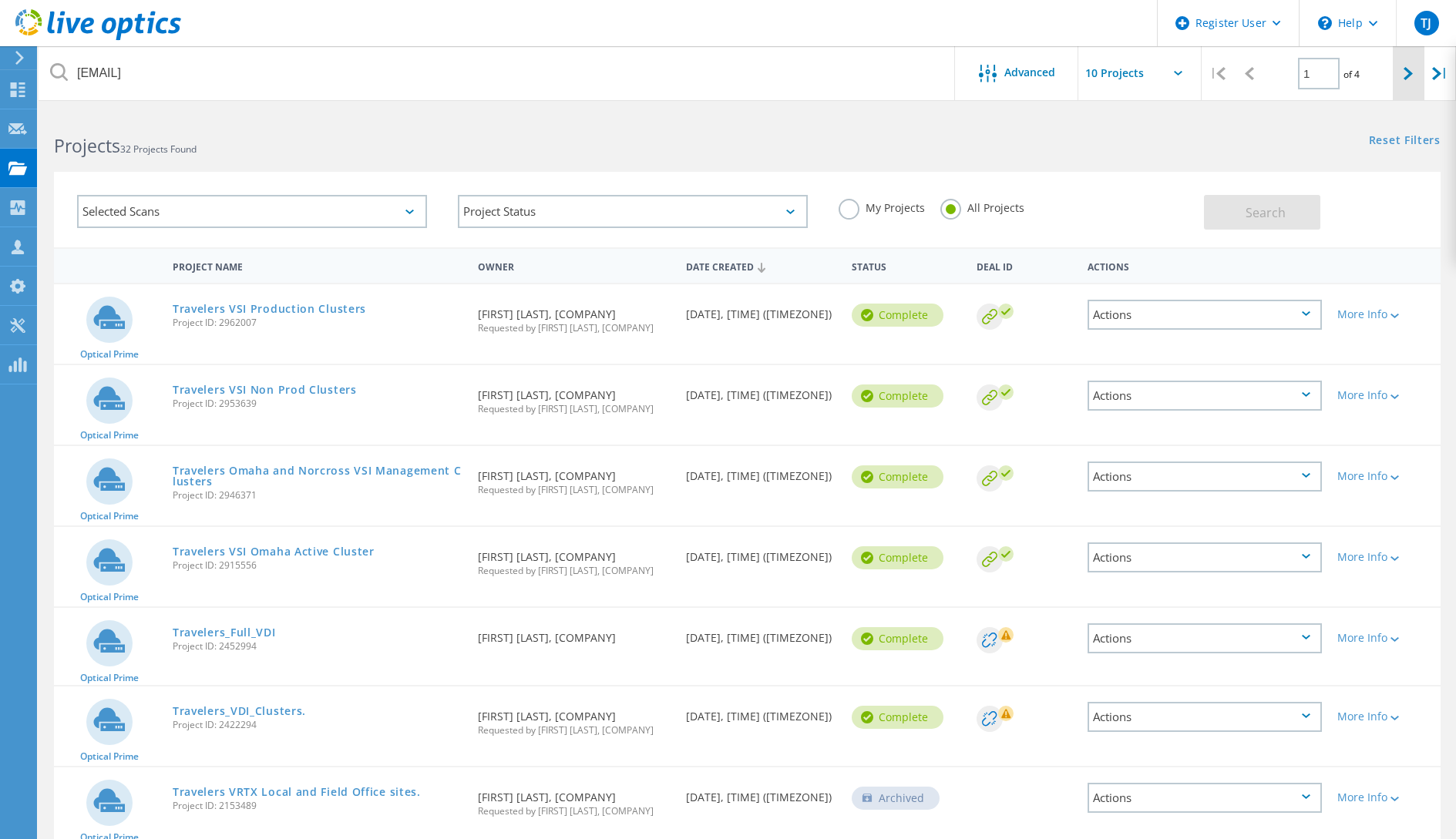 click 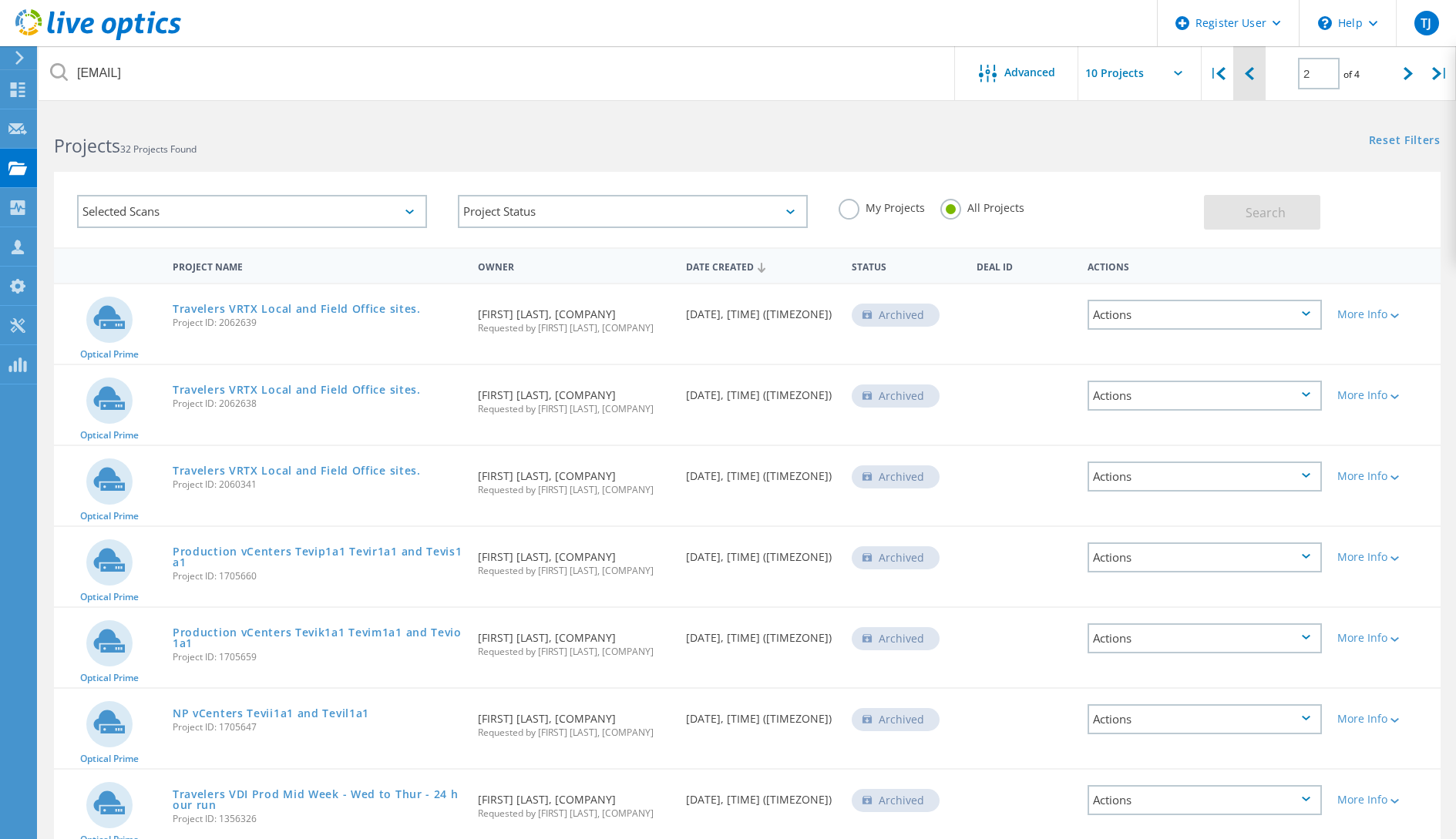 click 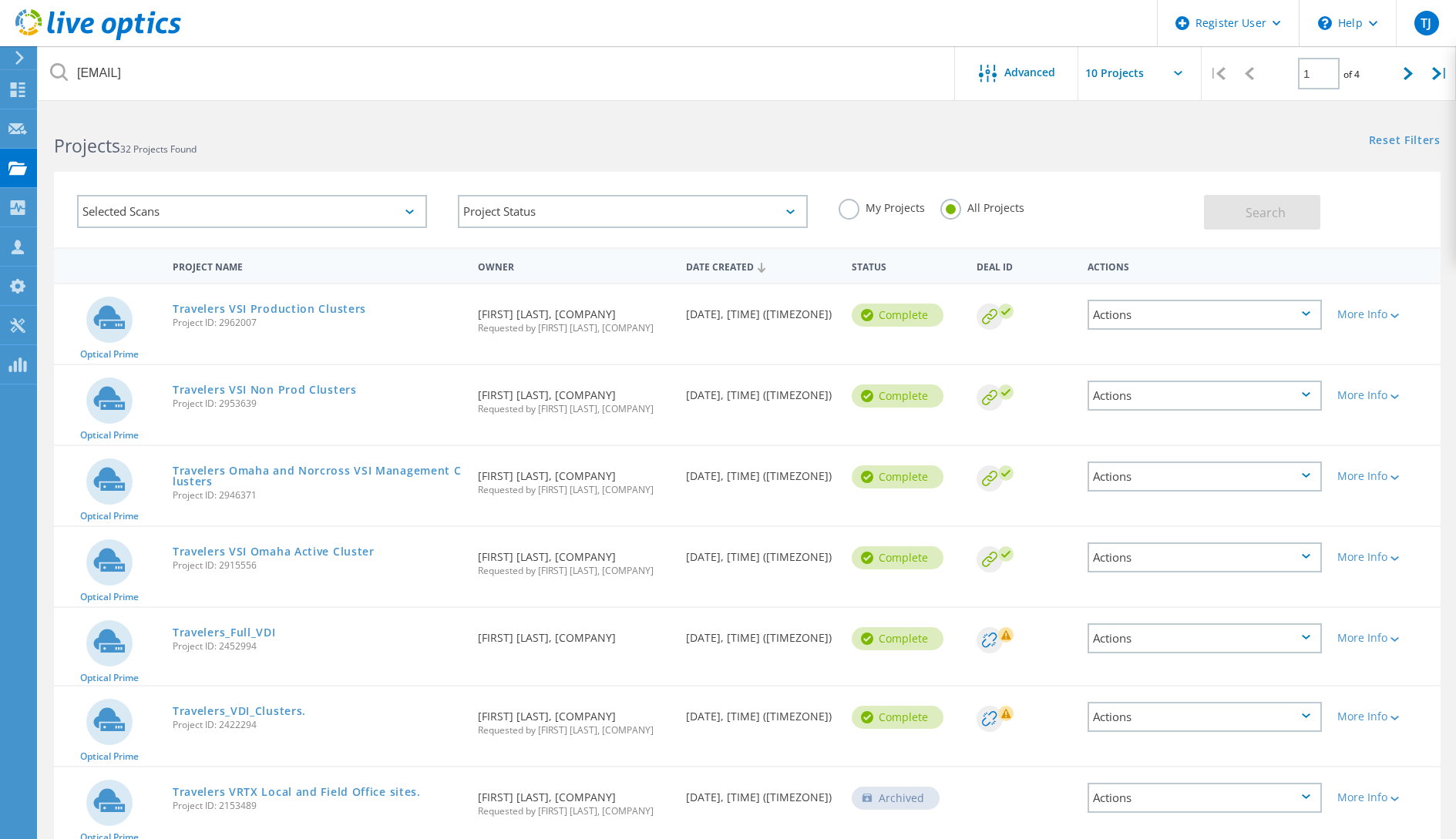 scroll, scrollTop: 370, scrollLeft: 0, axis: vertical 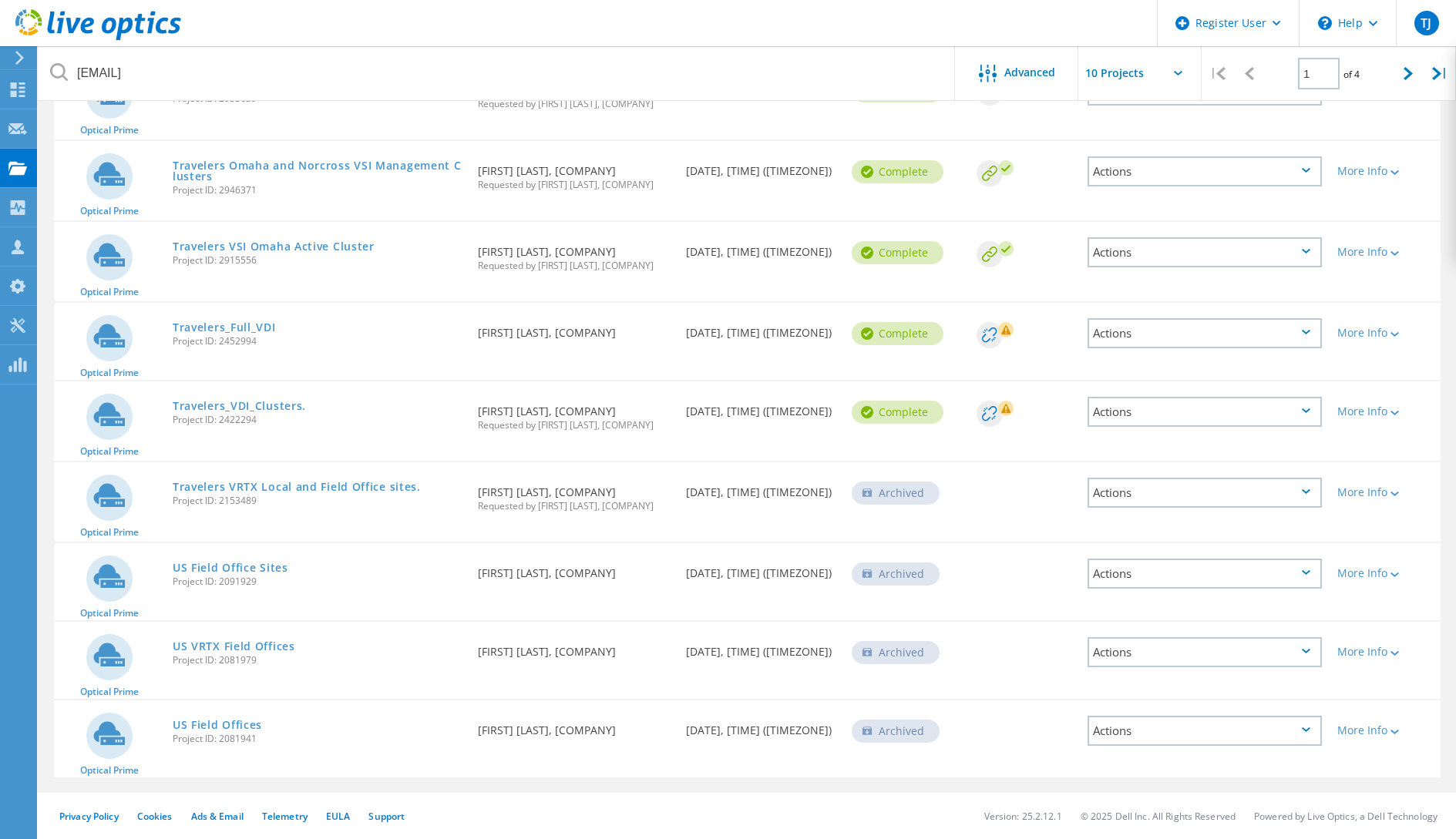 click on "Actions" 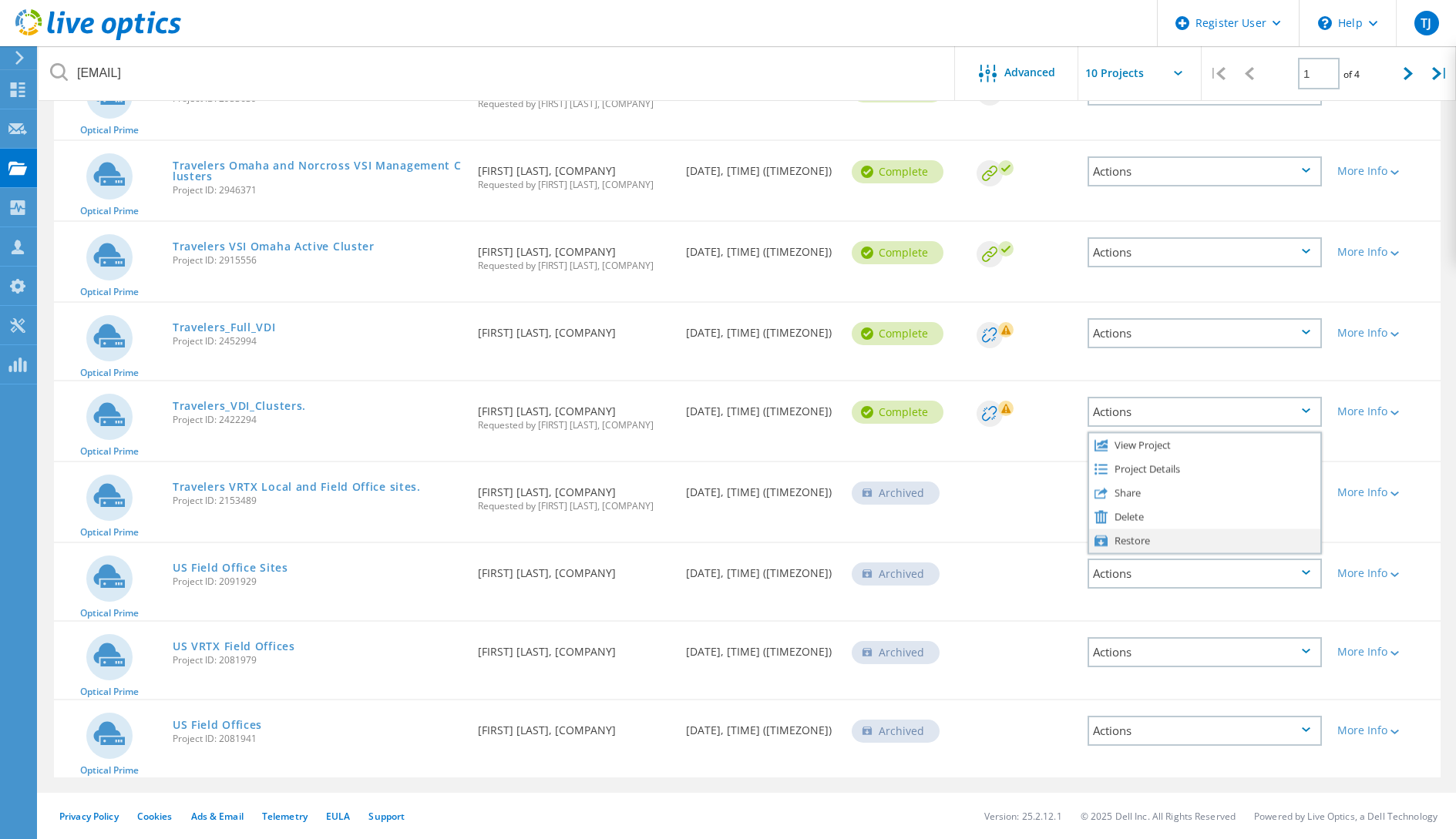 click on "Restore" 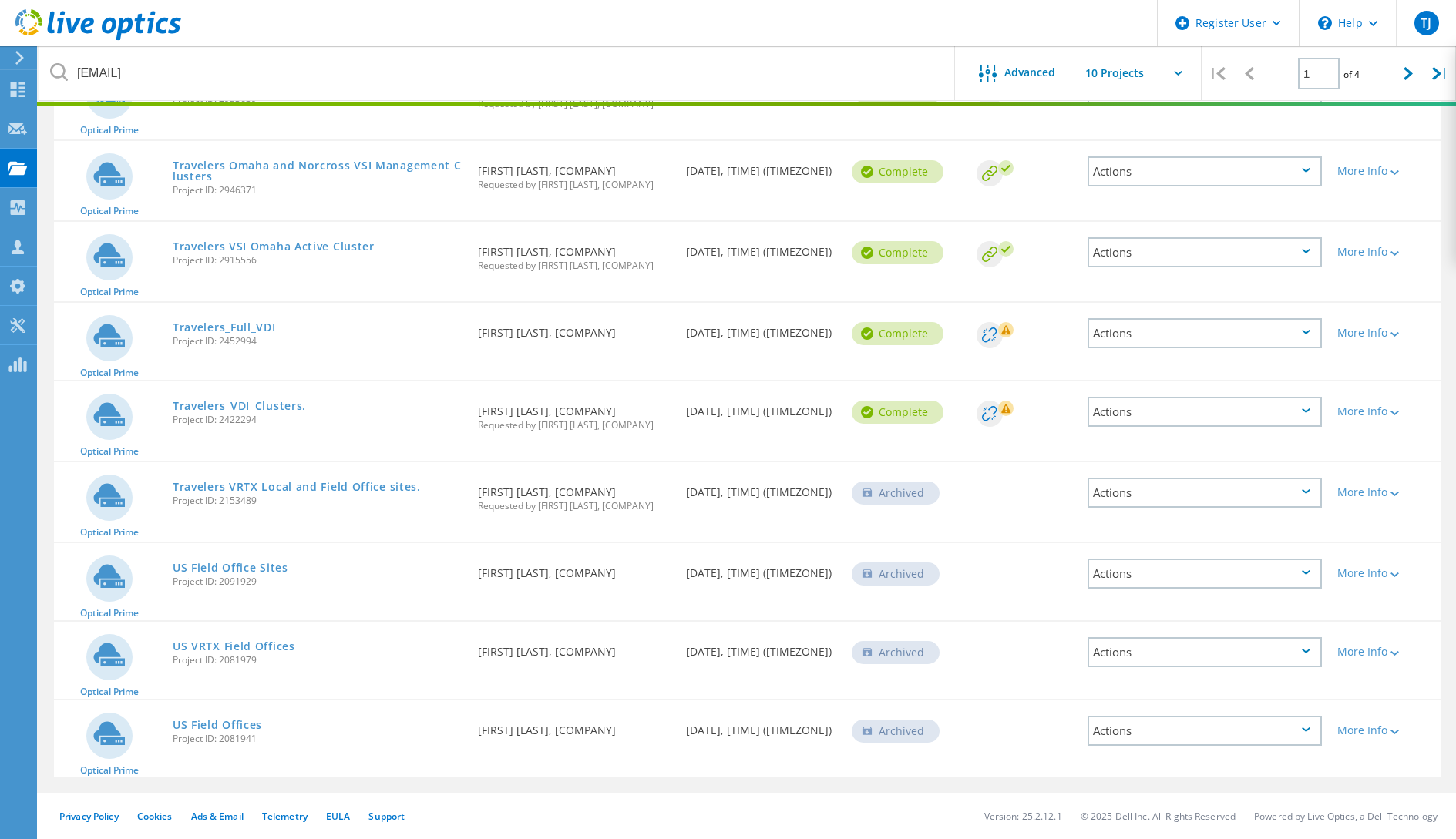 click on "Optical Prime  Travelers VRTX Local and Field Office sites.  Project ID: 2153489  Requested By  Keith Blanchard, TRAVELERS COMPANIES  Requested by Aaron Sherck, Dell  Date Created  05/22/2023, 13:38 (-05:00)   Archived
Deal Id  Actions   More Info" 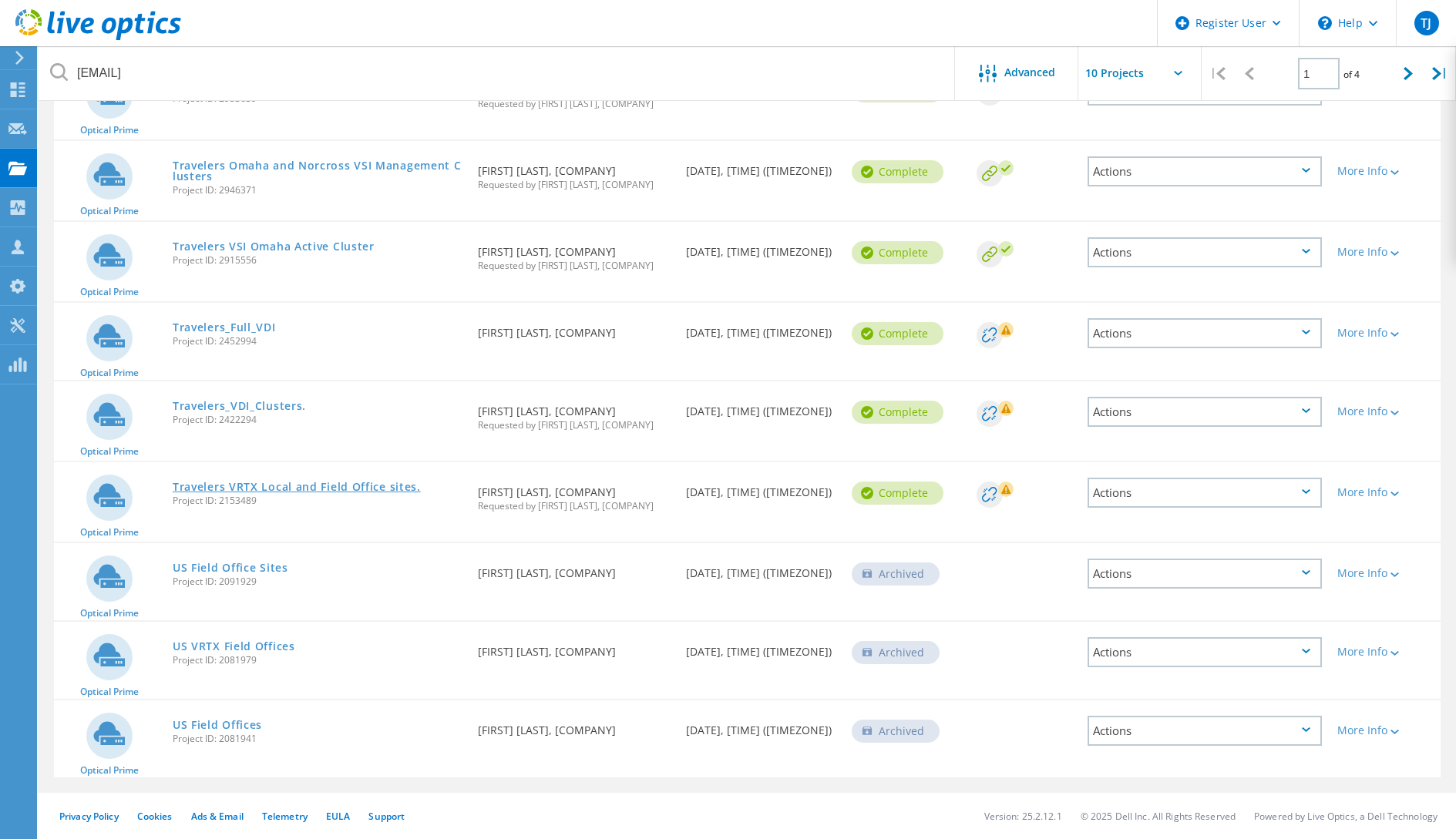 click on "Travelers VRTX Local and Field Office sites." 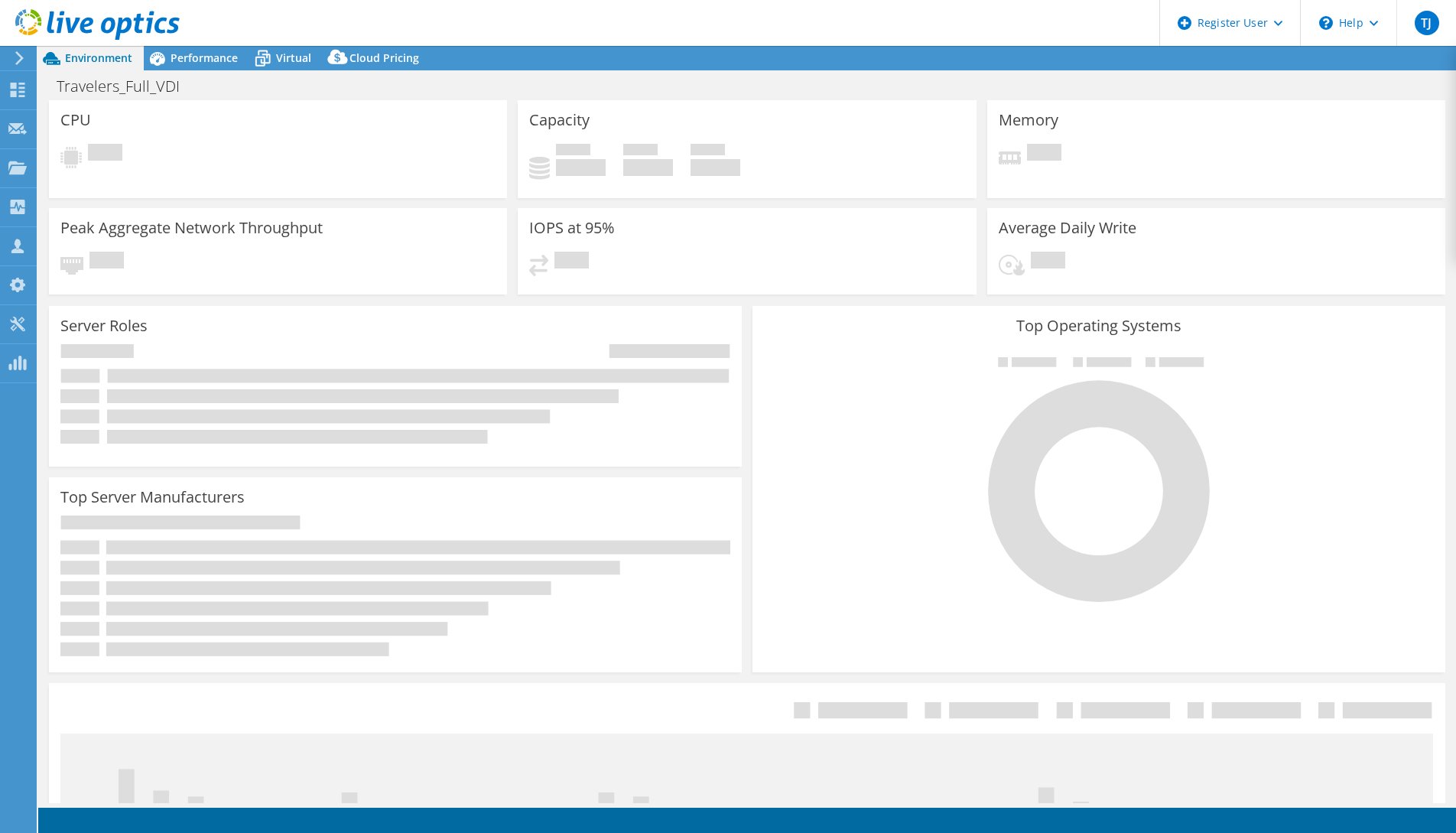 scroll, scrollTop: 0, scrollLeft: 0, axis: both 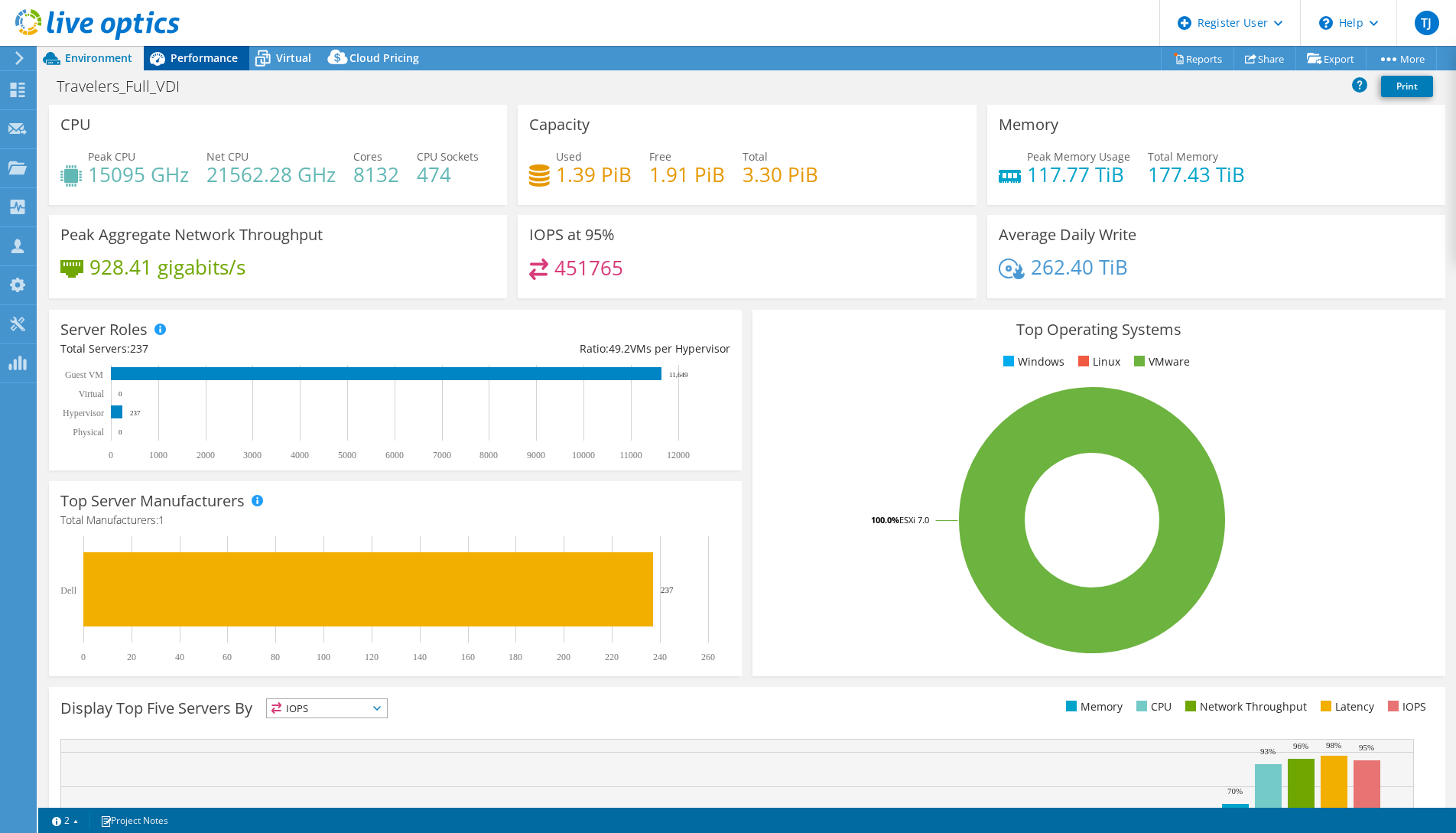 click on "Performance" at bounding box center [204, 57] 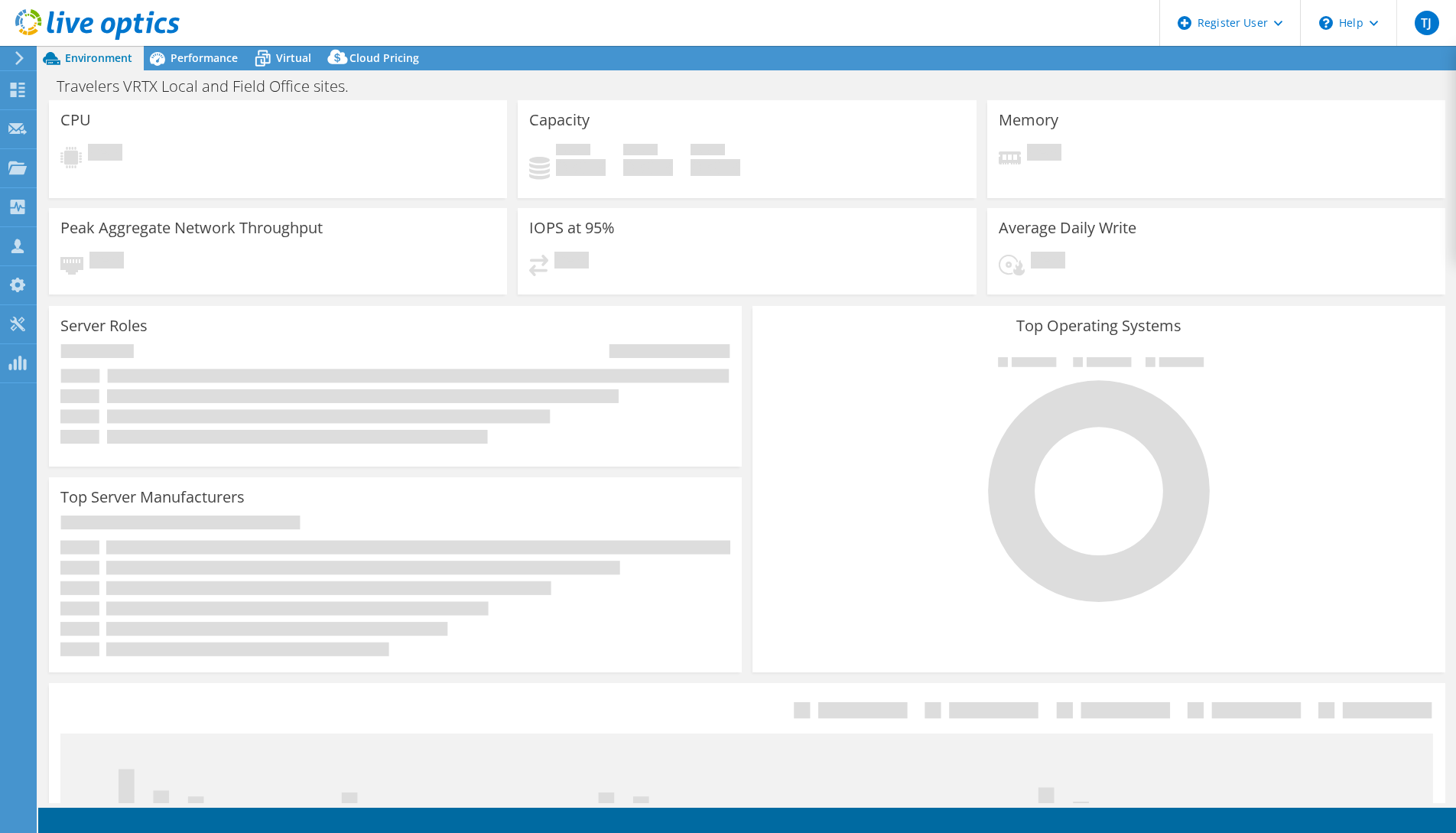 scroll, scrollTop: 0, scrollLeft: 0, axis: both 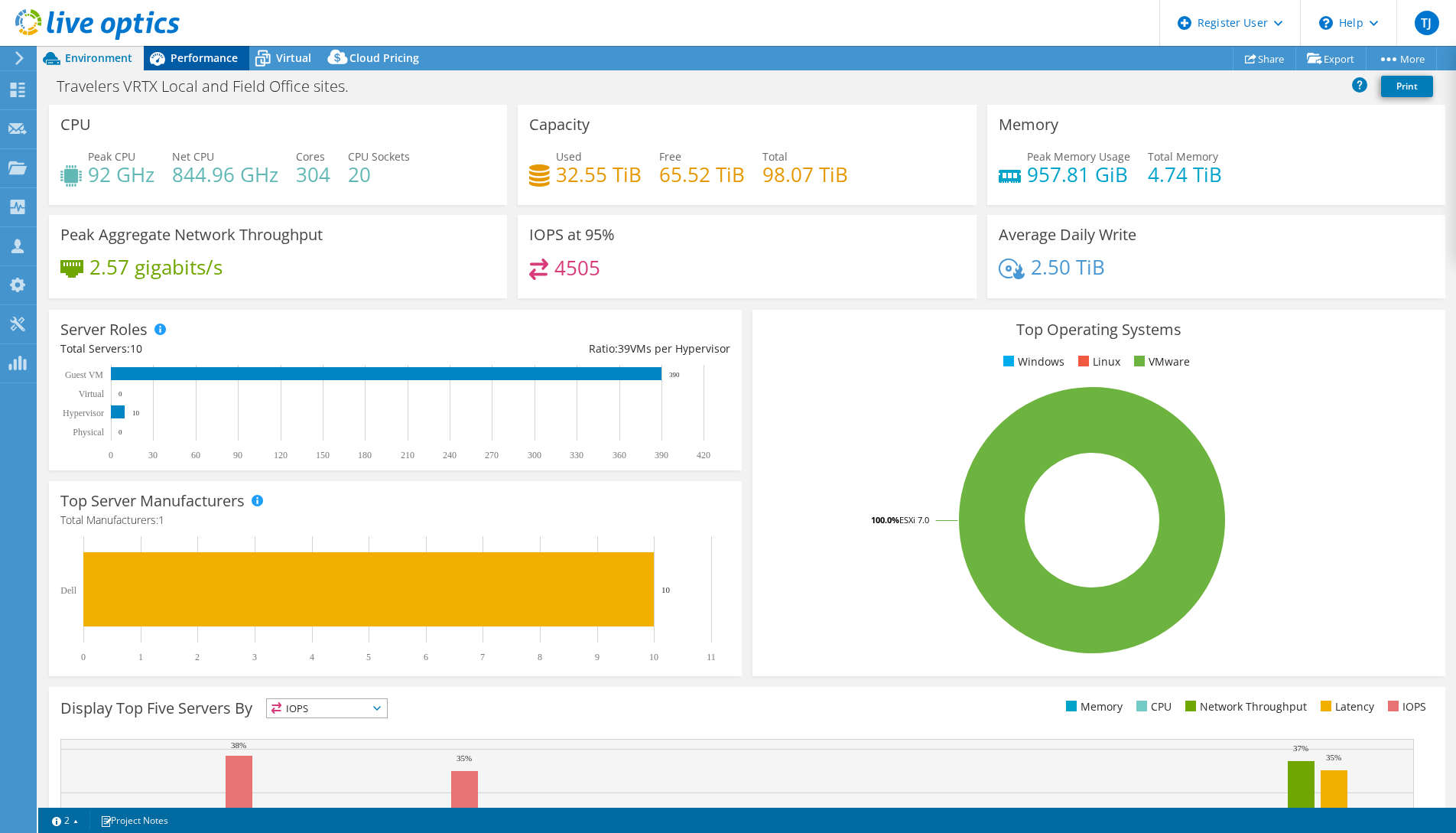 click on "Performance" at bounding box center (197, 58) 